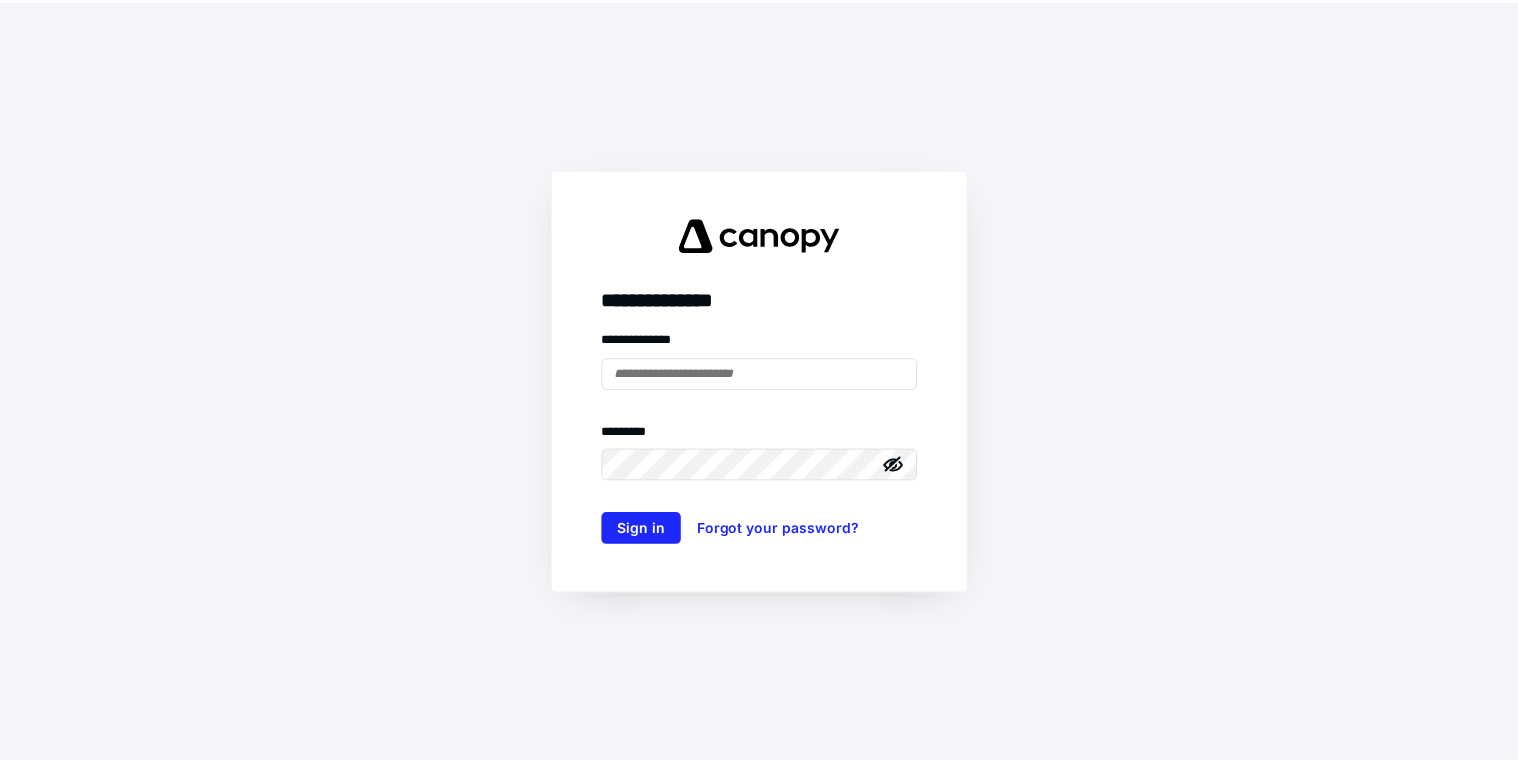 scroll, scrollTop: 0, scrollLeft: 0, axis: both 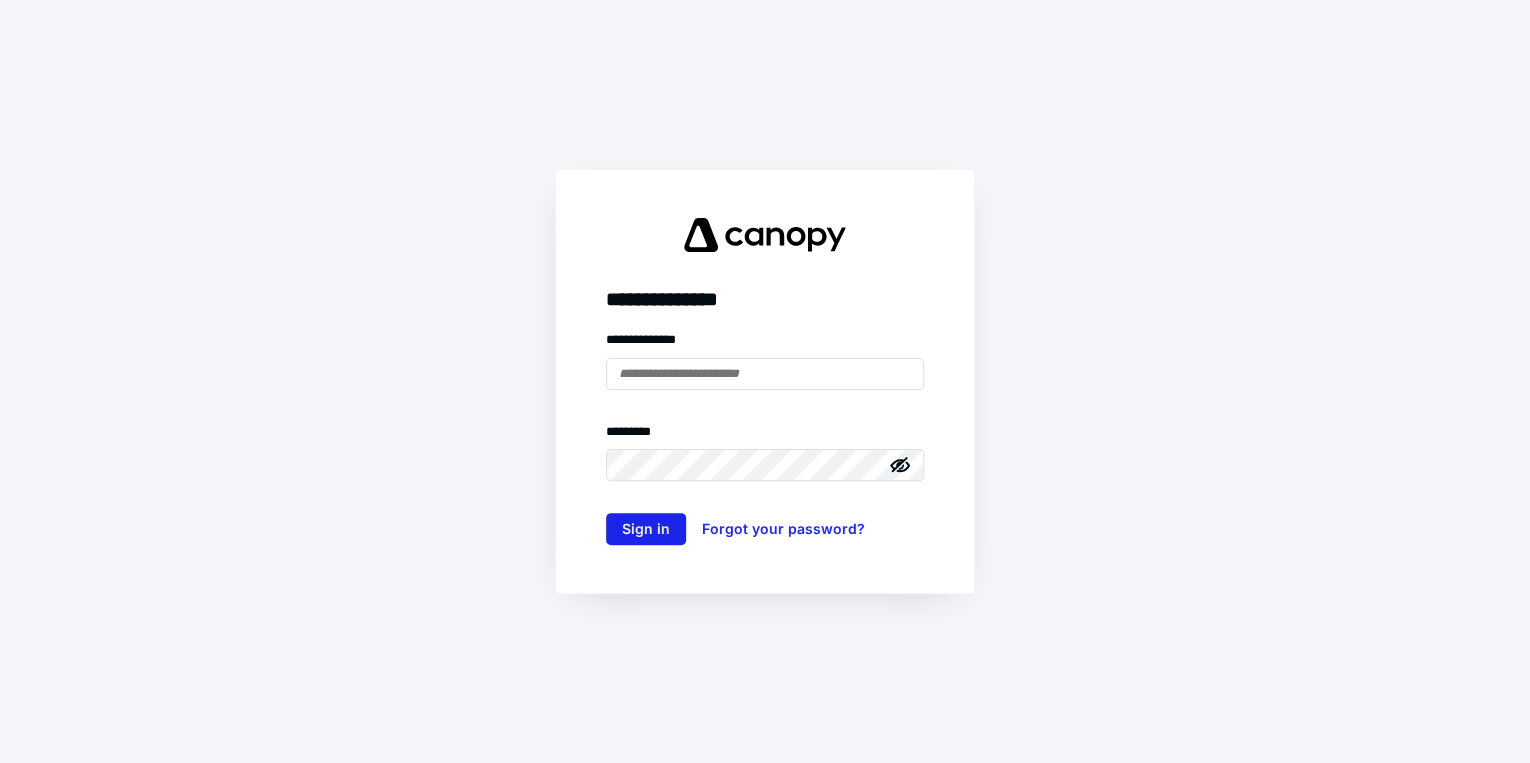 type on "**********" 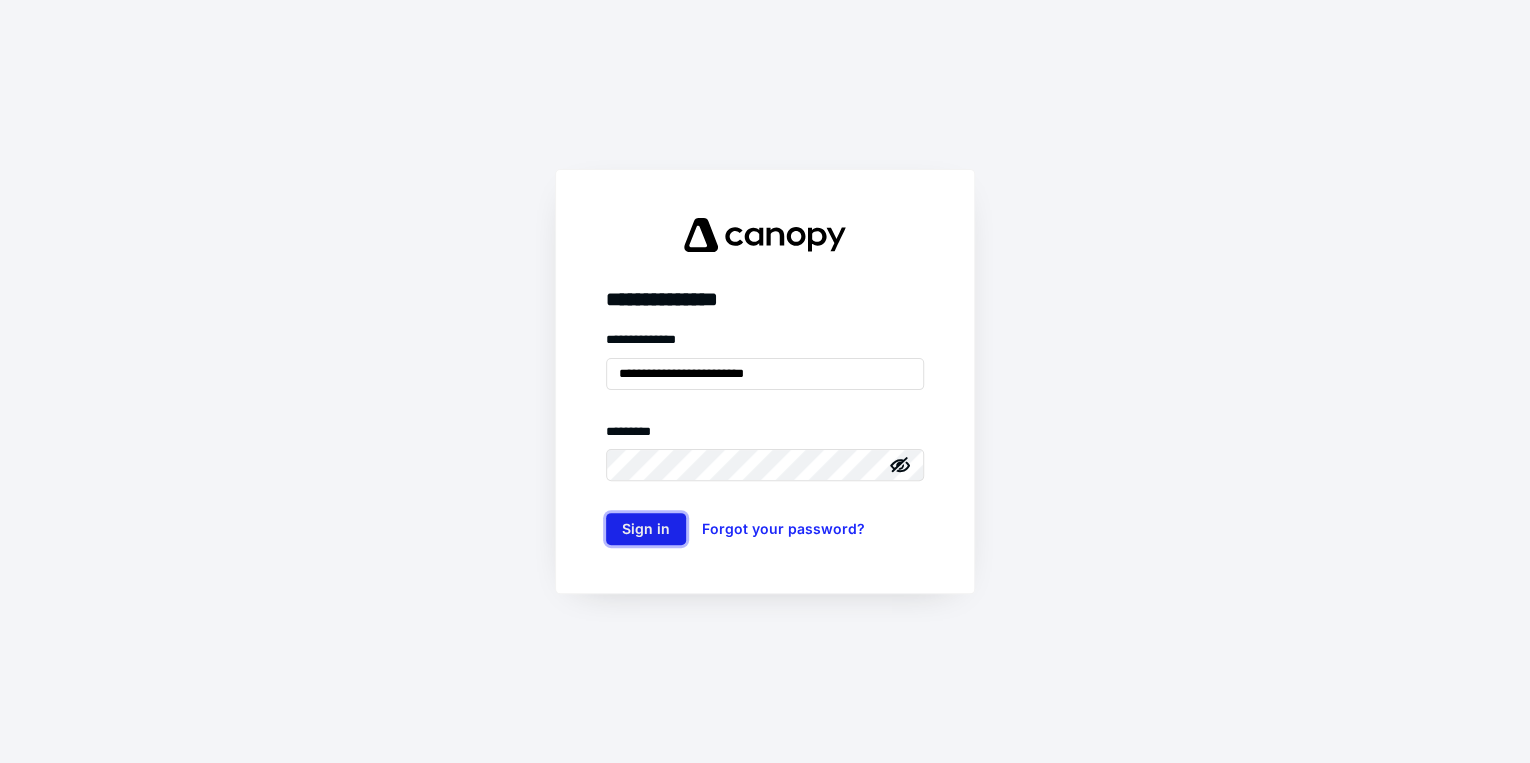 click on "Sign in" at bounding box center [646, 529] 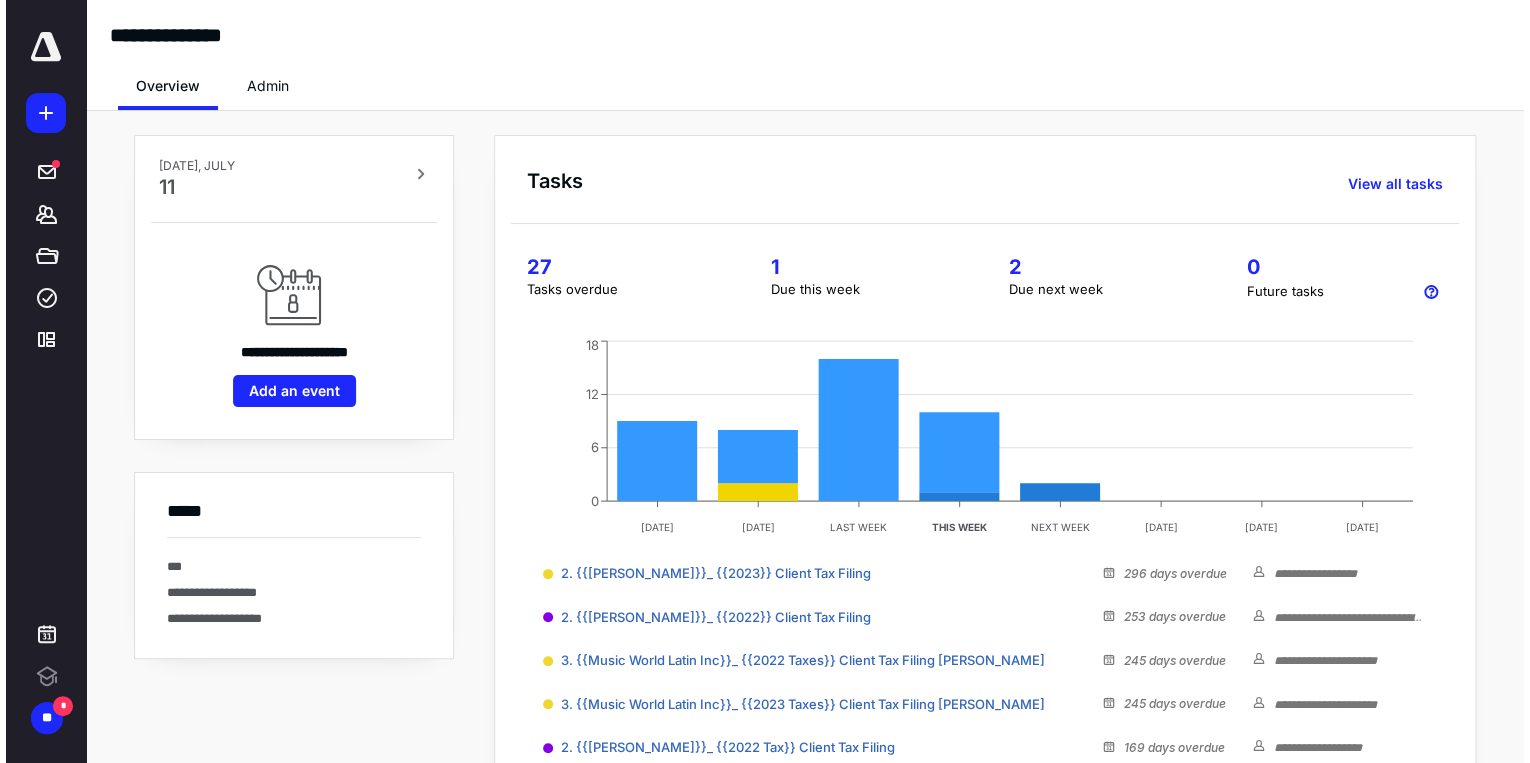 scroll, scrollTop: 0, scrollLeft: 0, axis: both 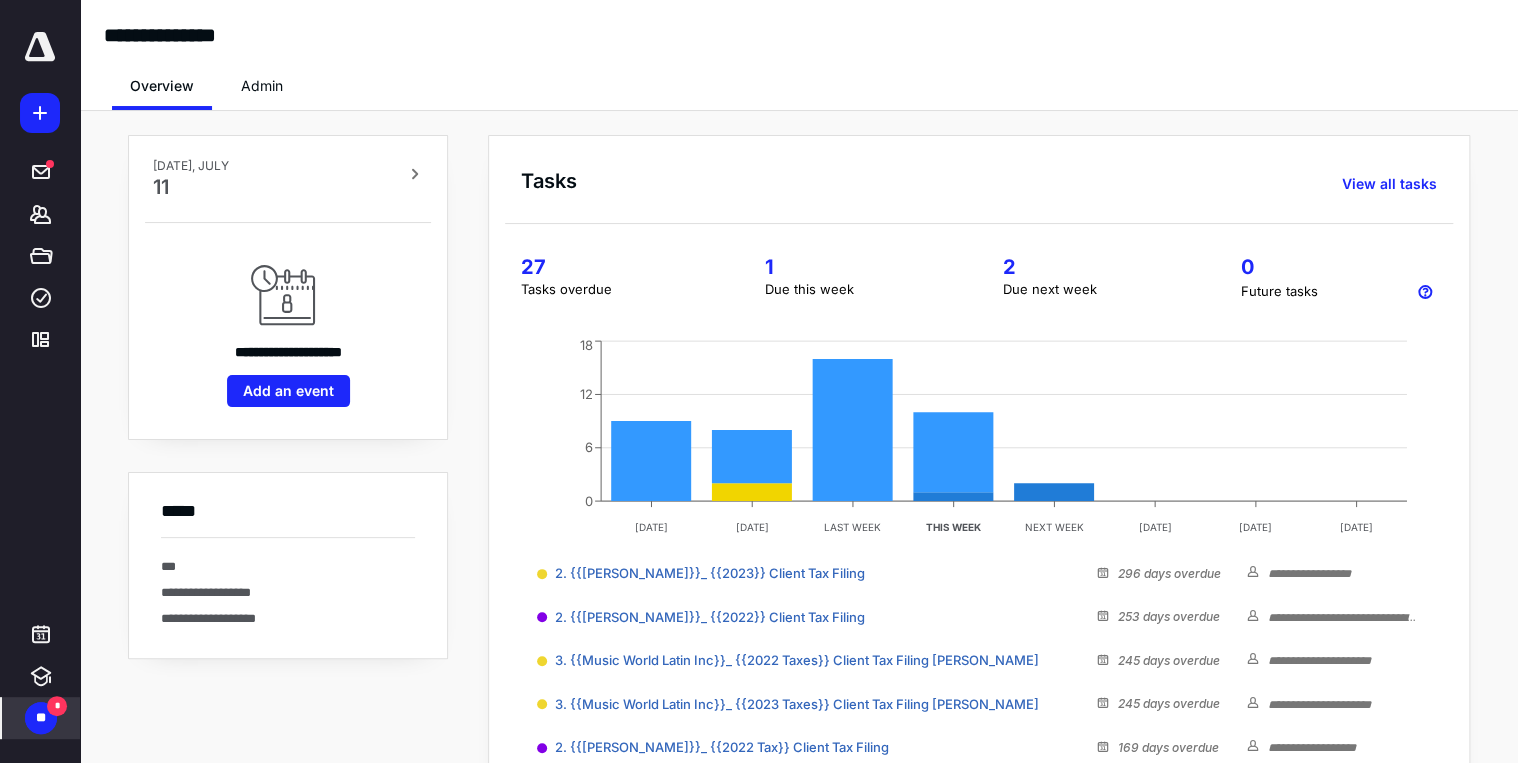 click on "**" at bounding box center [41, 718] 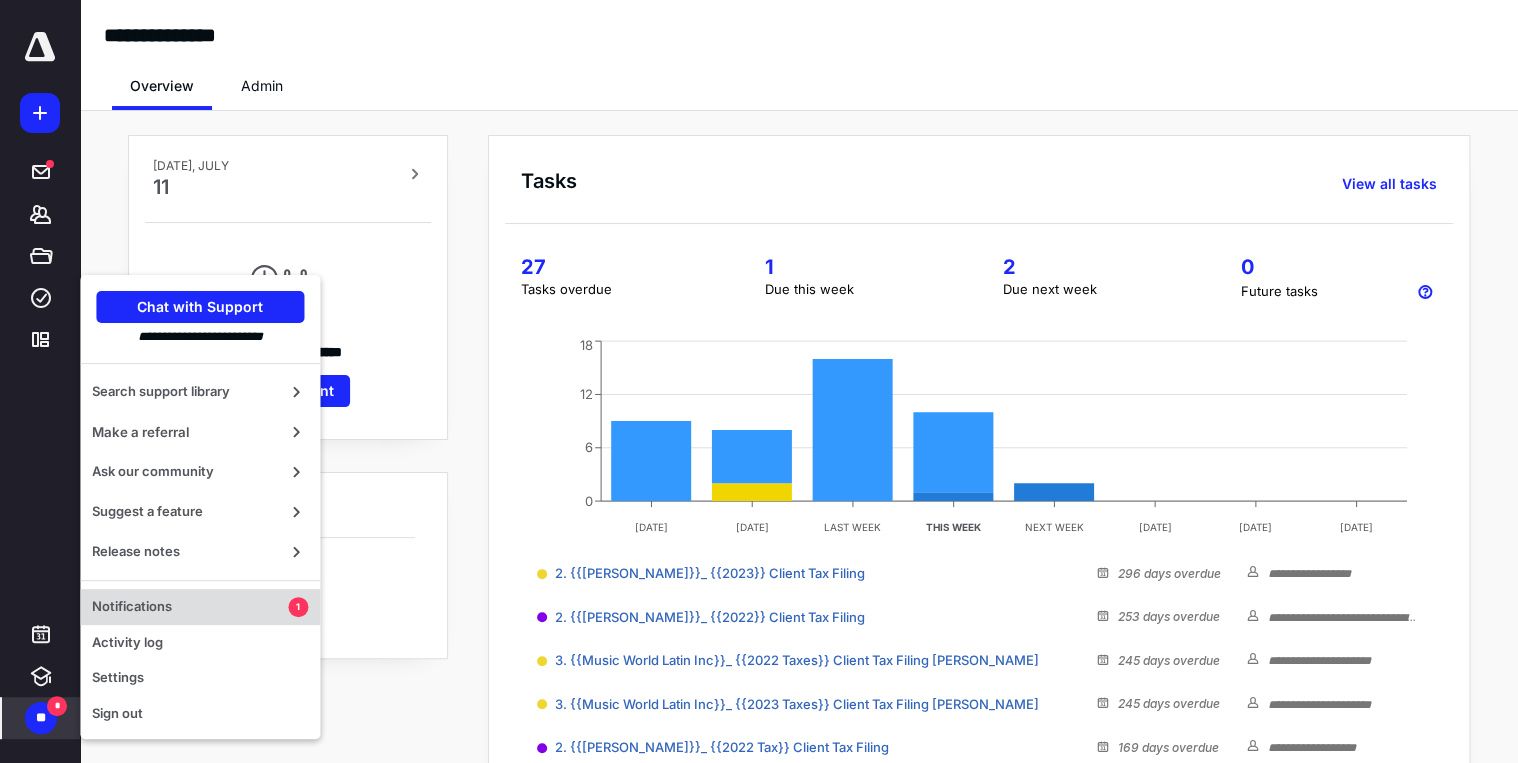 click on "Notifications" at bounding box center [190, 607] 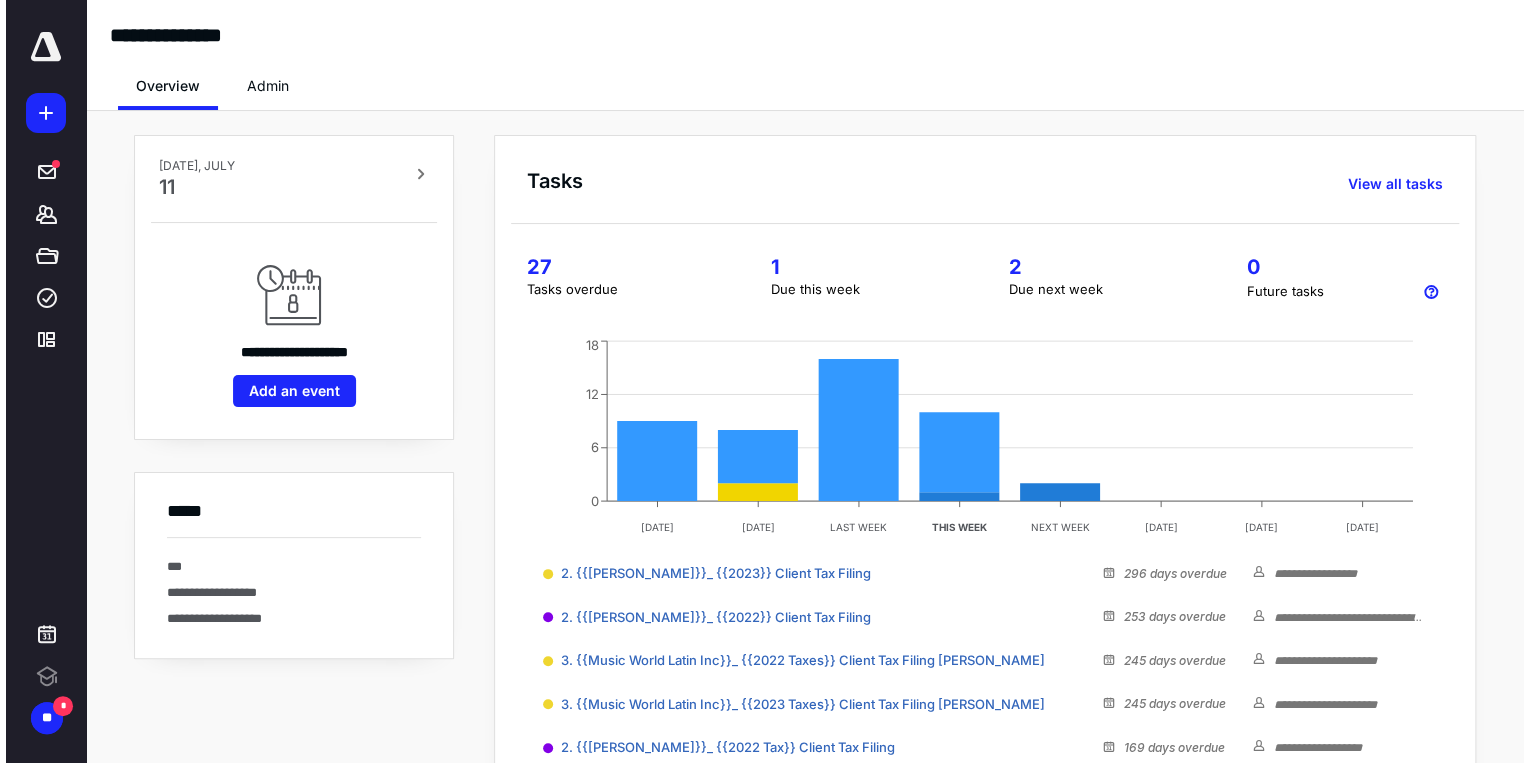 scroll, scrollTop: 0, scrollLeft: 0, axis: both 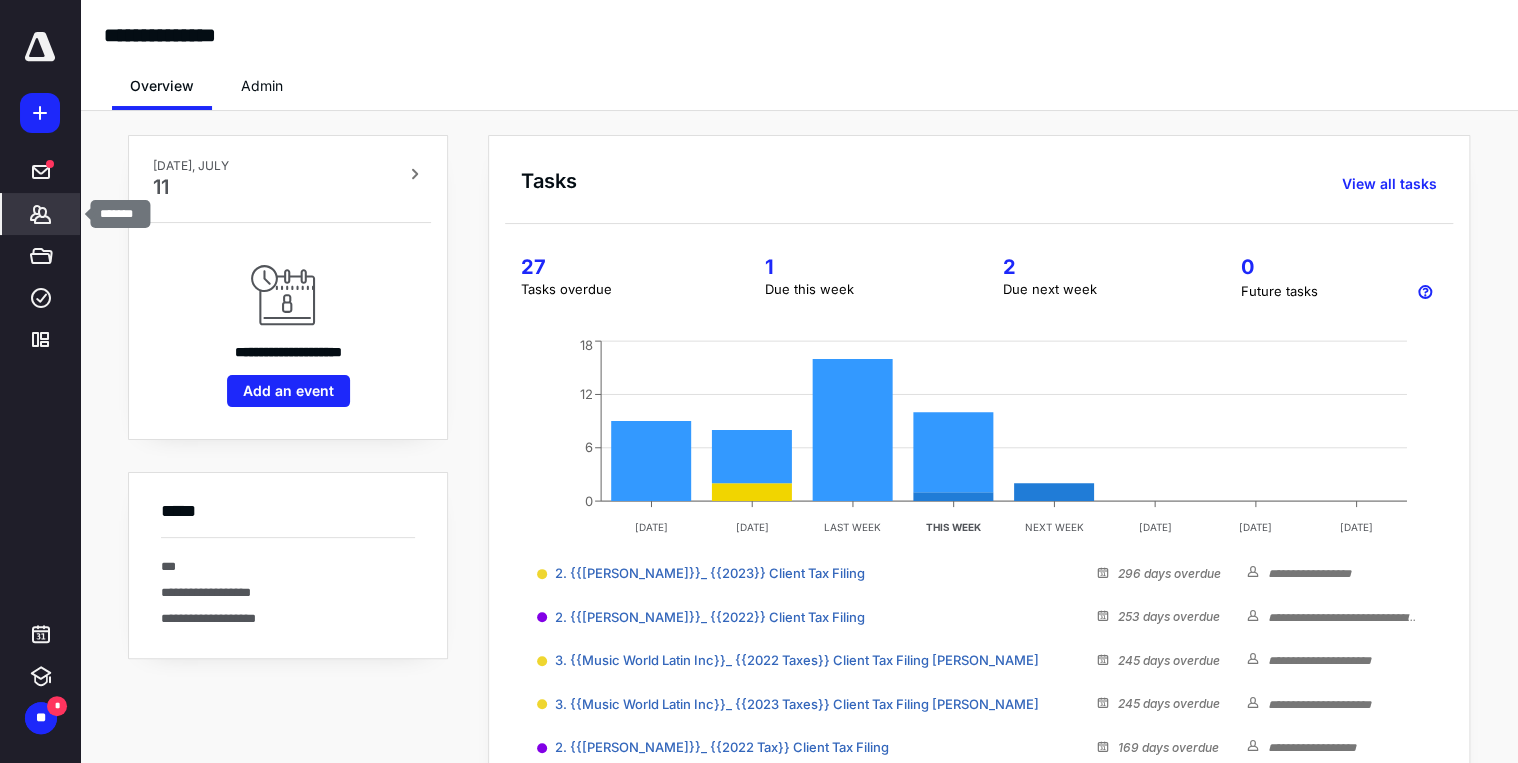 click 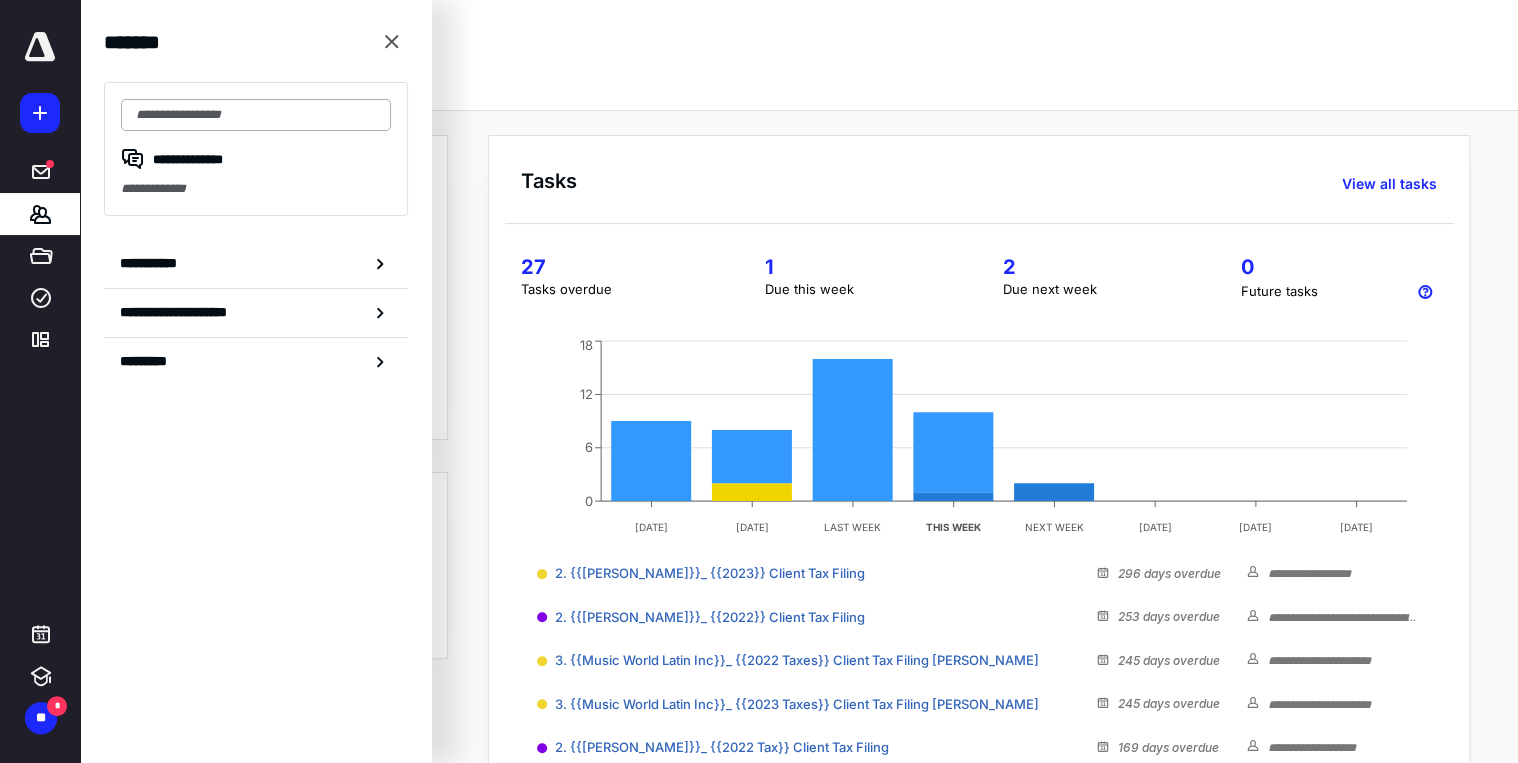 click at bounding box center (256, 115) 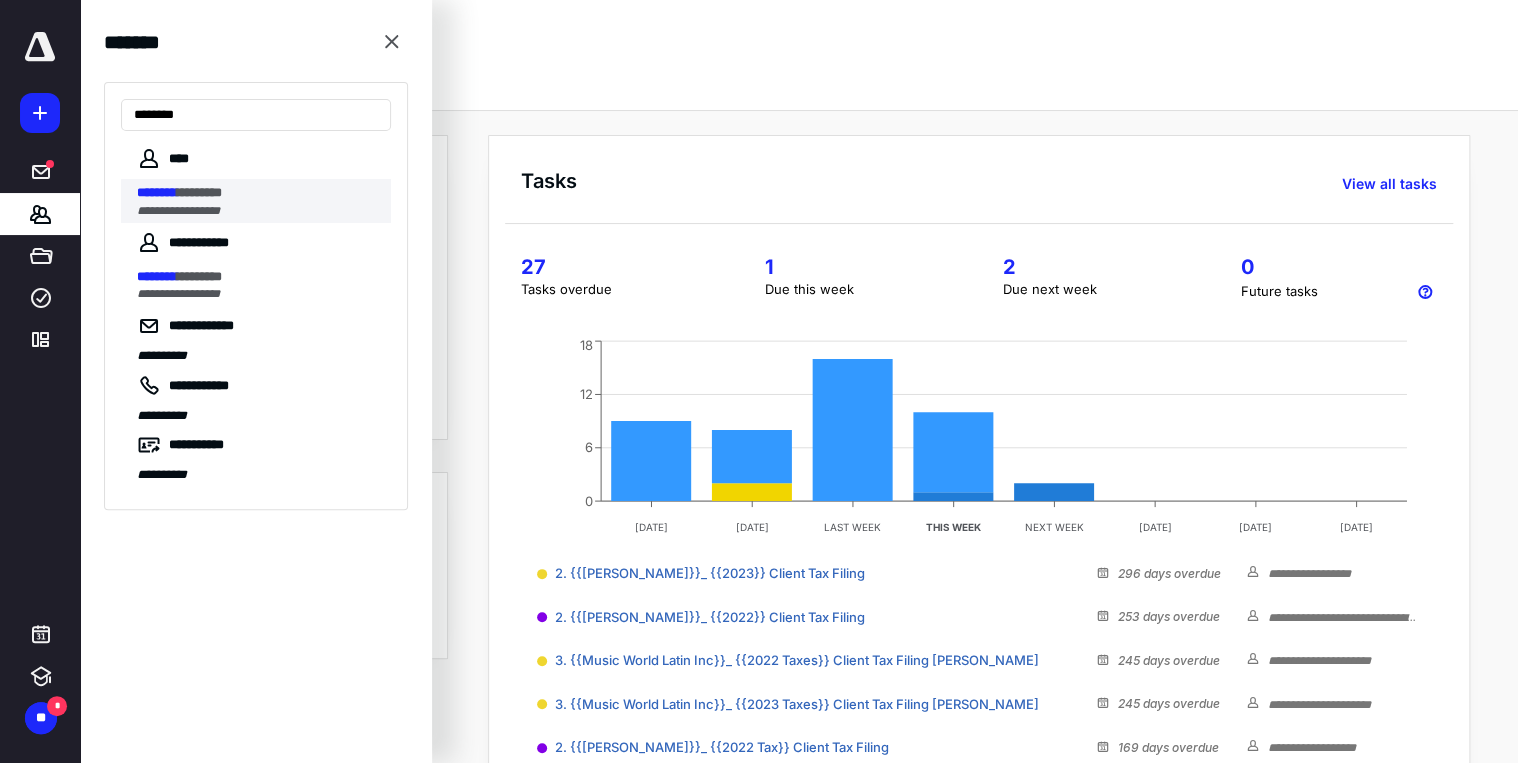 type on "********" 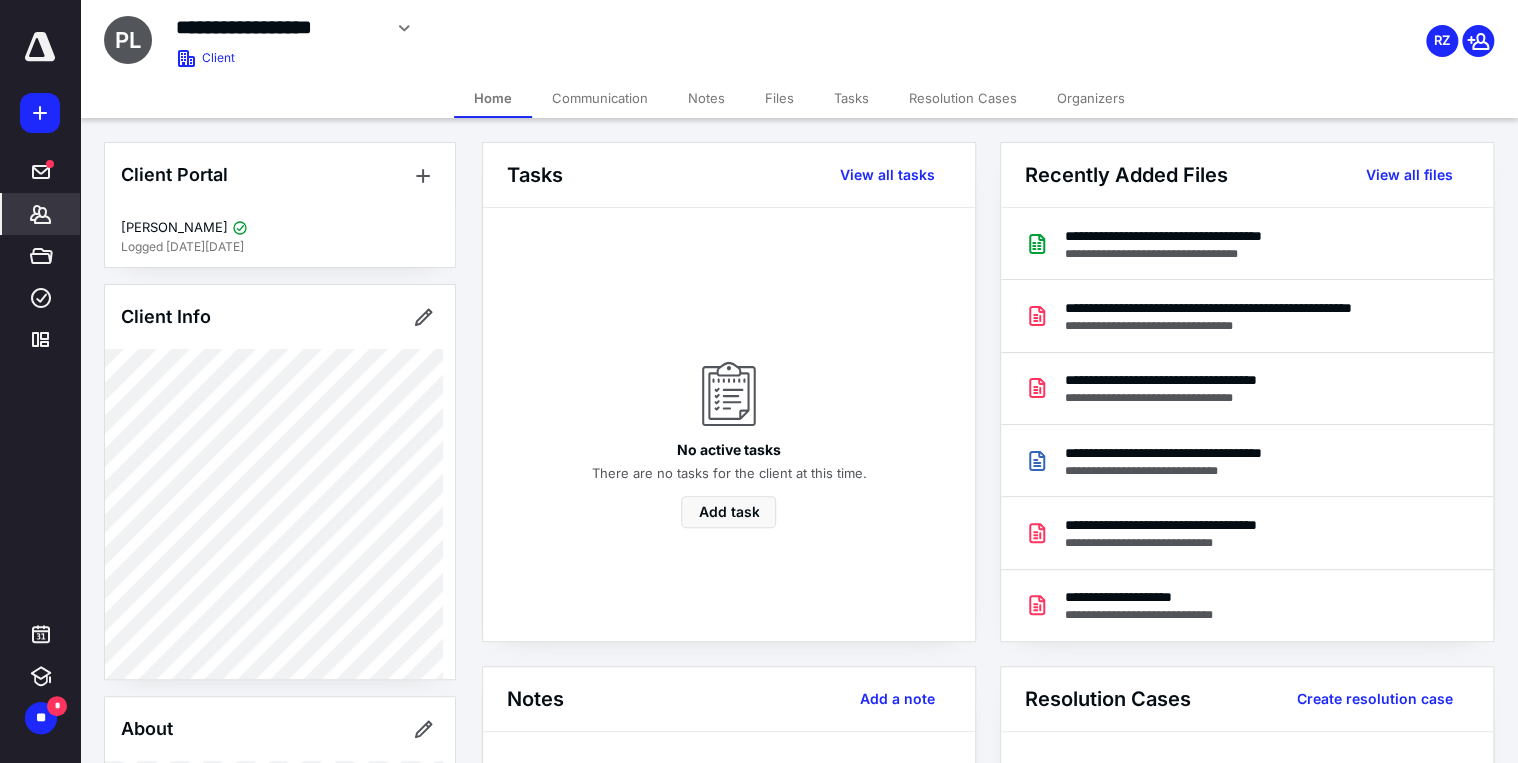 click on "Files" at bounding box center (779, 98) 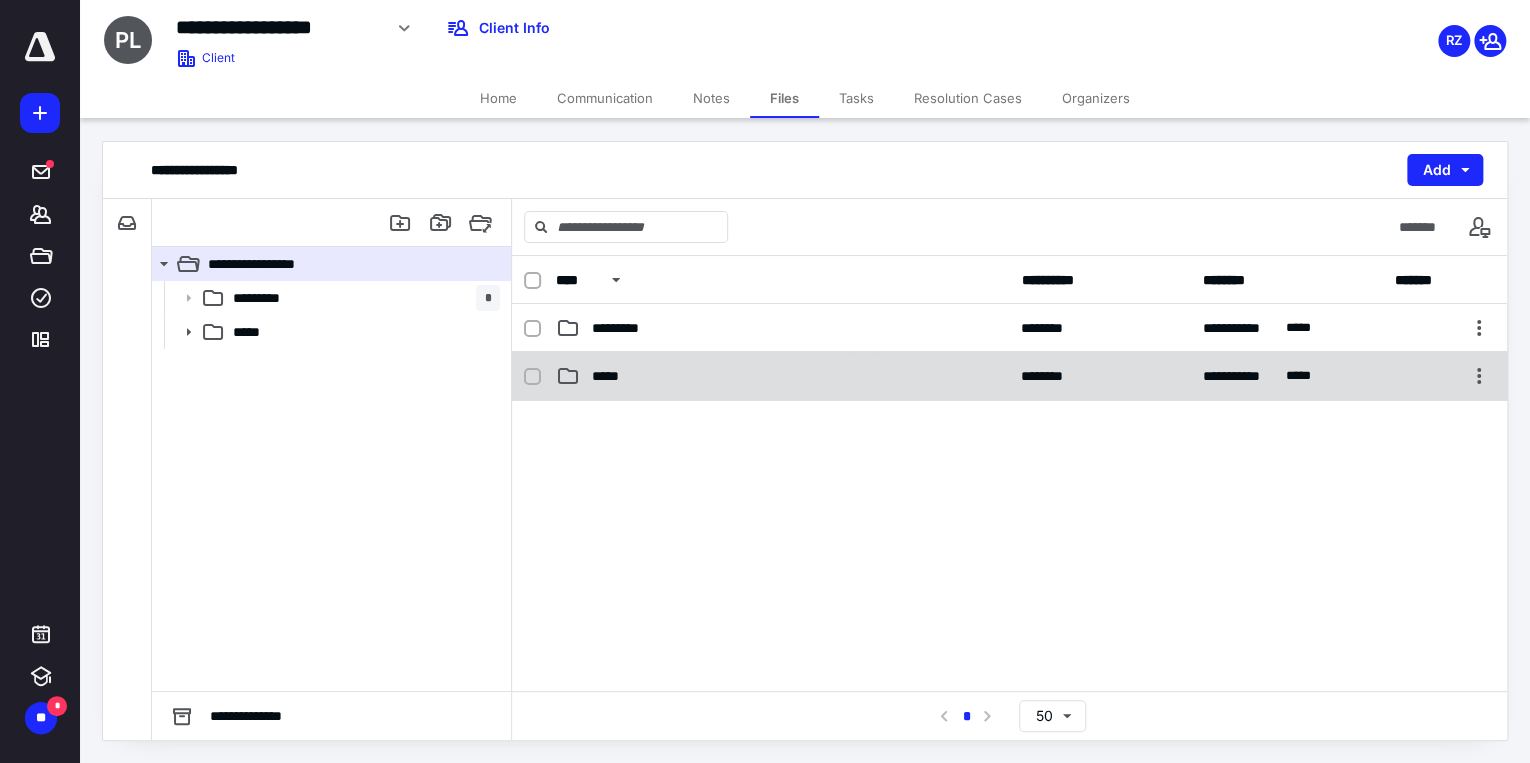 click on "*****" at bounding box center (782, 376) 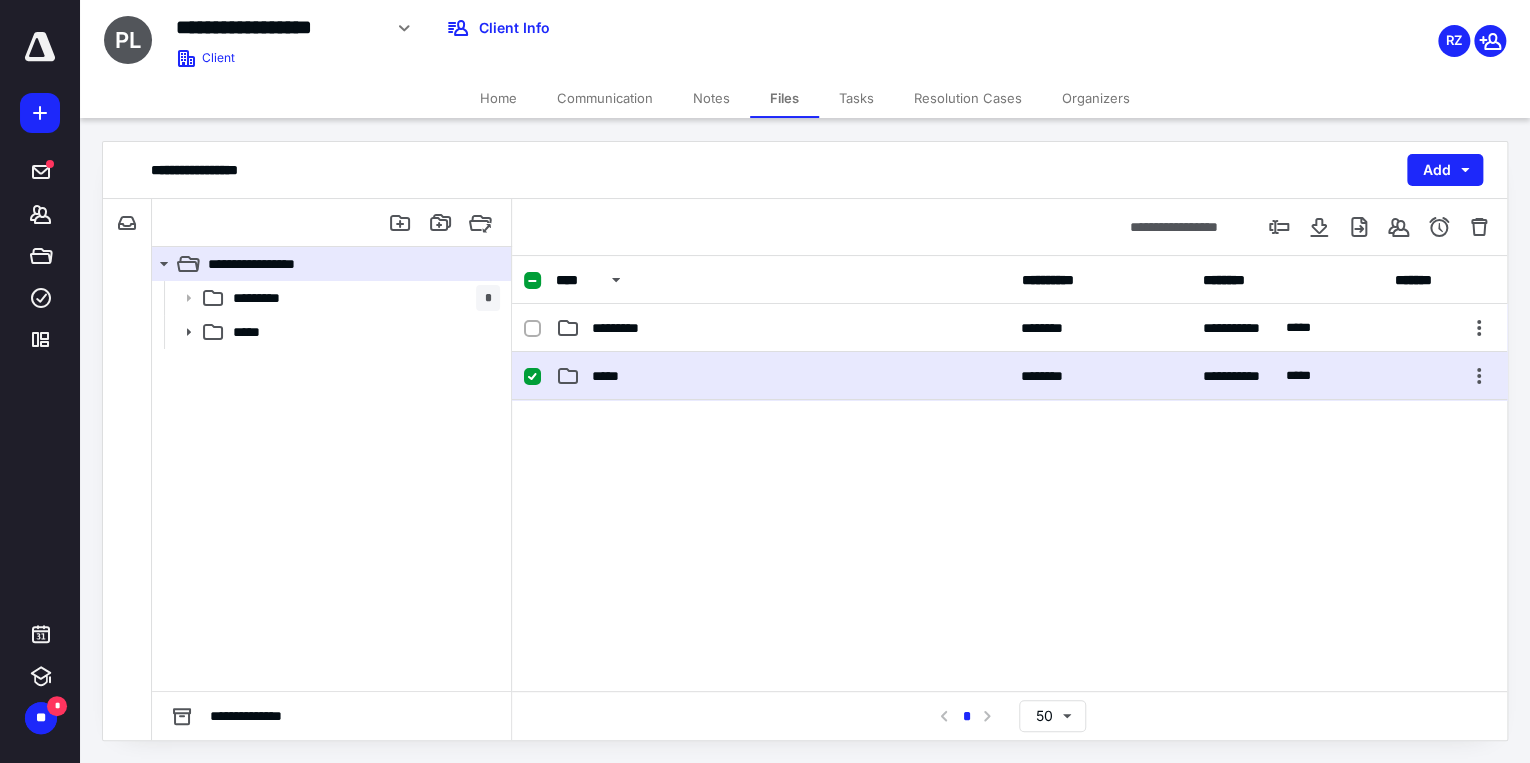 click on "*****" at bounding box center (782, 376) 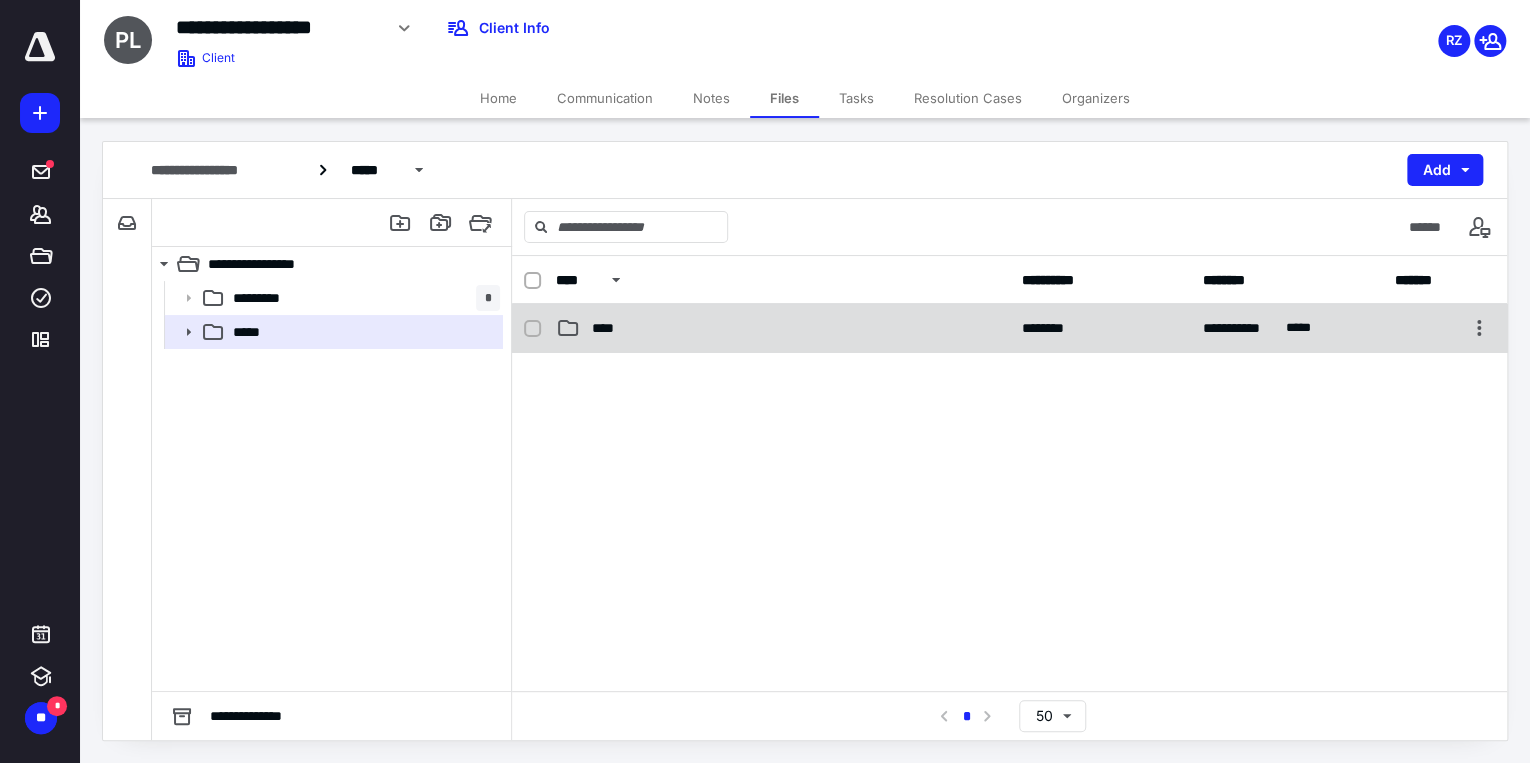 click on "****" at bounding box center (782, 328) 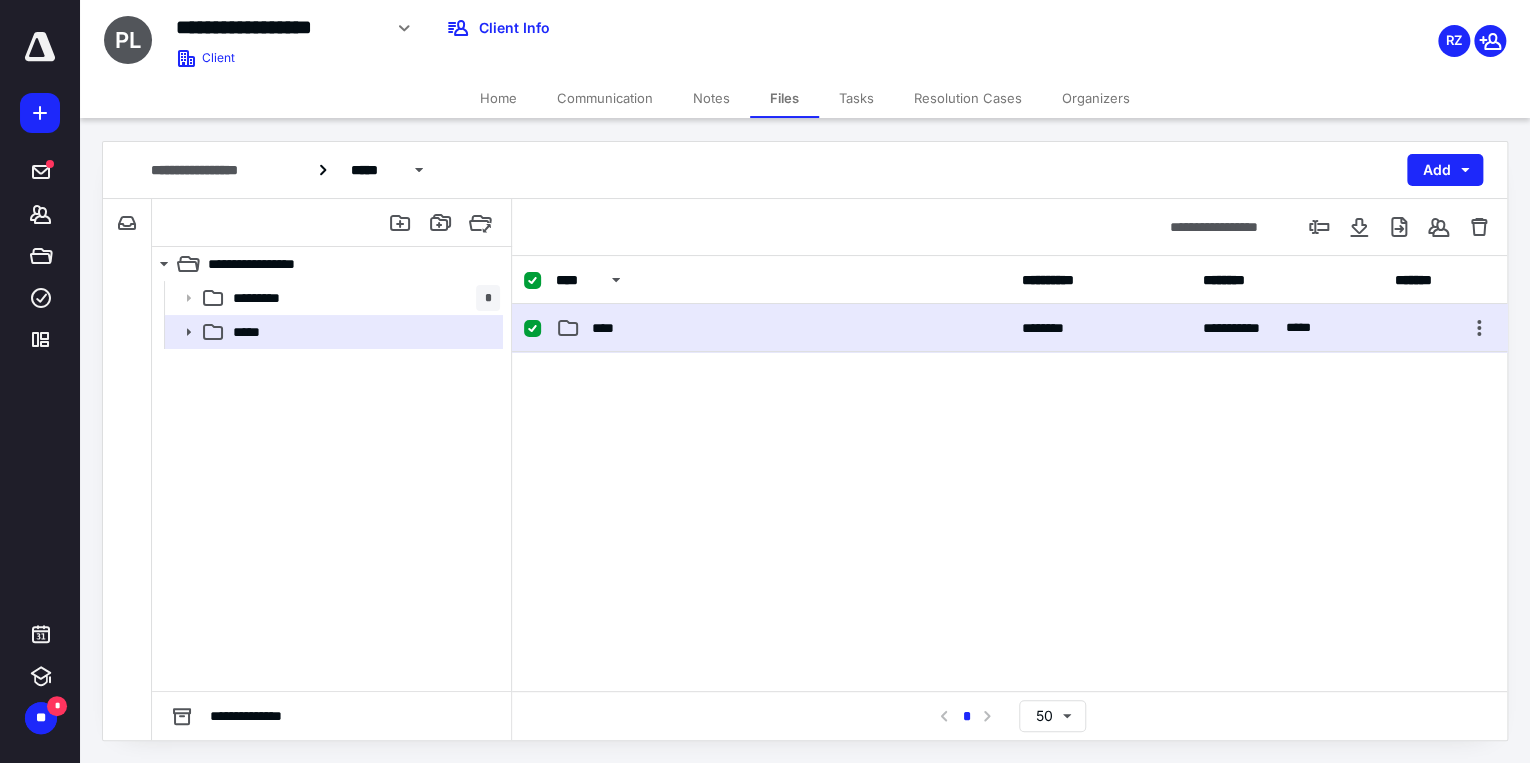 click on "****" at bounding box center [782, 328] 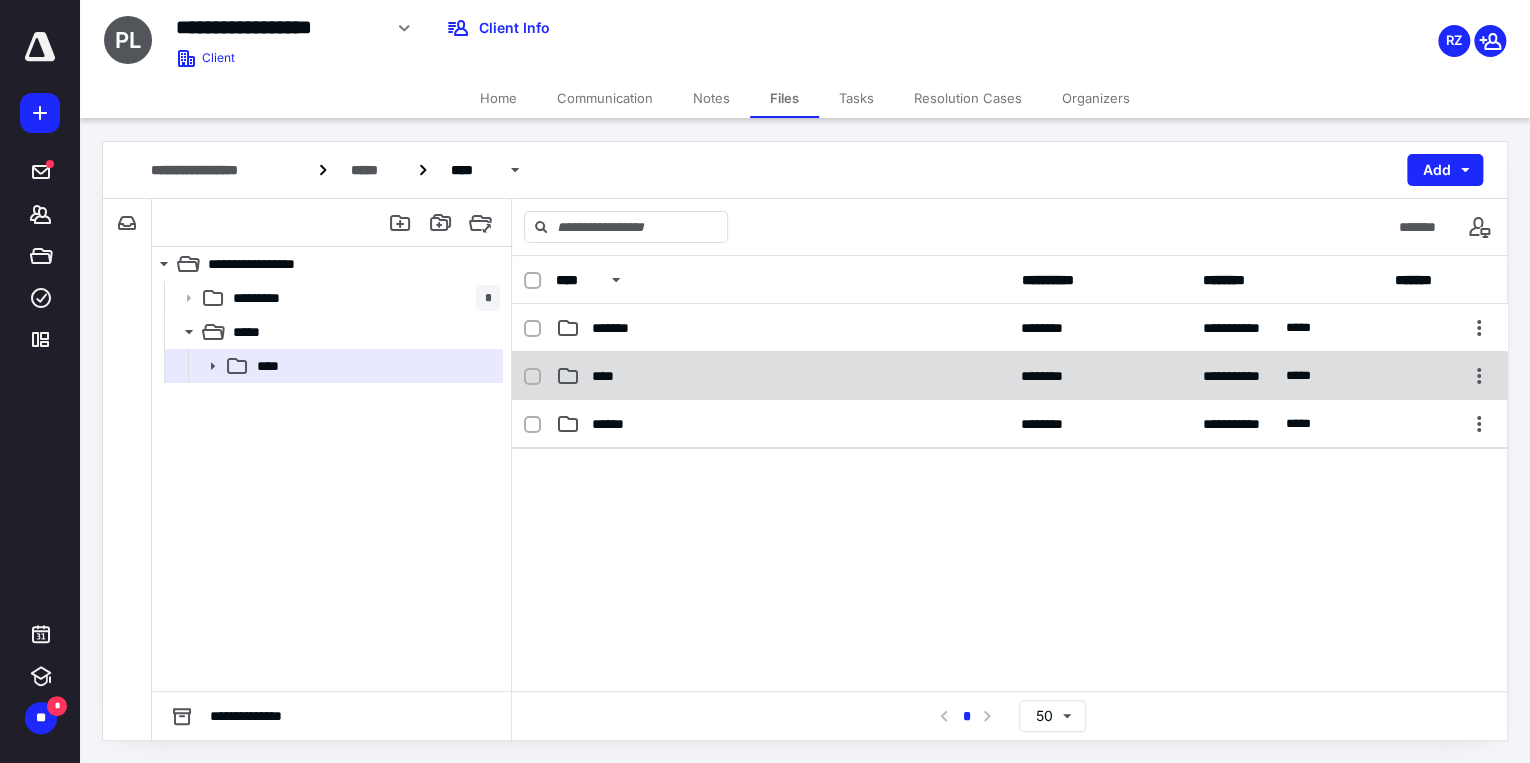 click on "**********" at bounding box center [1009, 376] 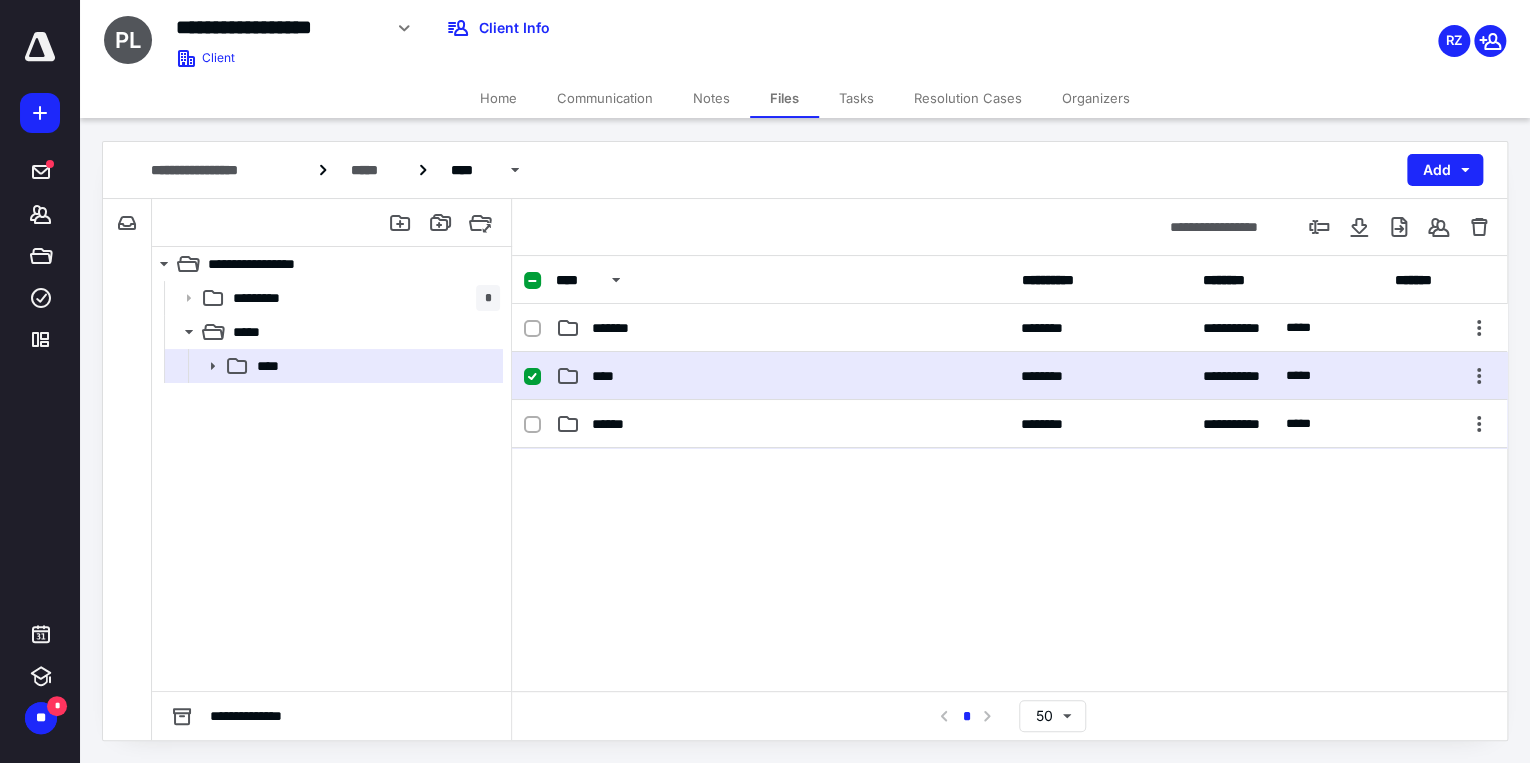 click on "**********" at bounding box center [1009, 376] 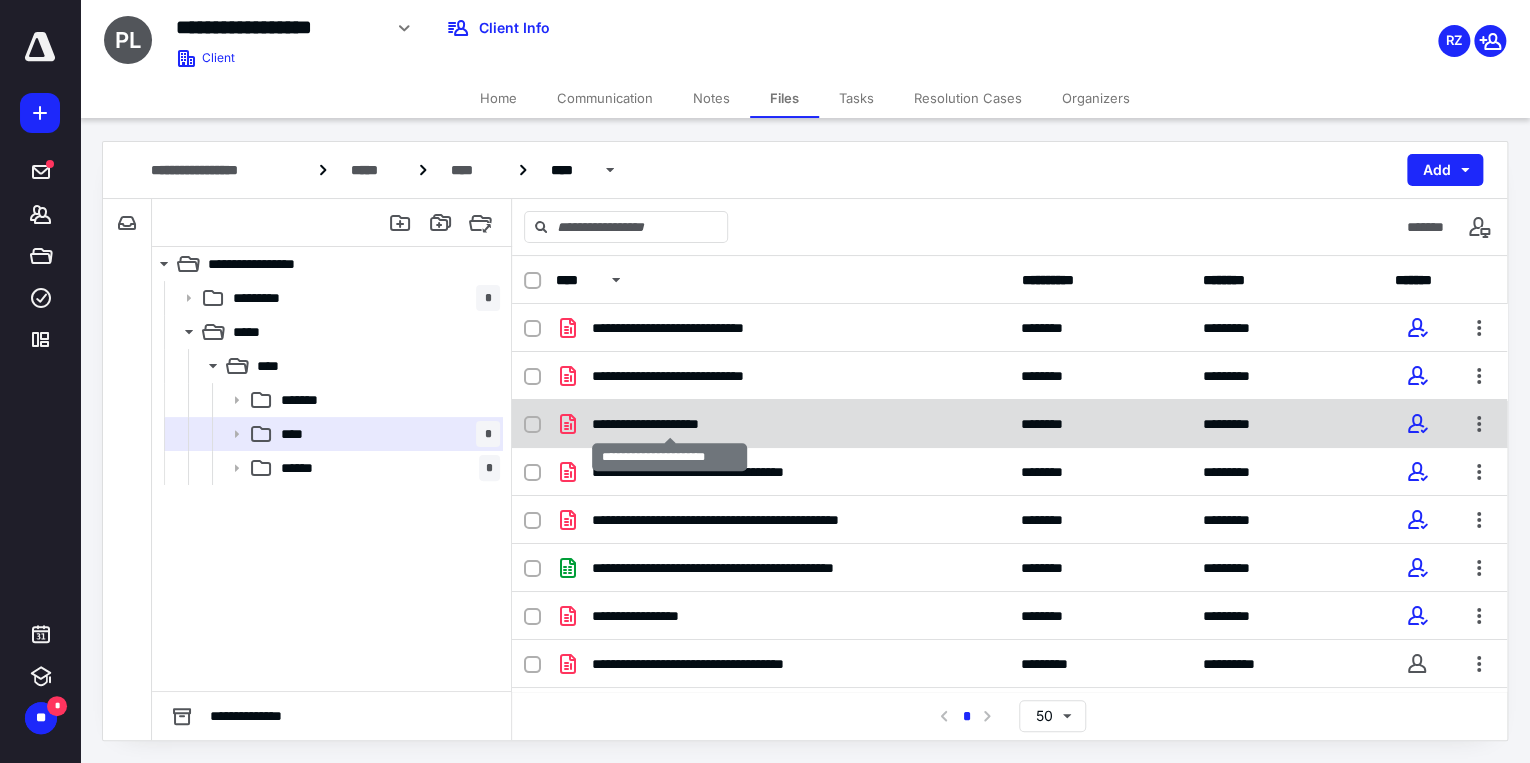 click on "**********" at bounding box center [669, 424] 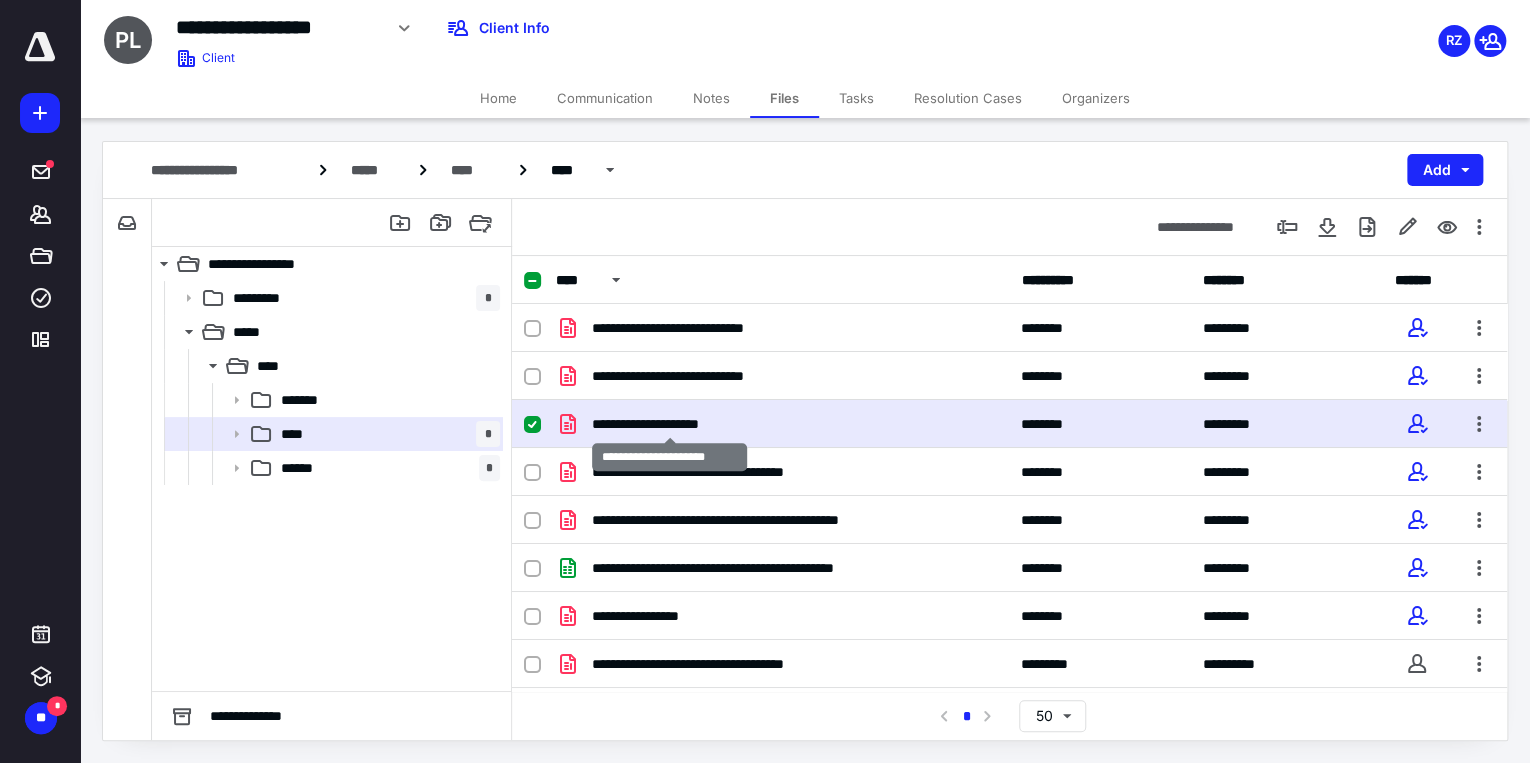 click on "**********" at bounding box center [669, 424] 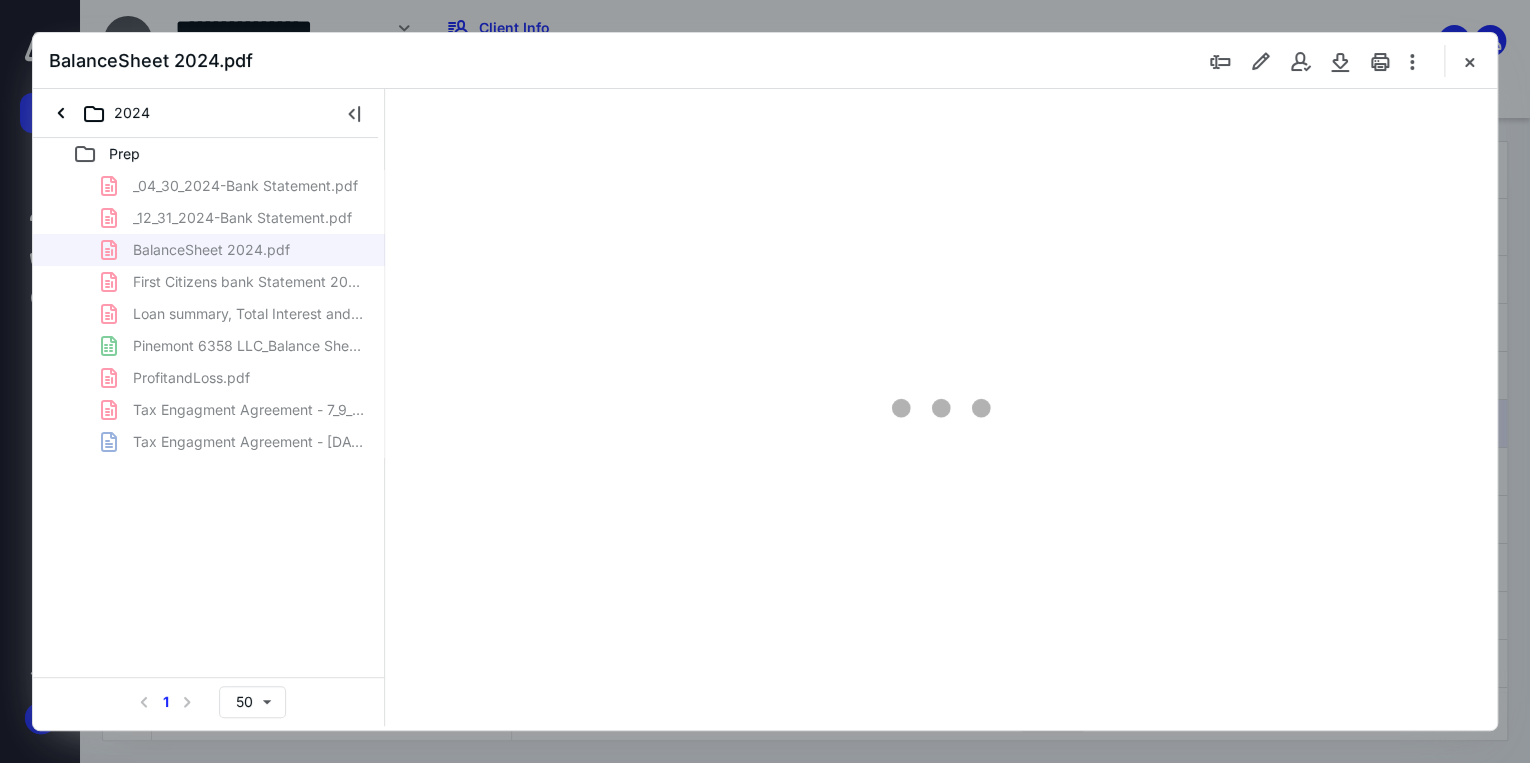 scroll, scrollTop: 0, scrollLeft: 0, axis: both 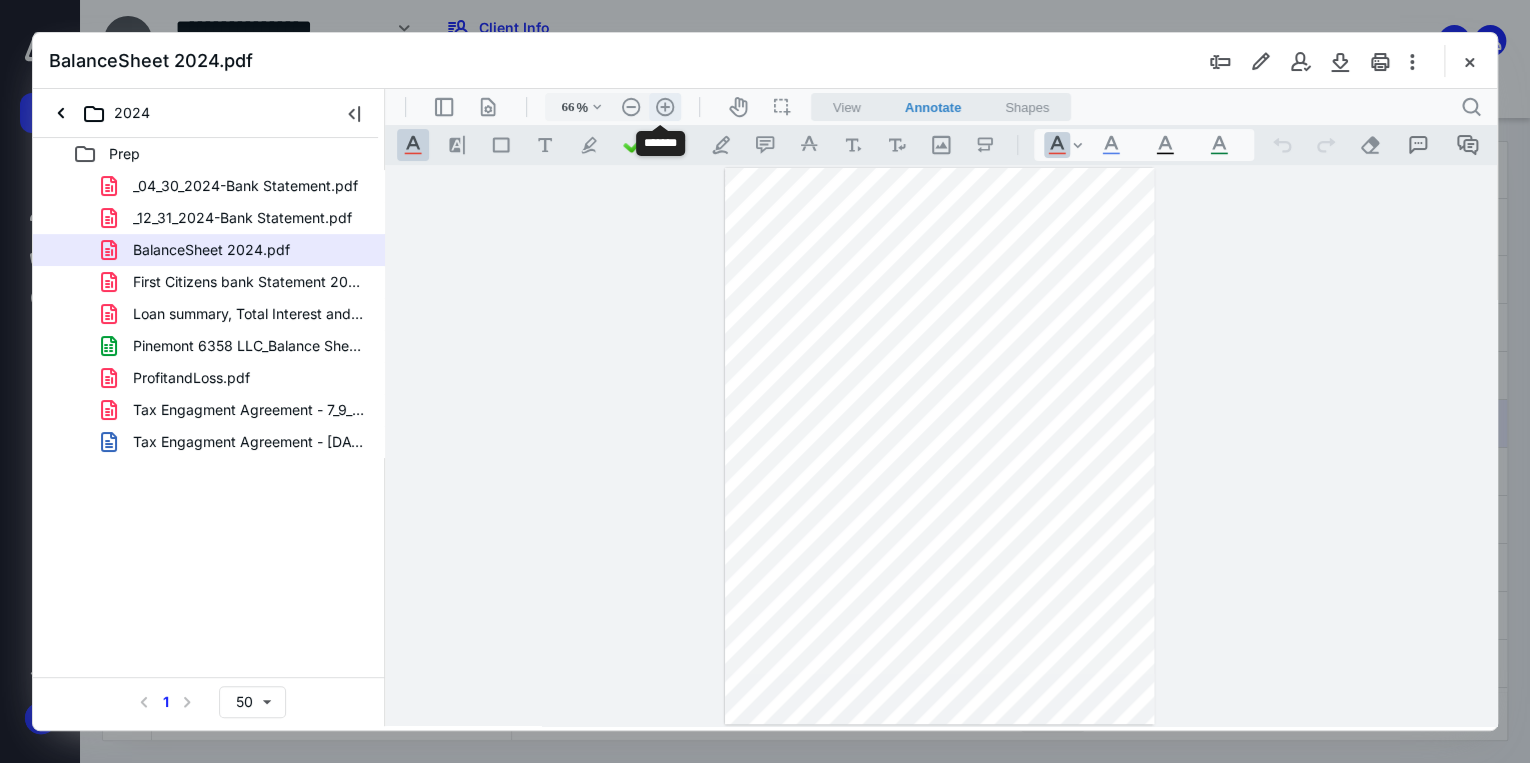 click on ".cls-1{fill:#abb0c4;} icon - header - zoom - in - line" at bounding box center [665, 107] 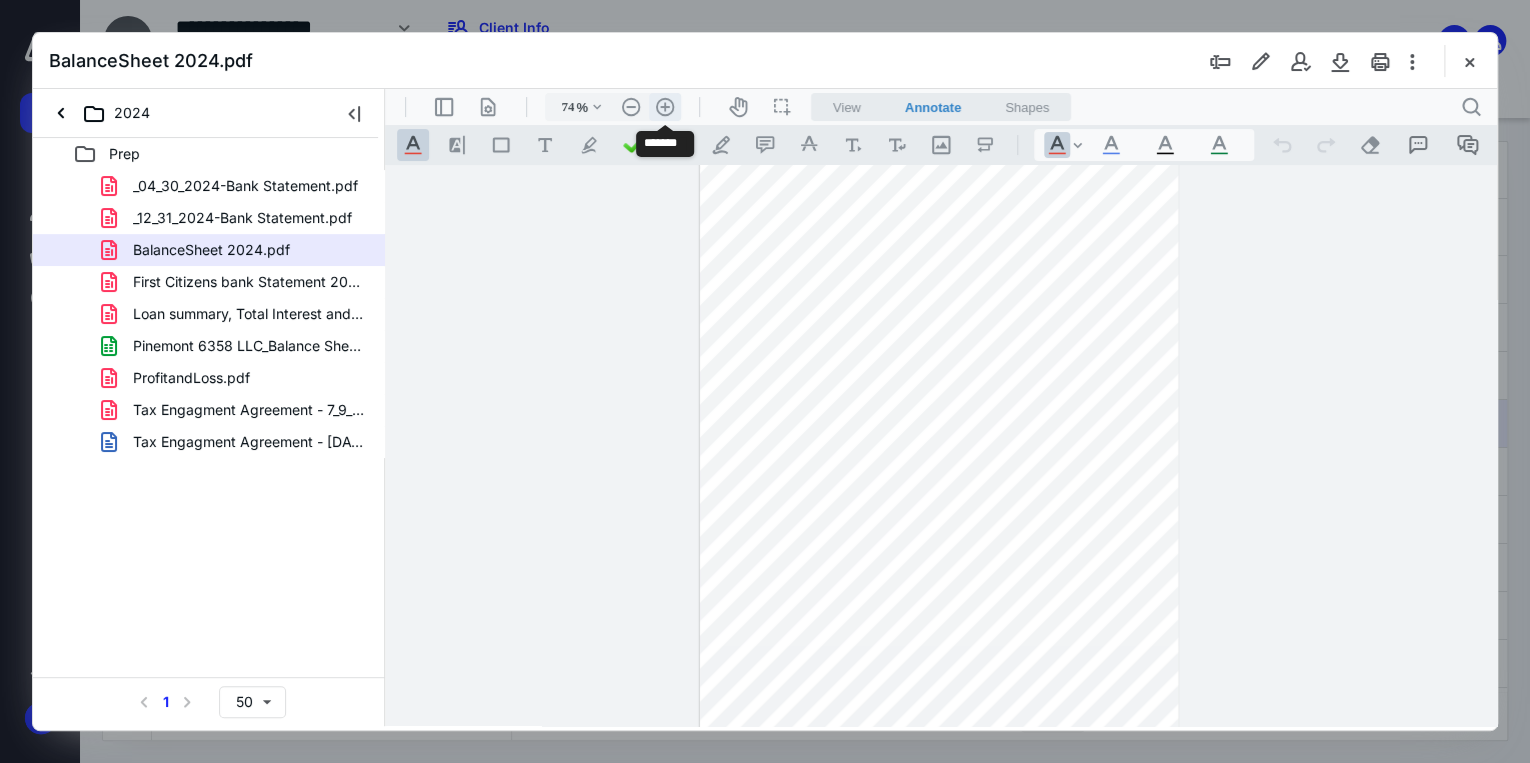click on ".cls-1{fill:#abb0c4;} icon - header - zoom - in - line" at bounding box center (665, 107) 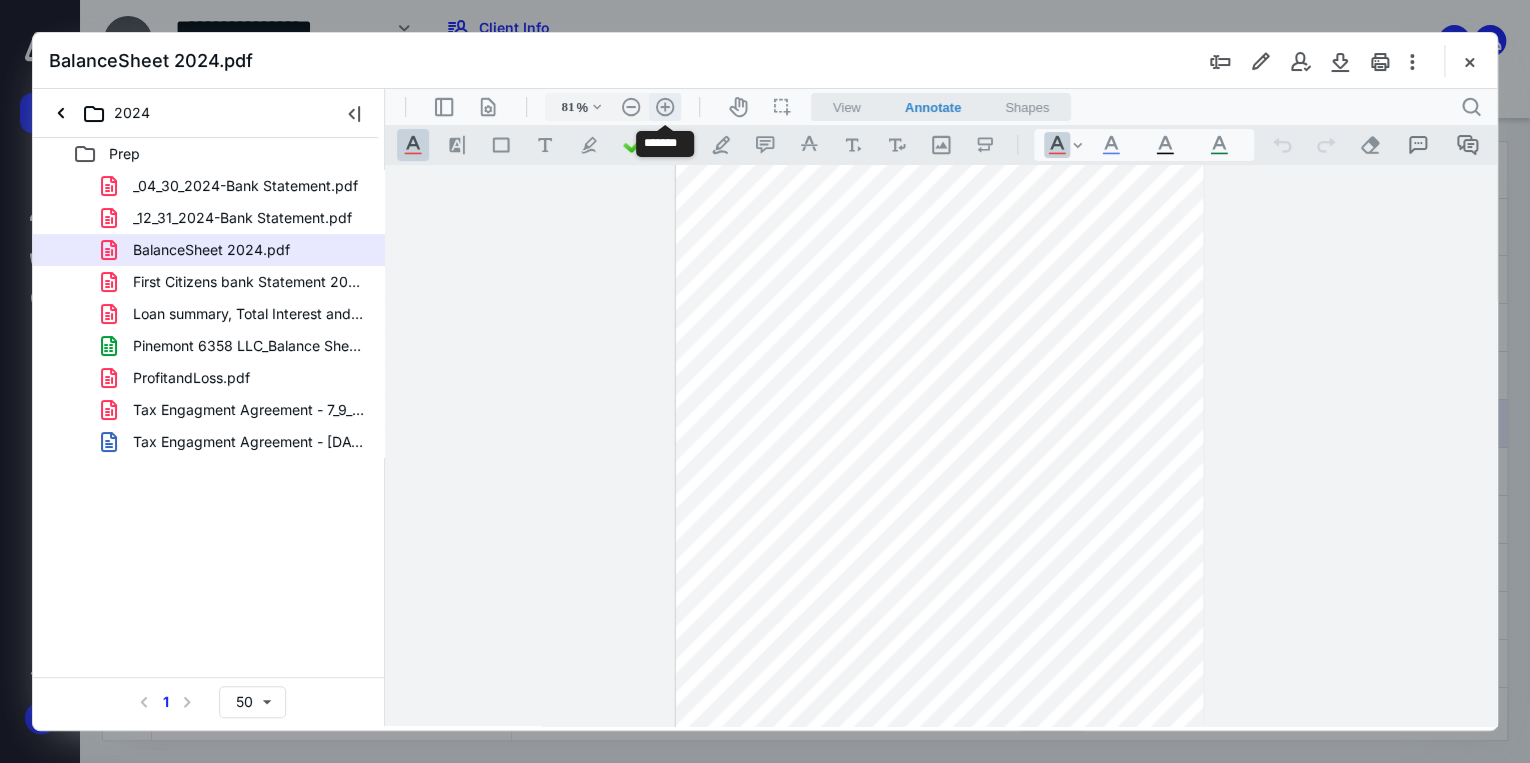 click on ".cls-1{fill:#abb0c4;} icon - header - zoom - in - line" at bounding box center [665, 107] 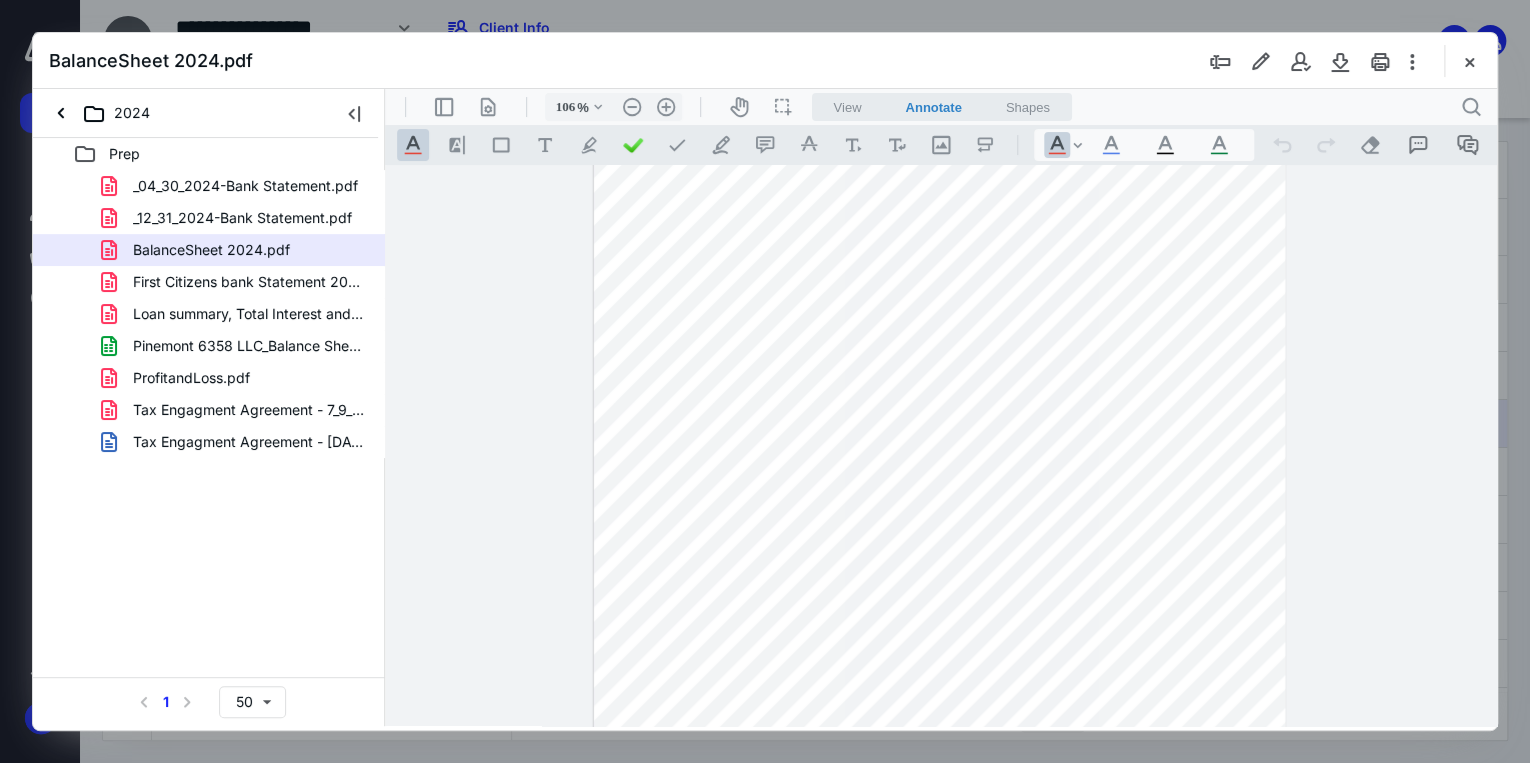 scroll, scrollTop: 0, scrollLeft: 0, axis: both 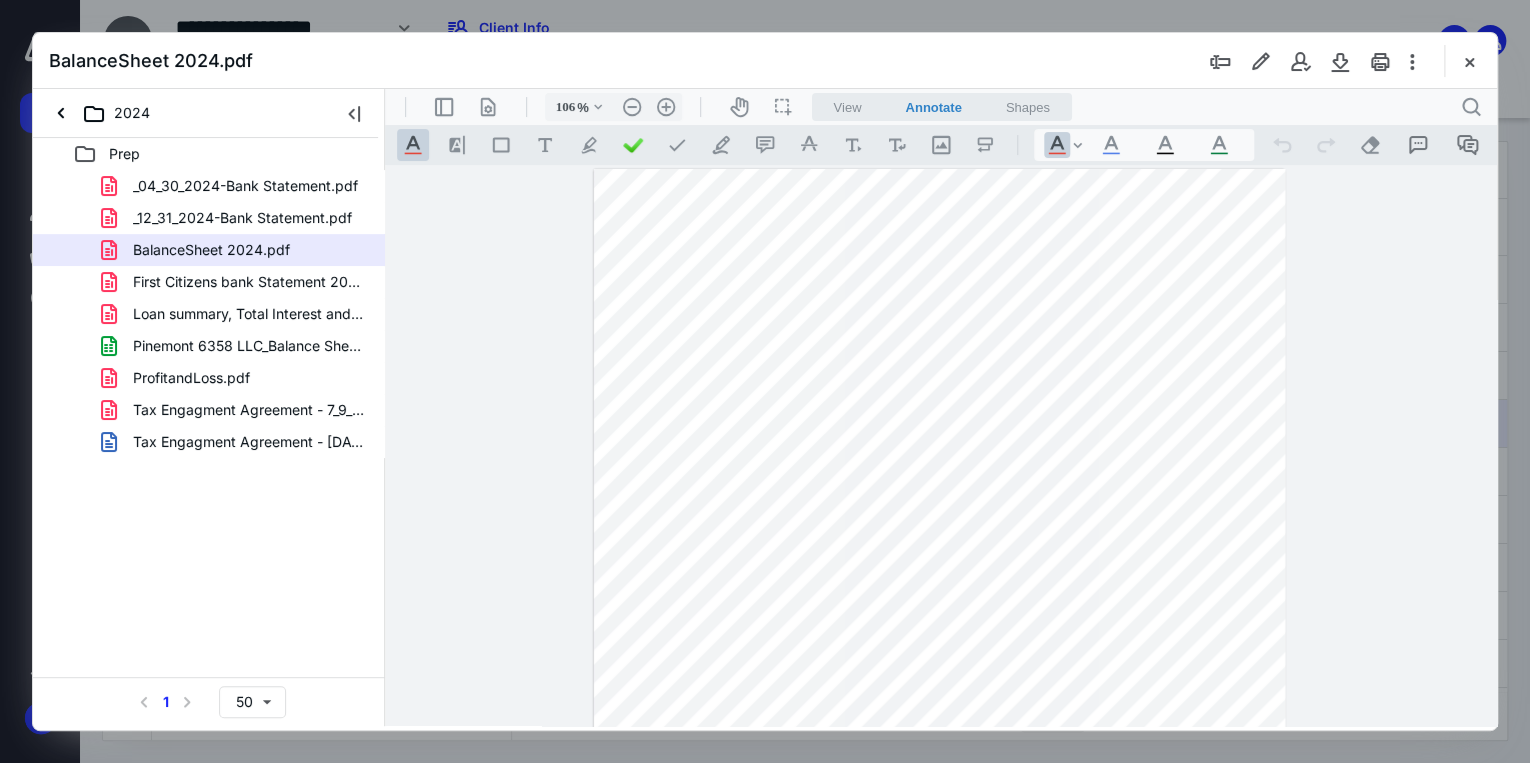 click at bounding box center [939, 617] 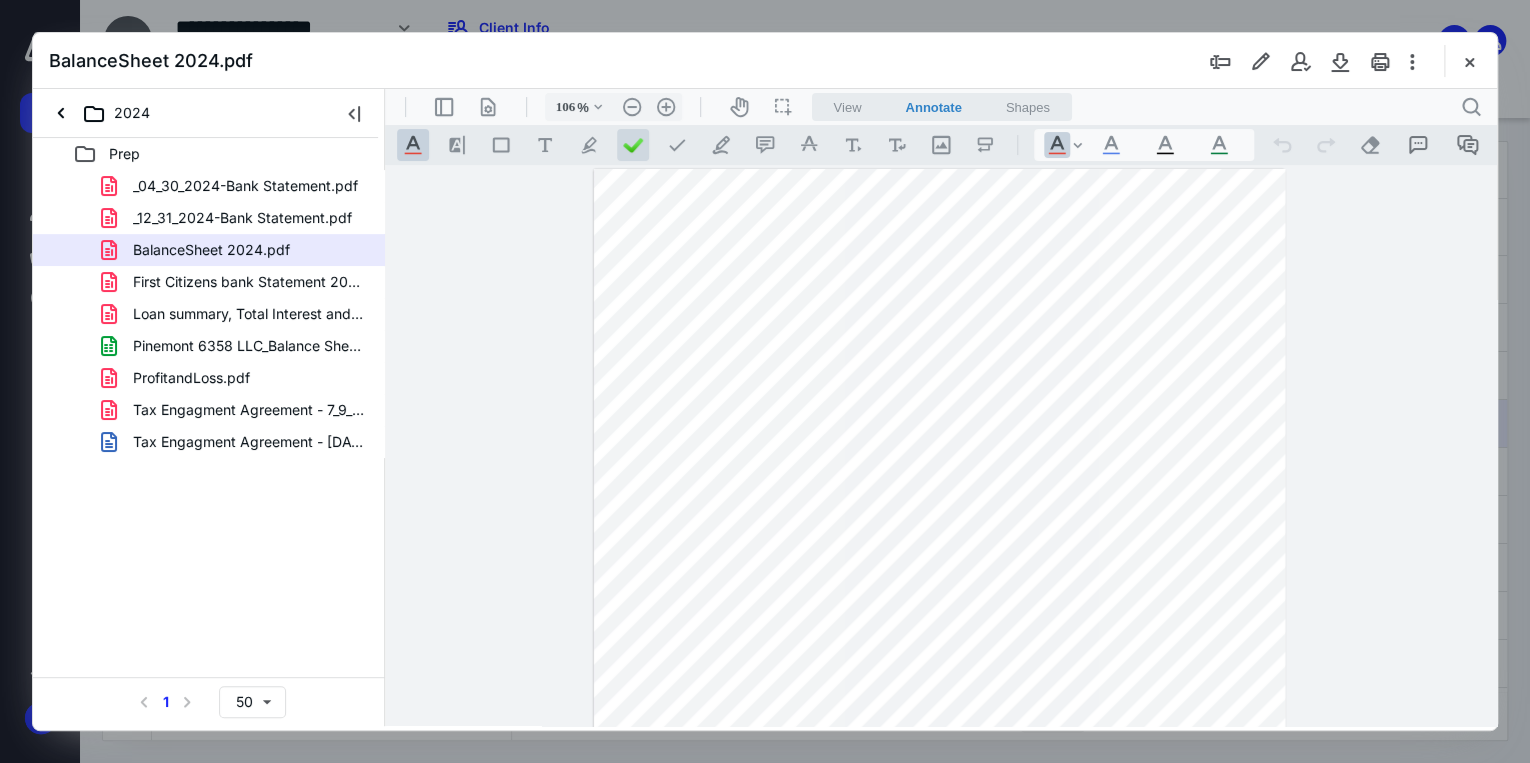 click at bounding box center (633, 145) 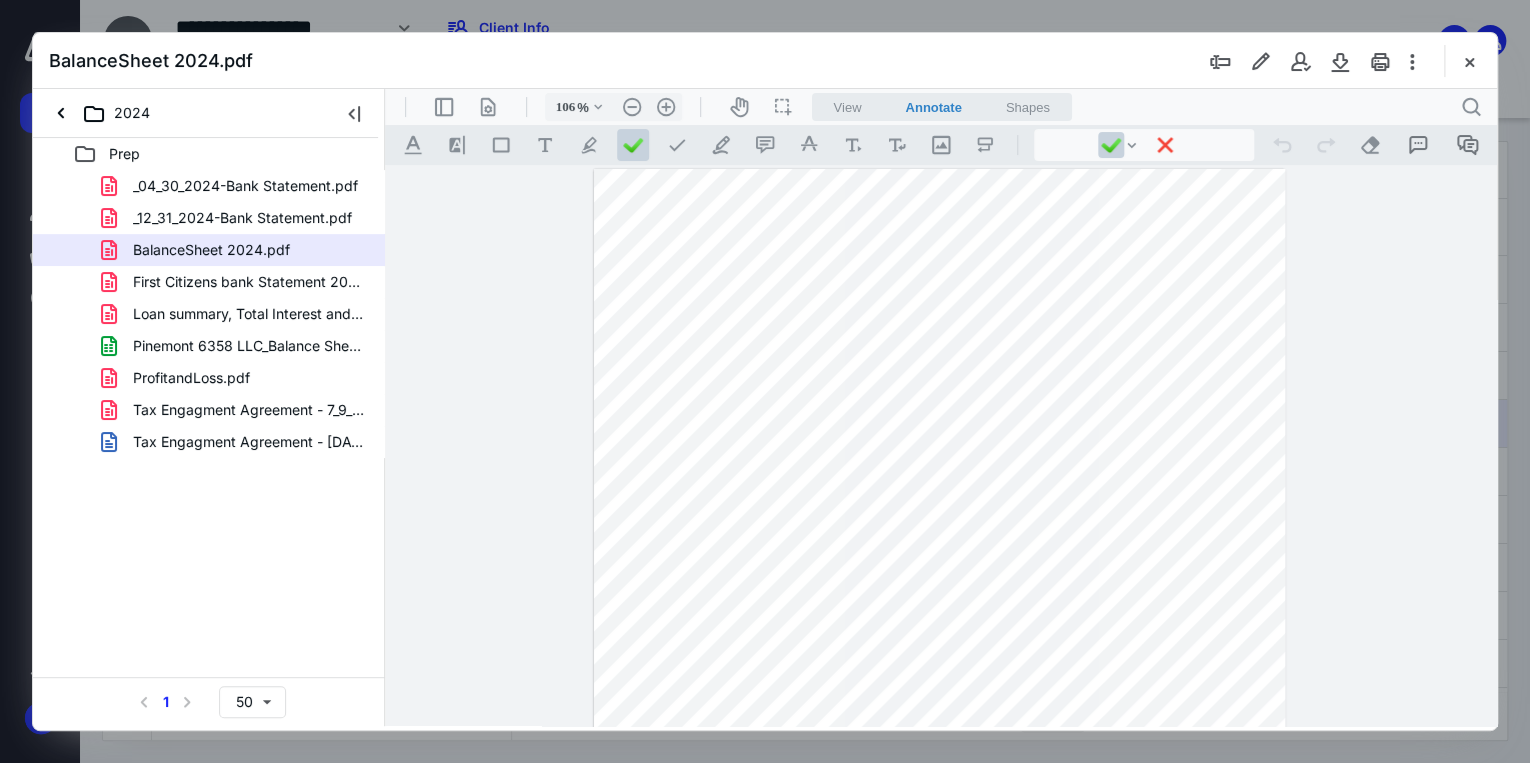 click at bounding box center [939, 617] 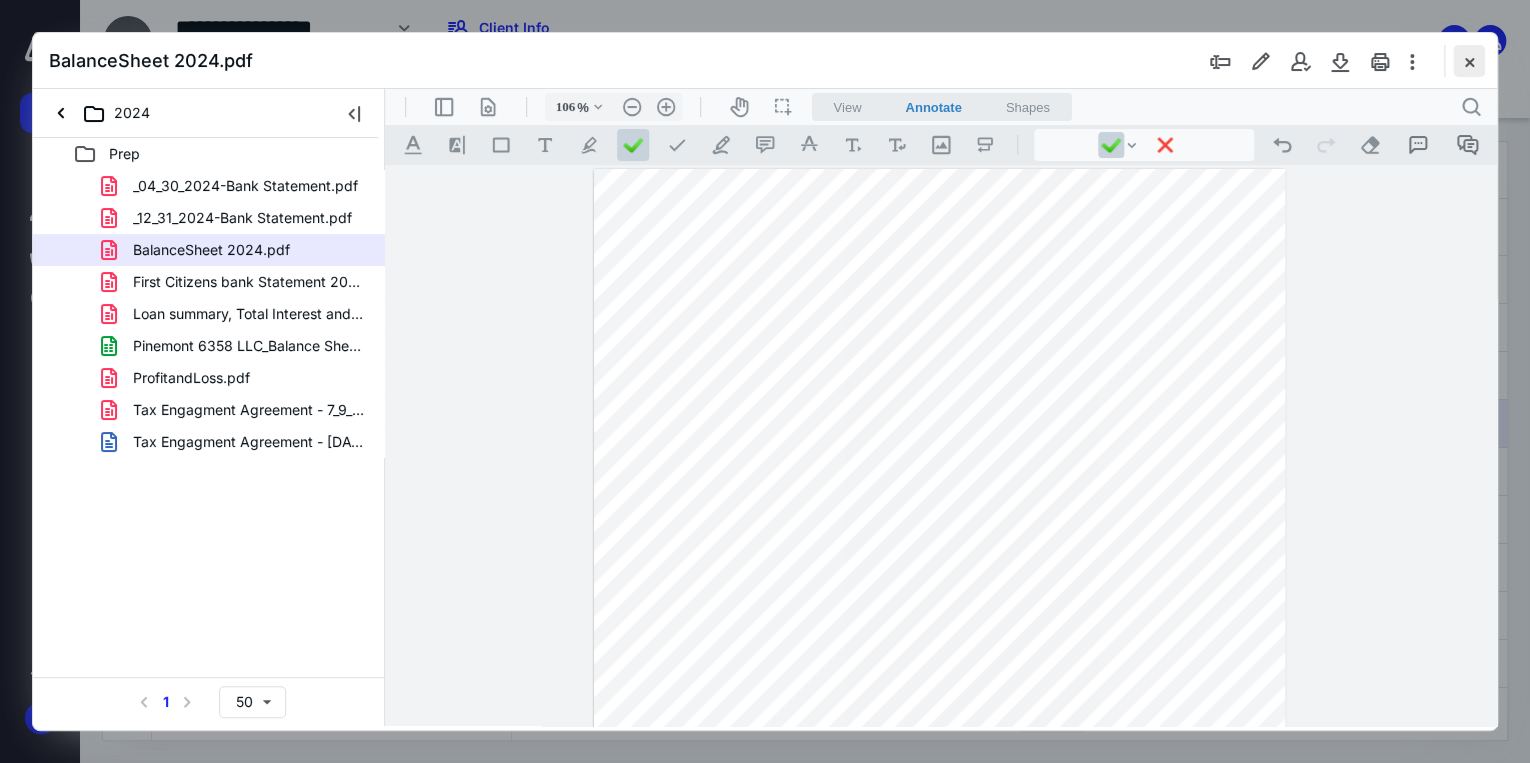 click at bounding box center [1469, 61] 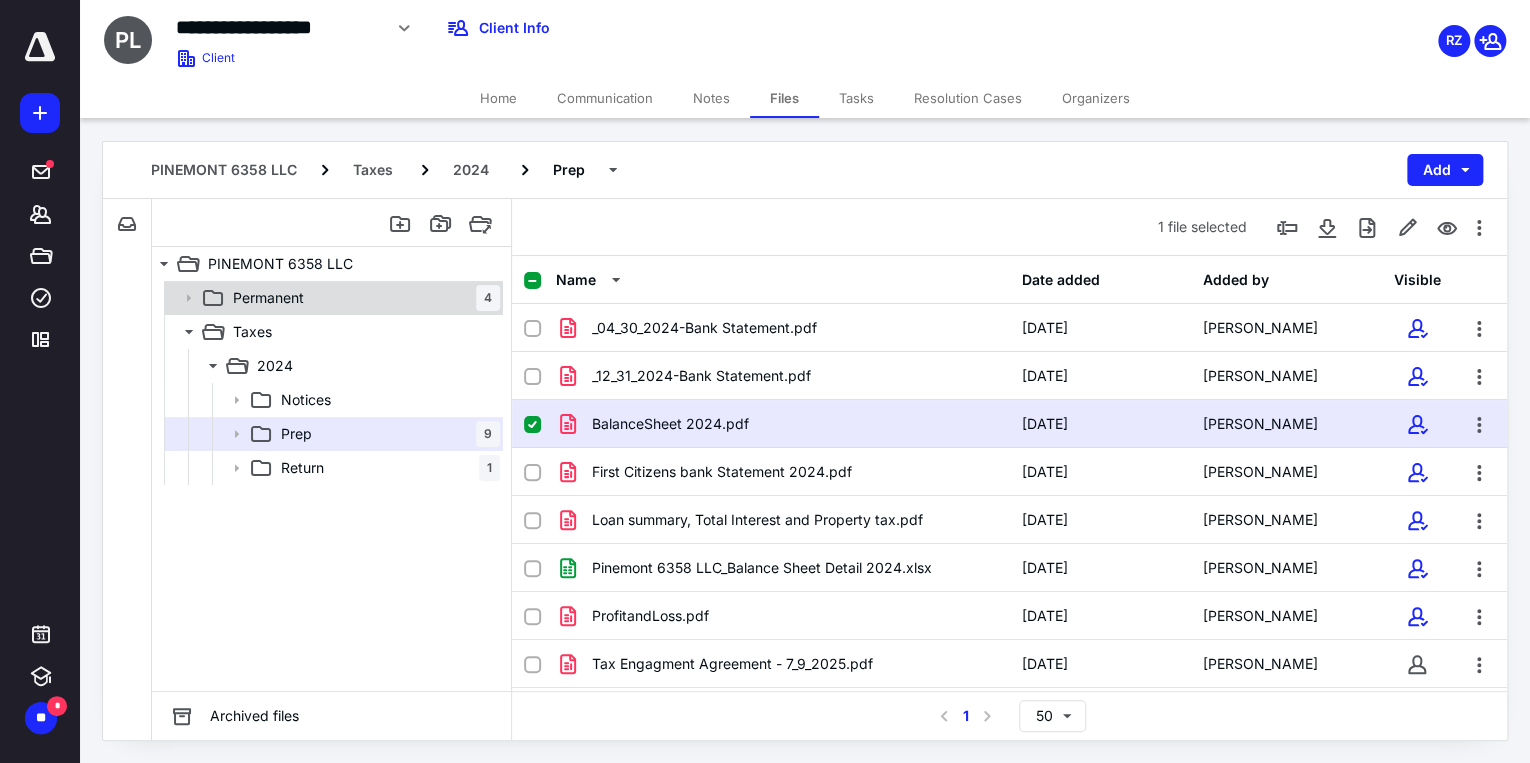 click on "Permanent 4" at bounding box center (362, 298) 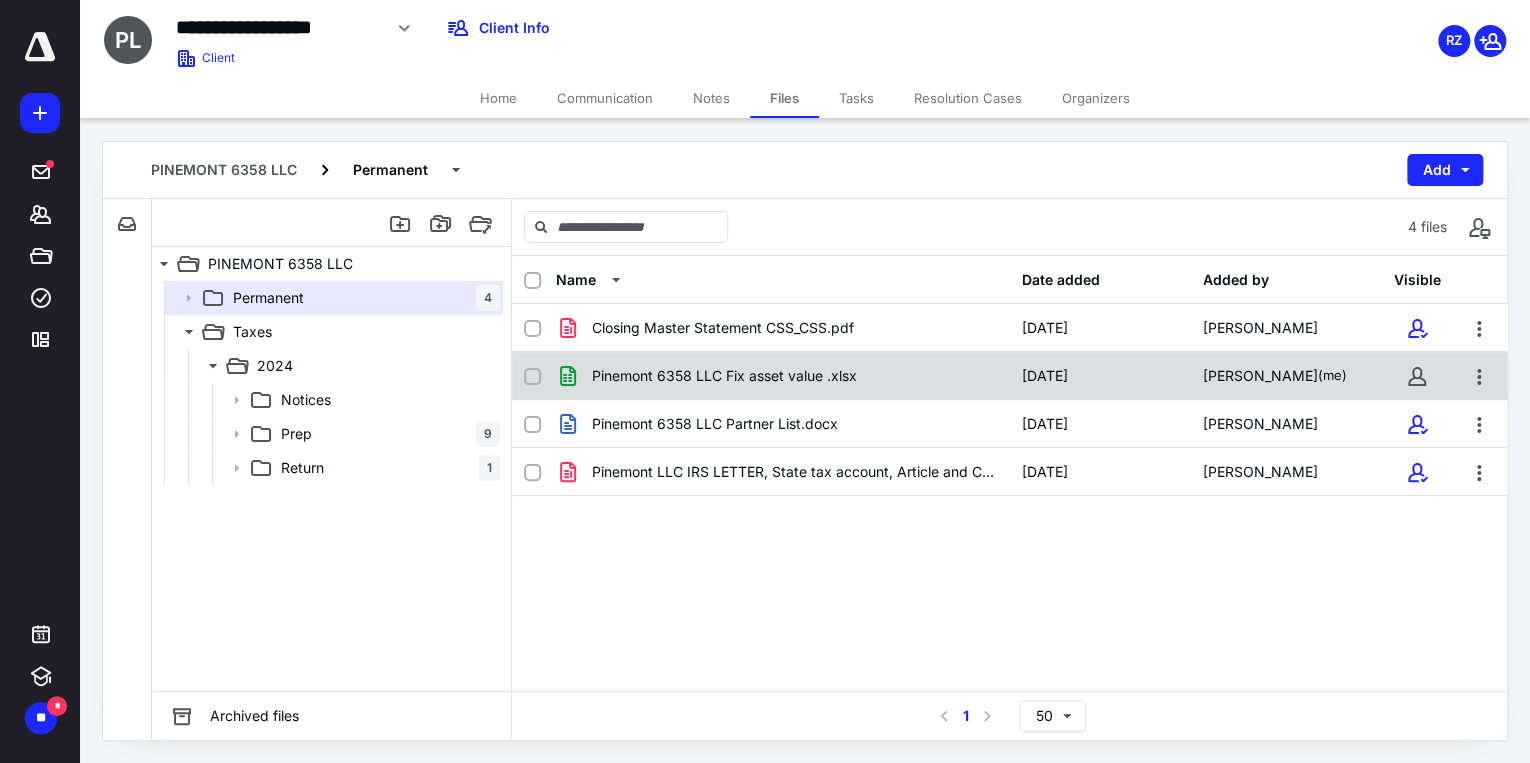 click on "Pinemont 6358 LLC Fix asset value .xlsx" at bounding box center (724, 376) 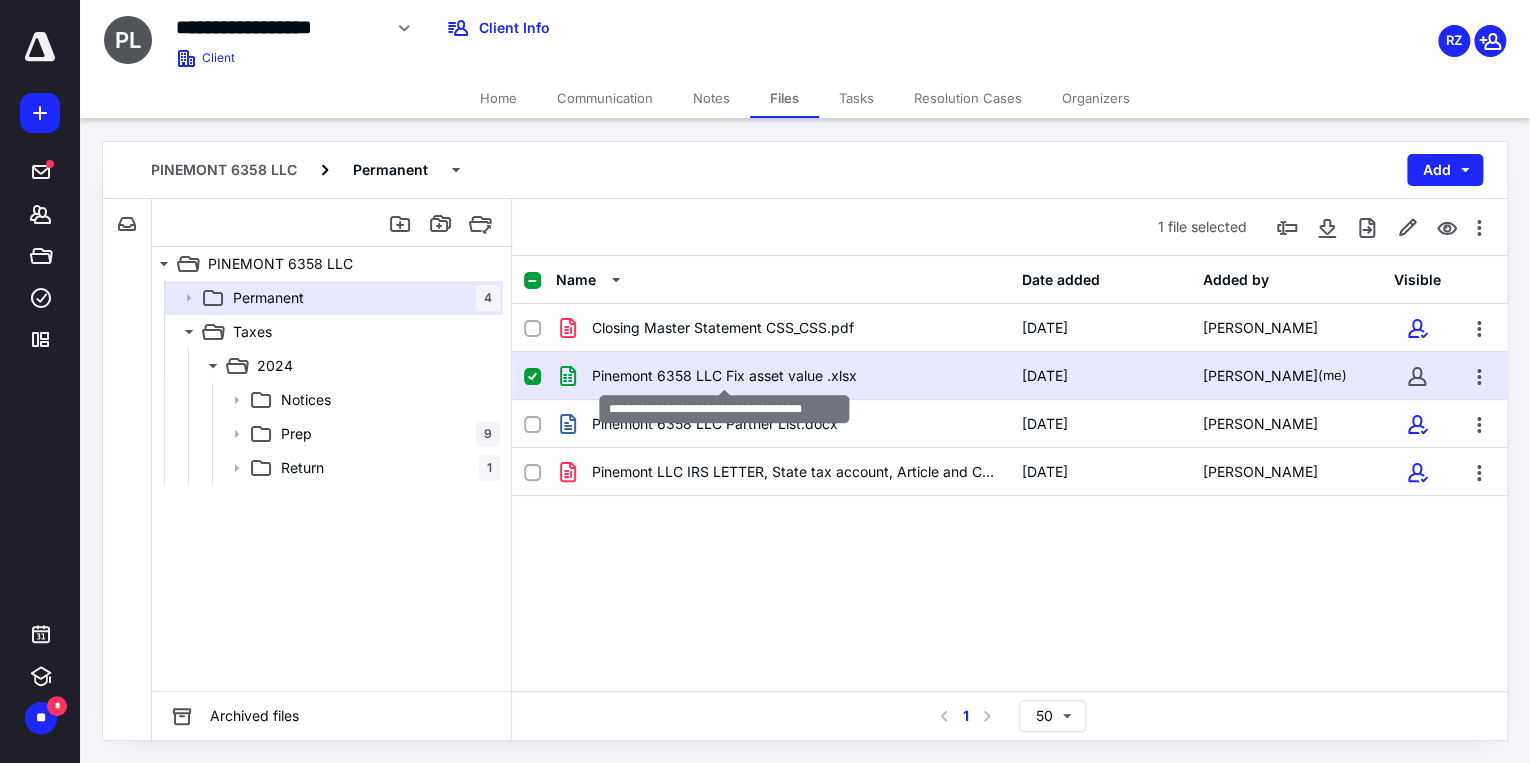 click on "Pinemont 6358 LLC Fix asset value .xlsx" at bounding box center (724, 376) 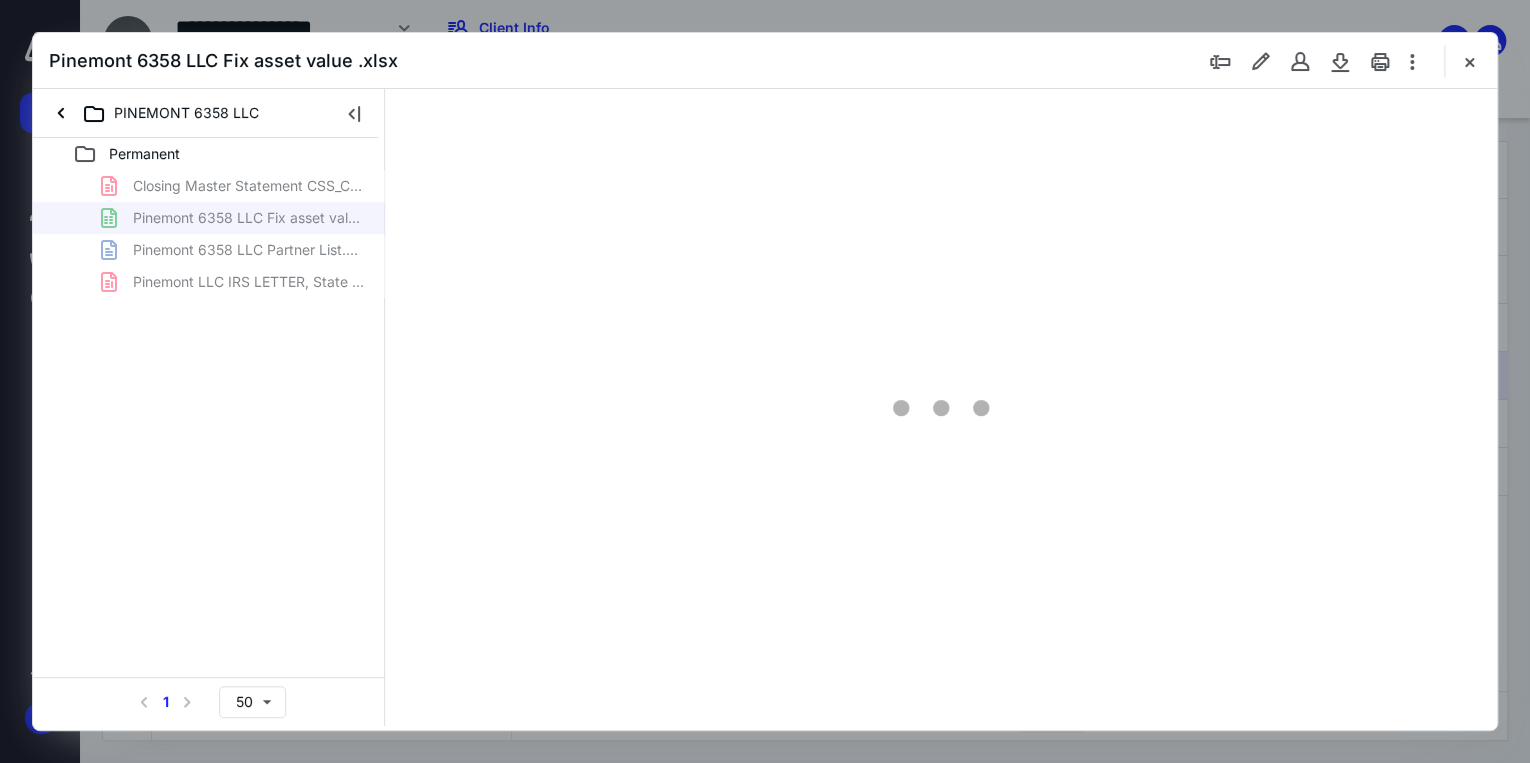 scroll, scrollTop: 0, scrollLeft: 0, axis: both 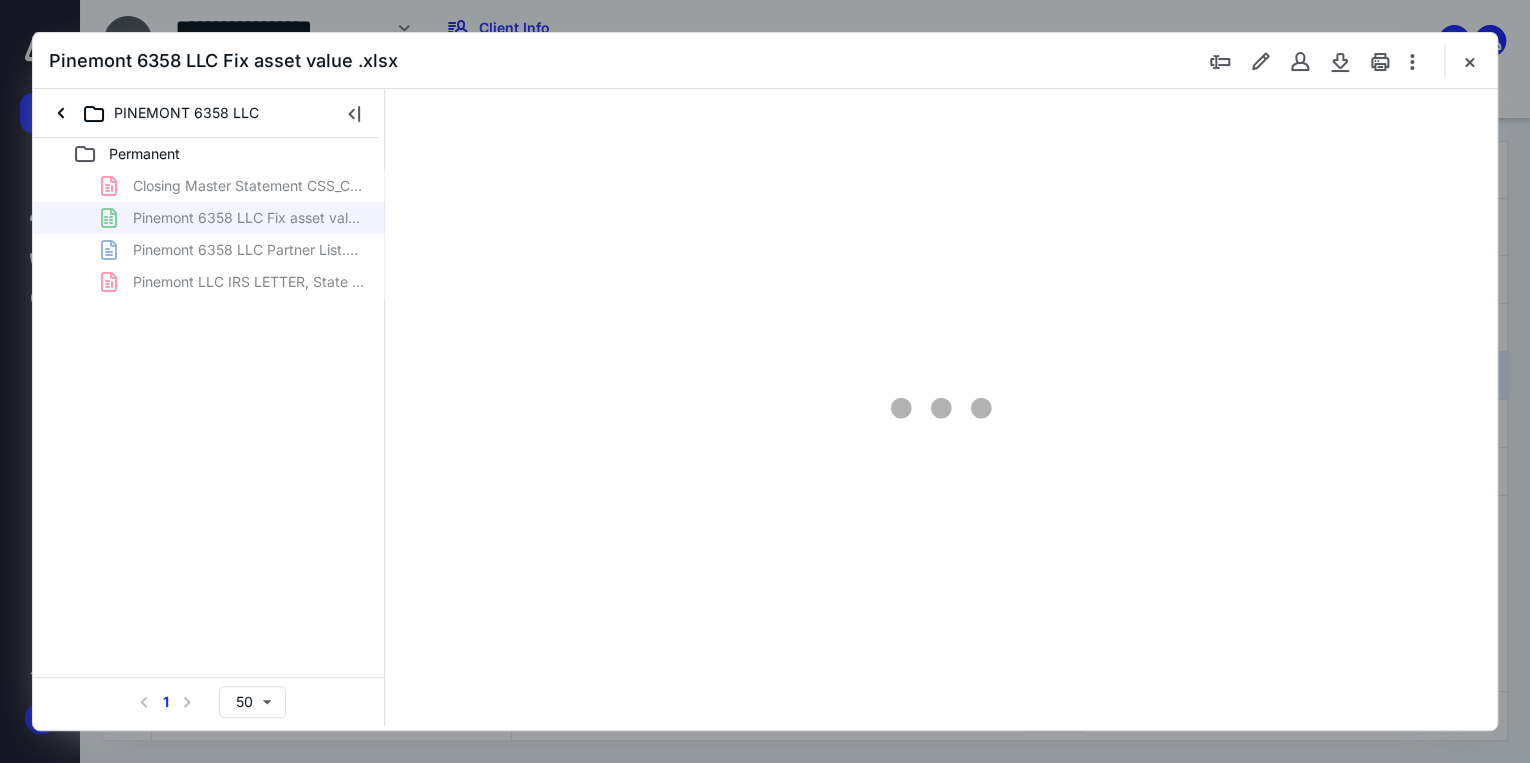 type on "152" 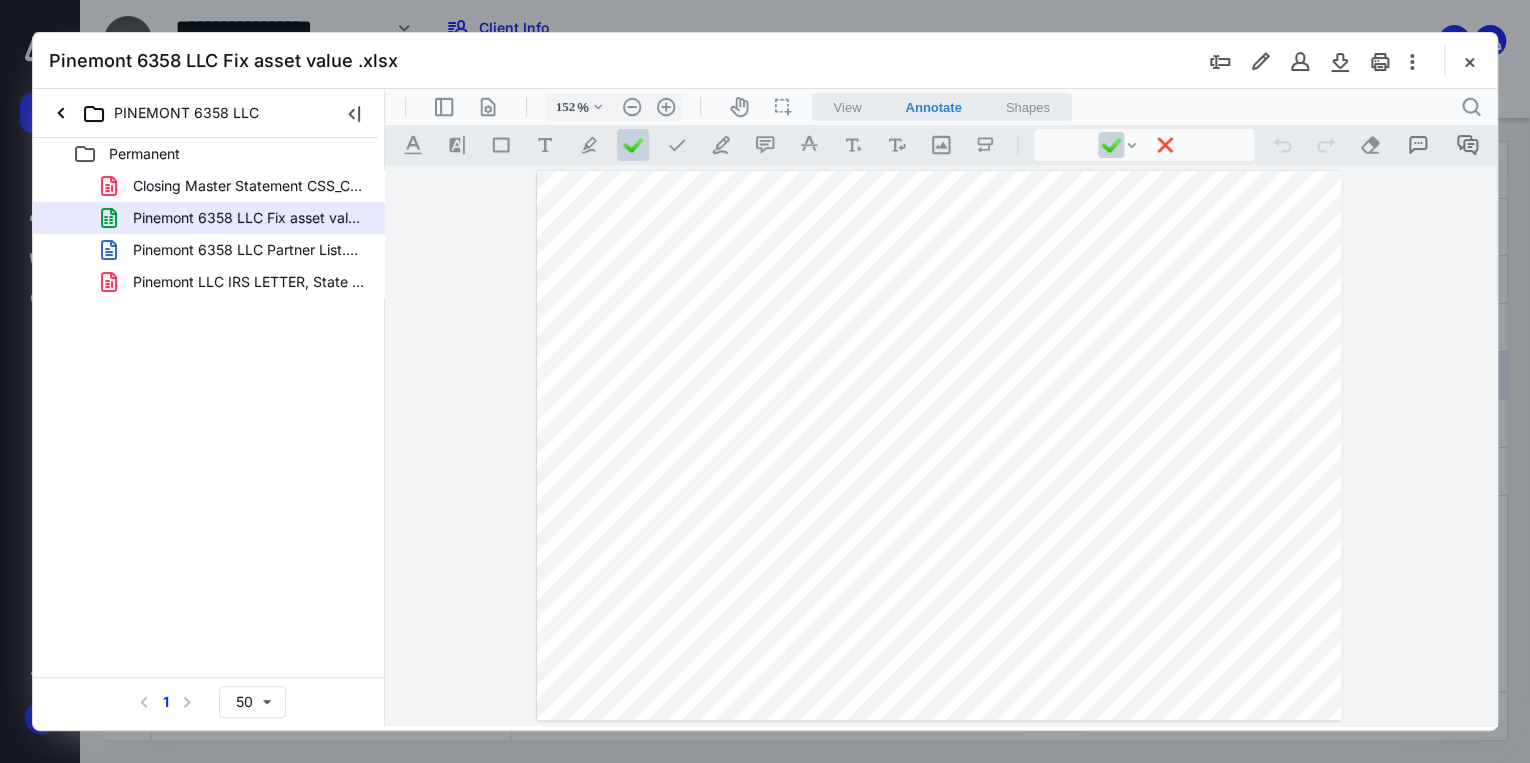 click at bounding box center [939, 446] 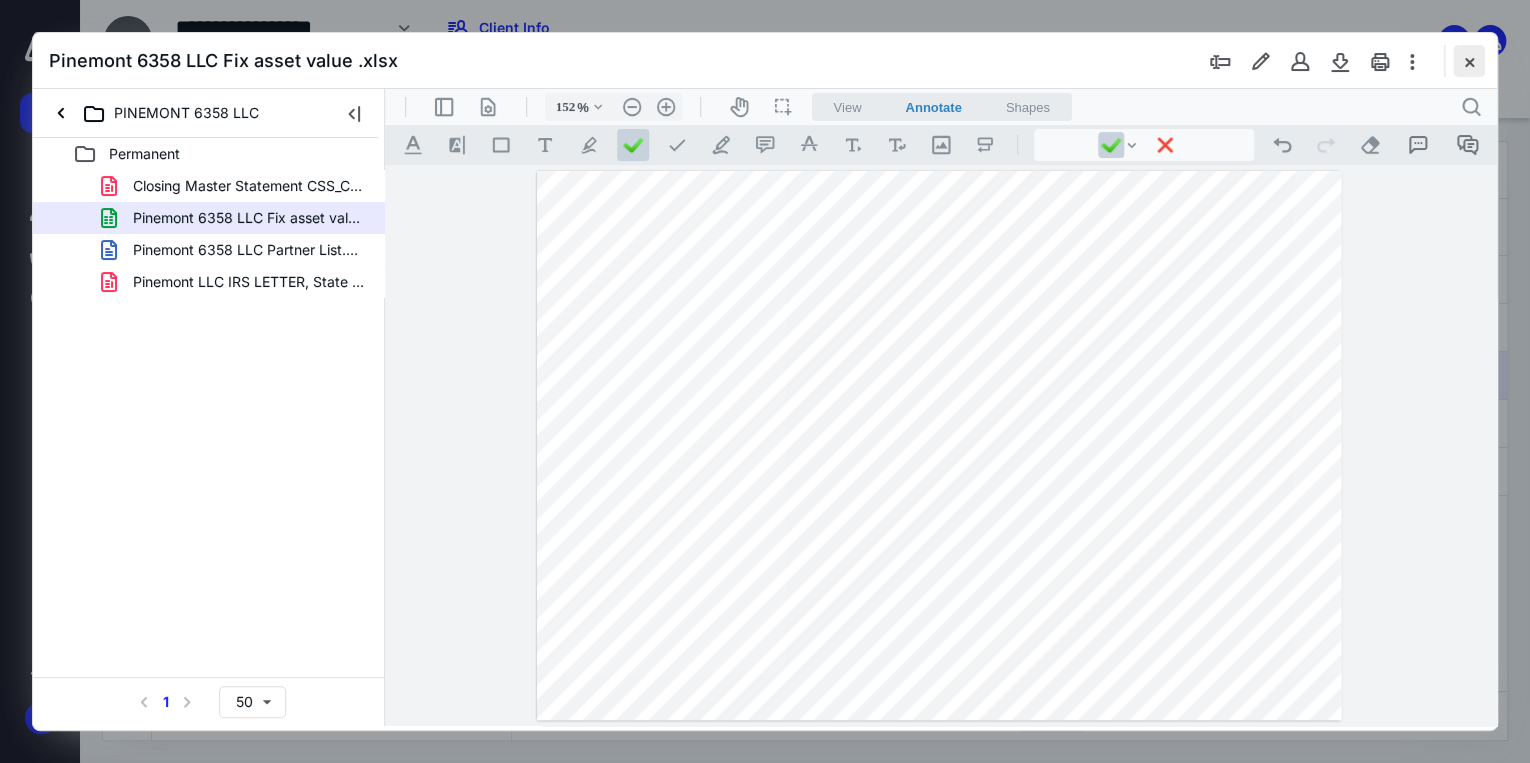 click at bounding box center [1469, 61] 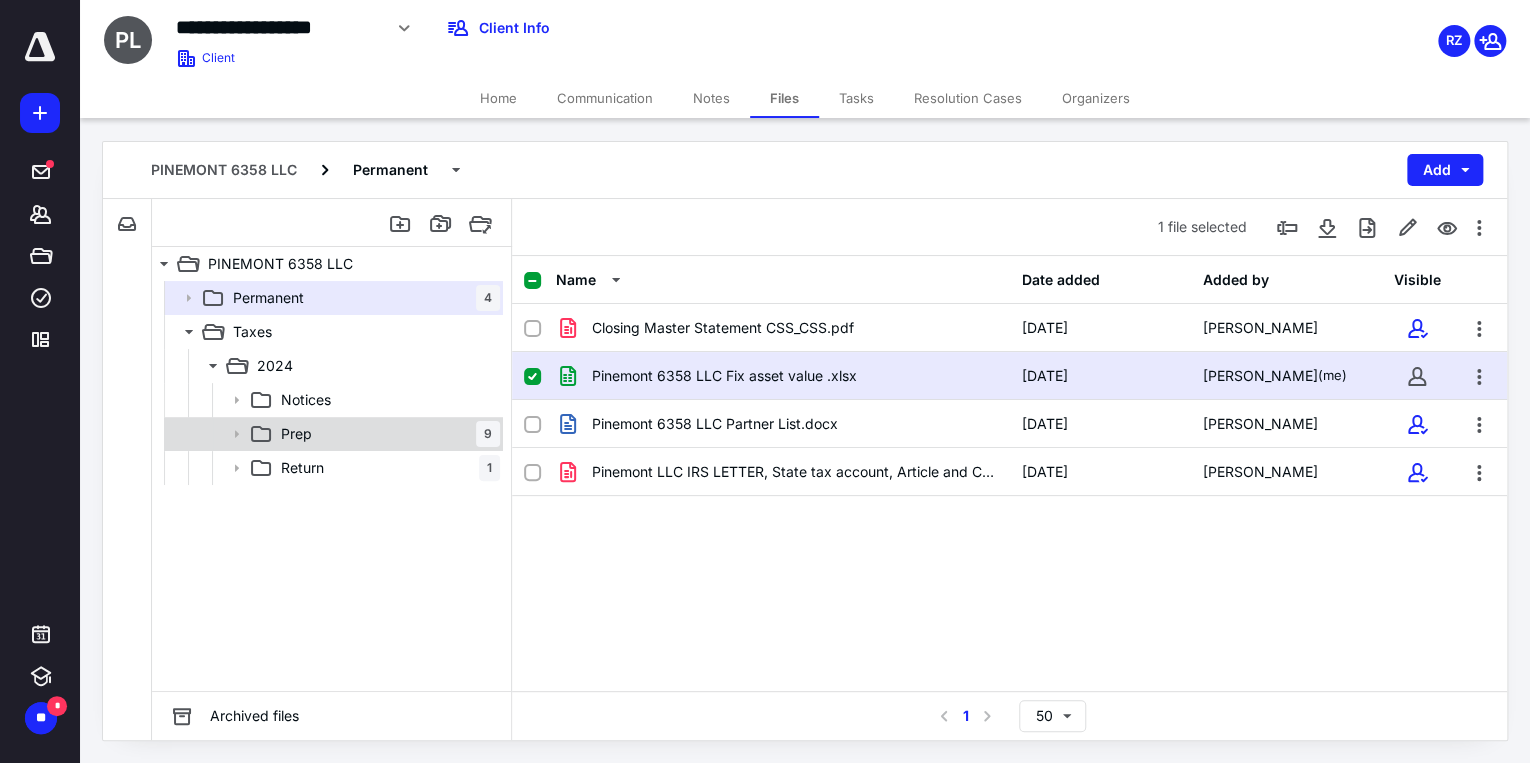 click on "Prep 9" at bounding box center [386, 434] 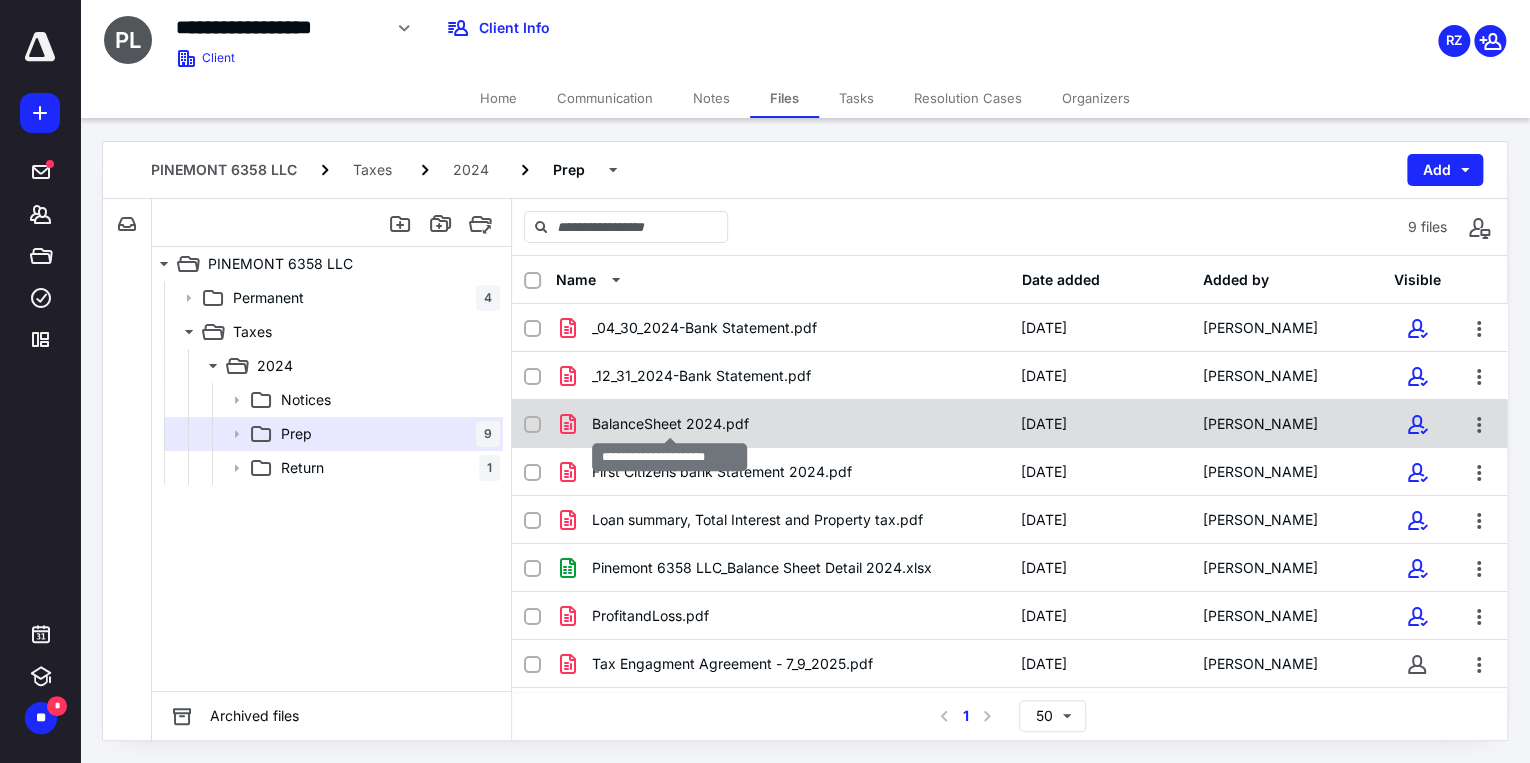 click on "BalanceSheet 2024.pdf" at bounding box center (670, 424) 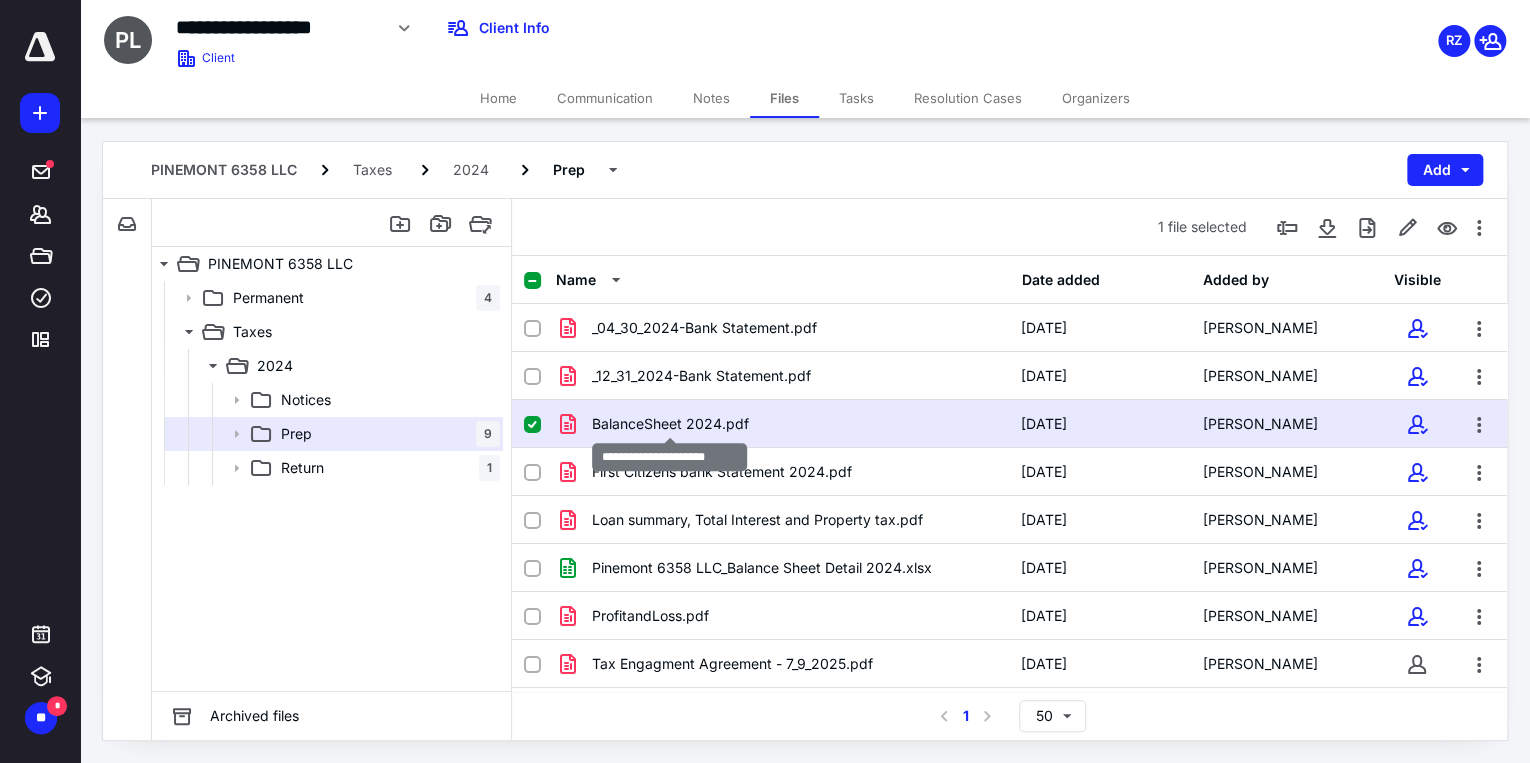 click on "BalanceSheet 2024.pdf" at bounding box center (670, 424) 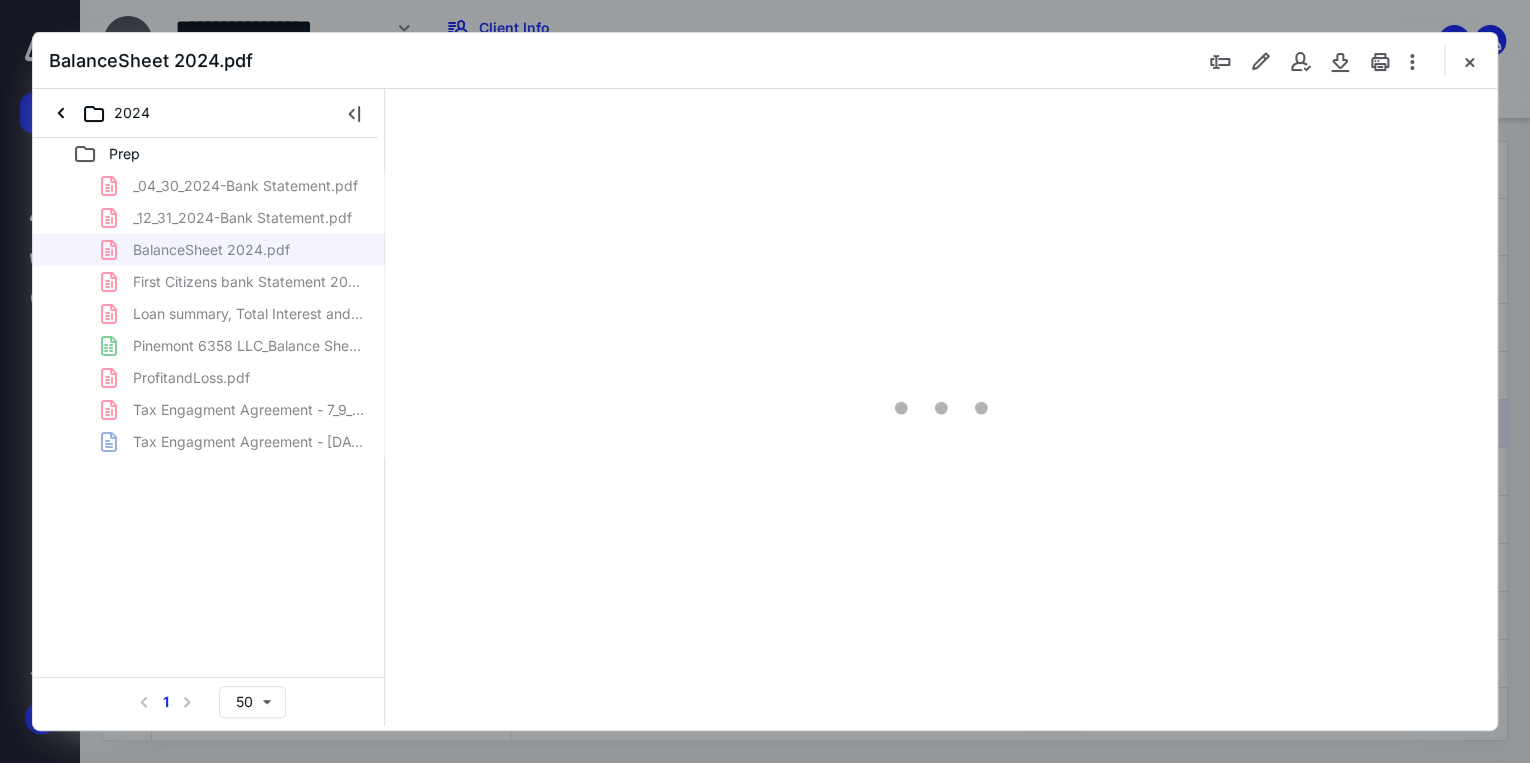 scroll, scrollTop: 0, scrollLeft: 0, axis: both 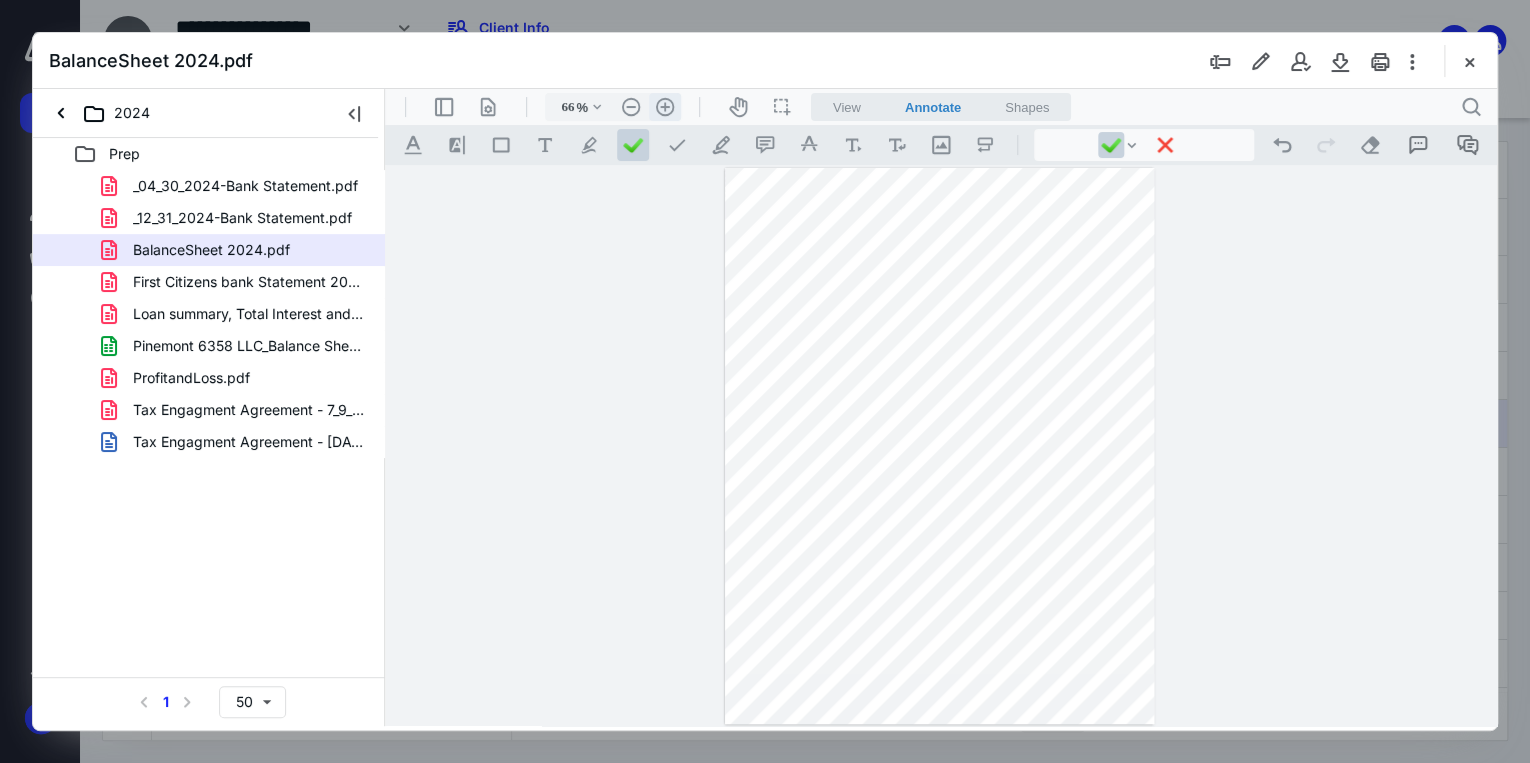 click on ".cls-1{fill:#abb0c4;} icon - header - zoom - in - line" at bounding box center [665, 107] 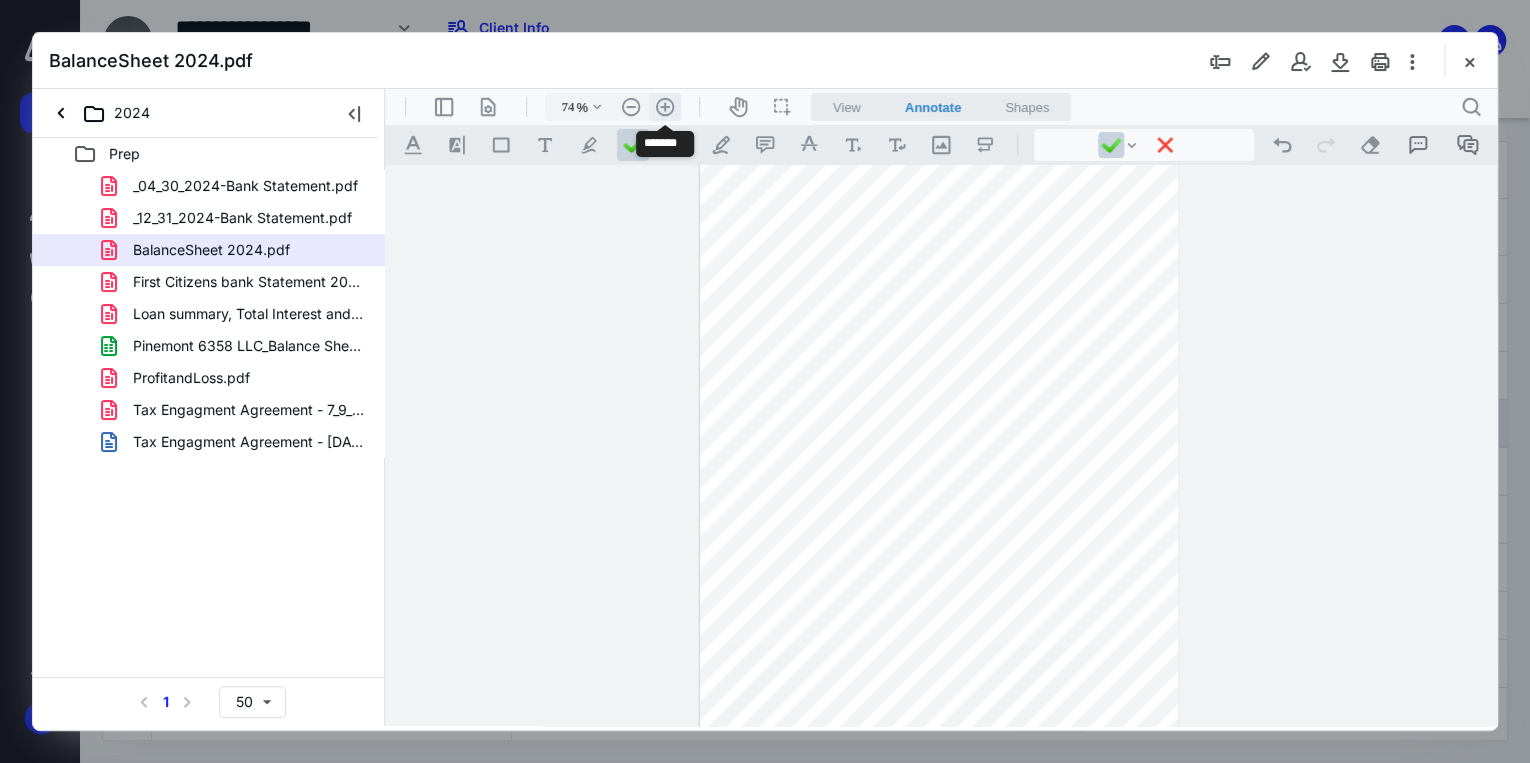 click on ".cls-1{fill:#abb0c4;} icon - header - zoom - in - line" at bounding box center [665, 107] 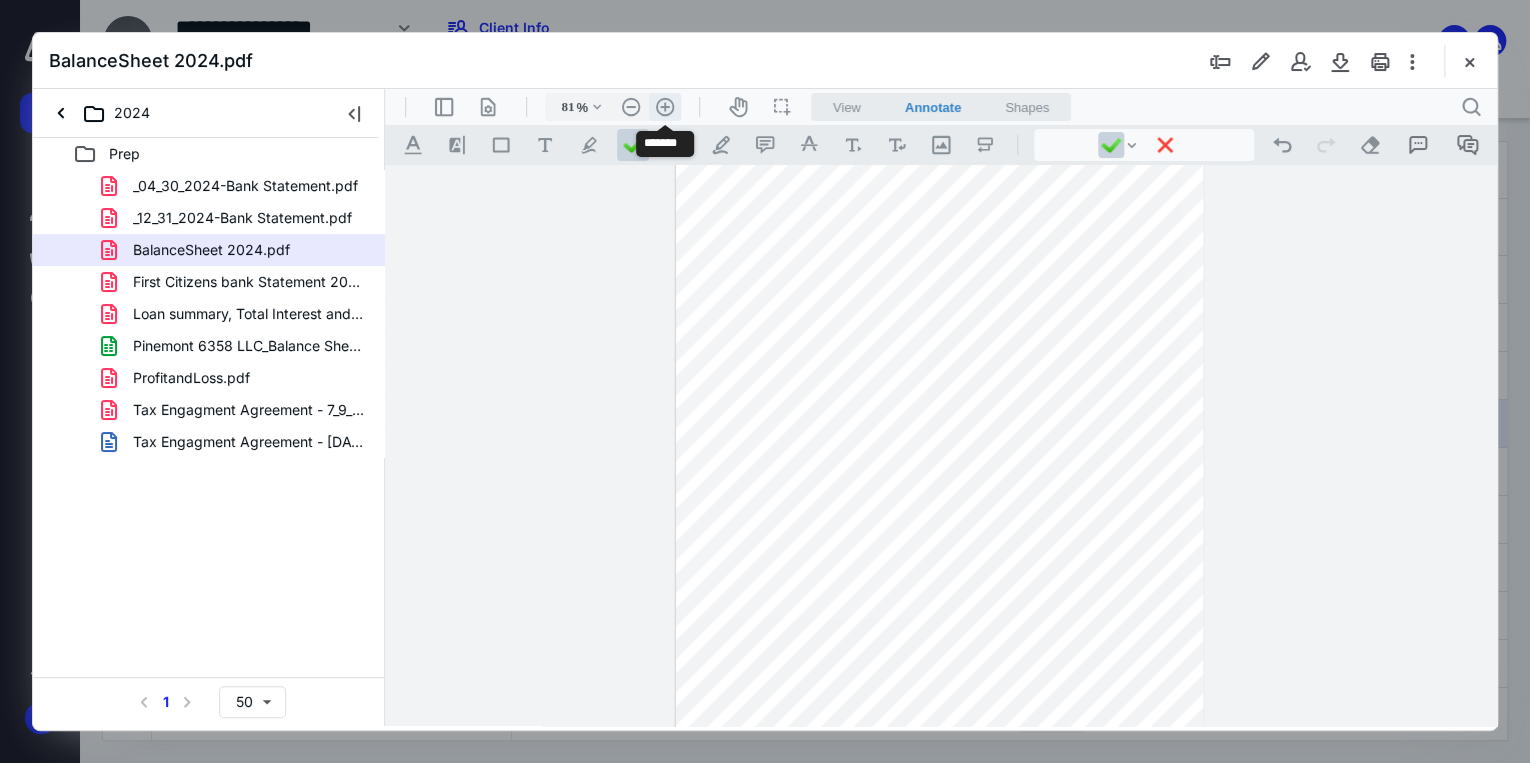 click on ".cls-1{fill:#abb0c4;} icon - header - zoom - in - line" at bounding box center [665, 107] 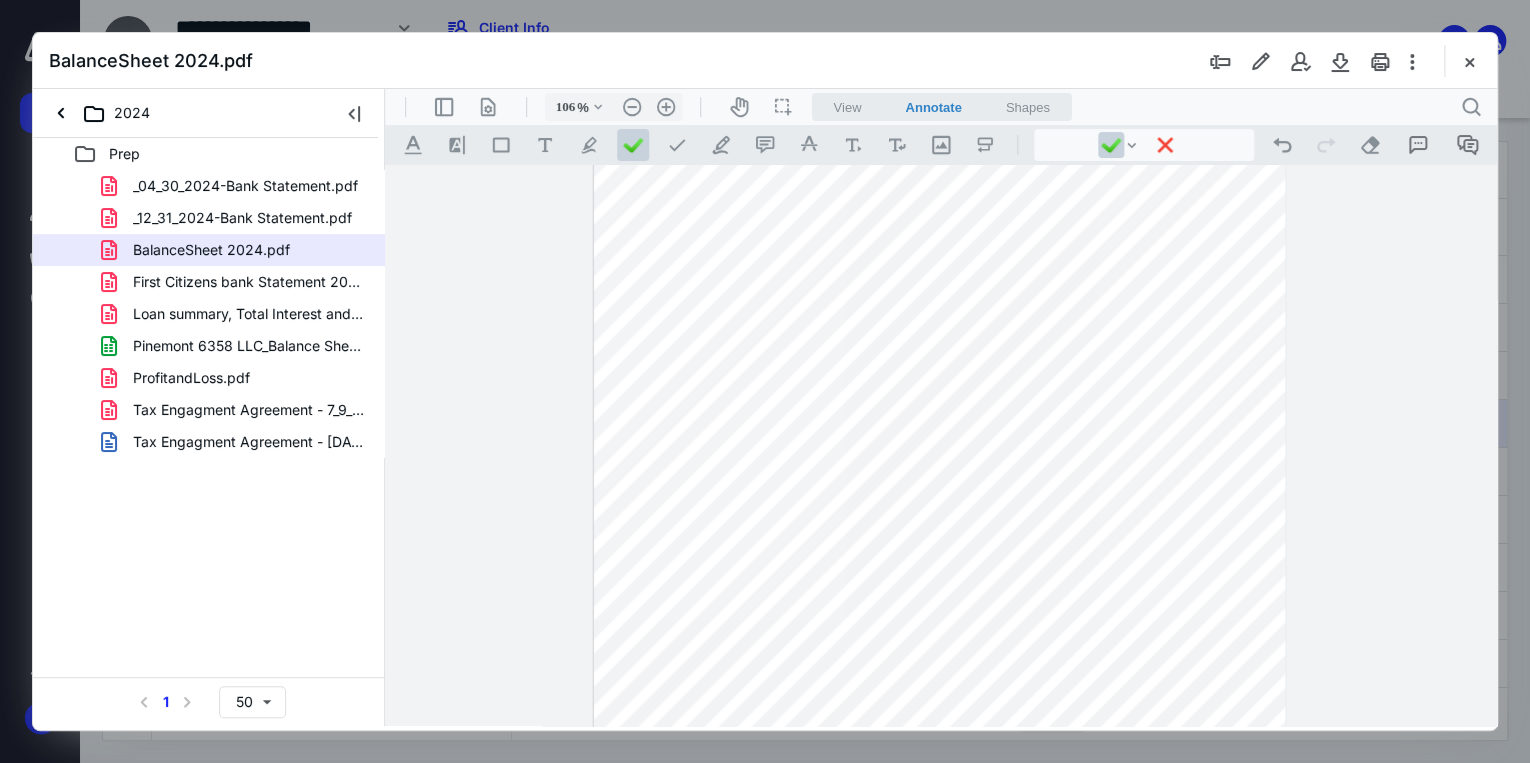 scroll, scrollTop: 68, scrollLeft: 0, axis: vertical 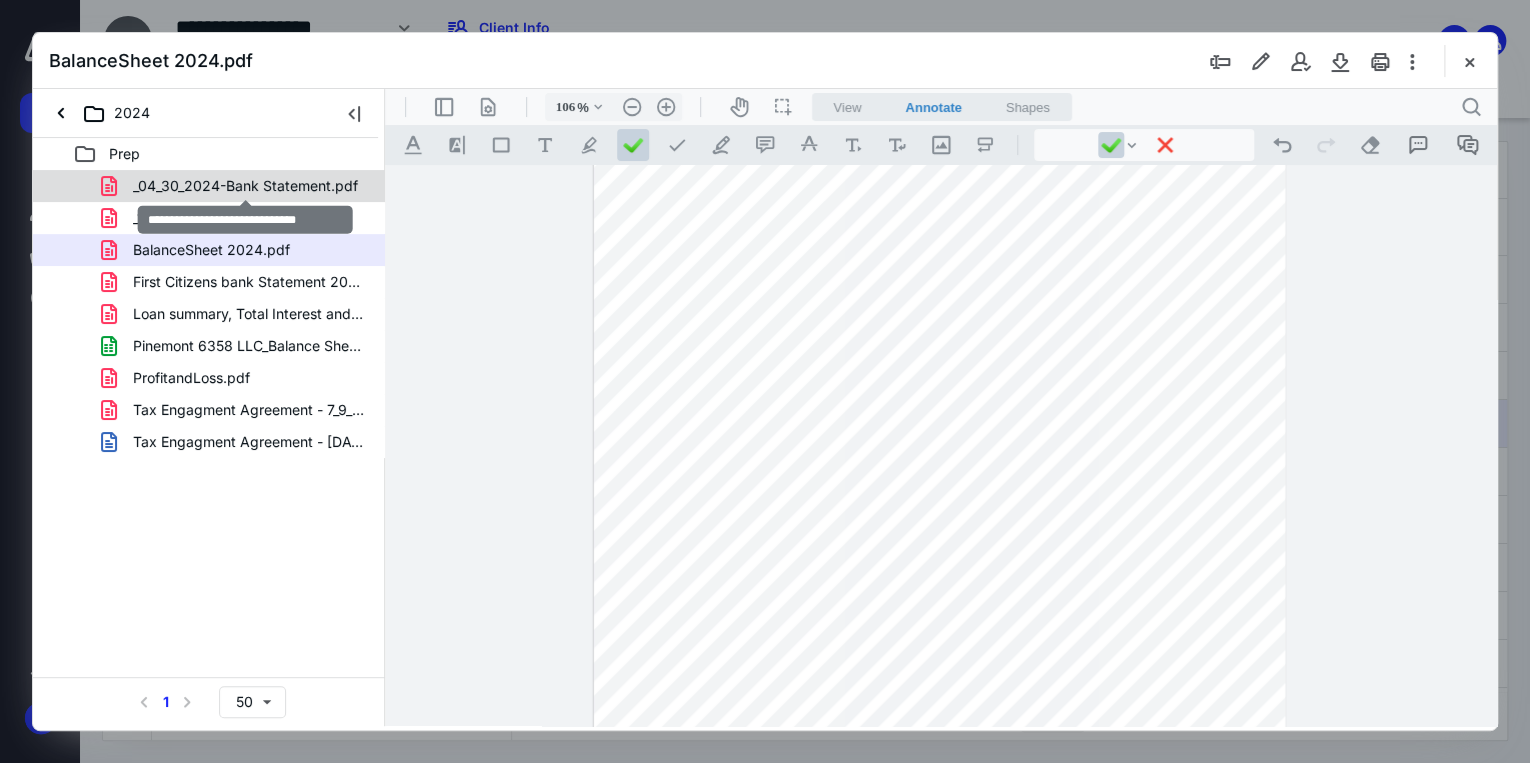 click on "_04_30_2024-Bank Statement.pdf" at bounding box center [245, 186] 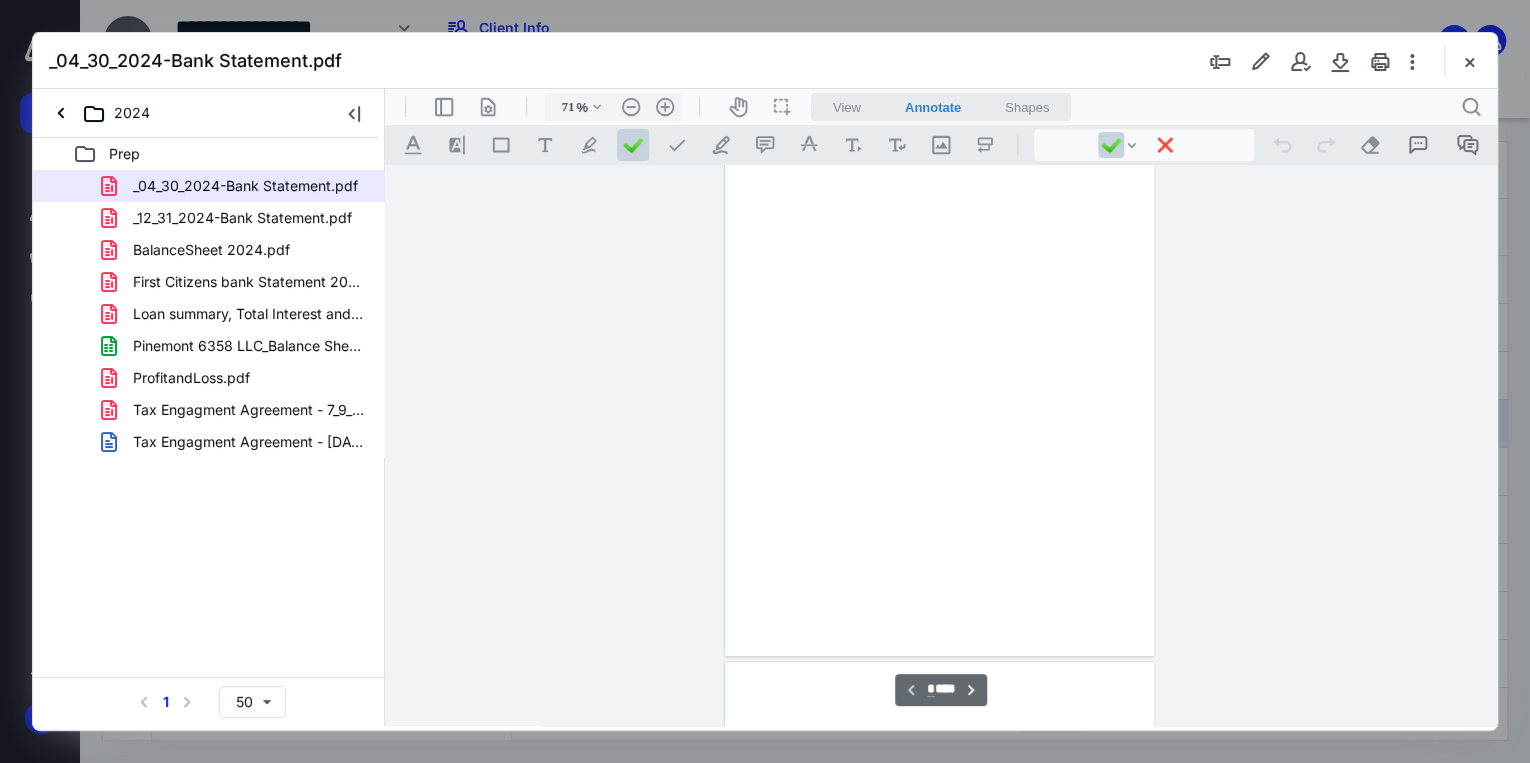 scroll, scrollTop: 79, scrollLeft: 0, axis: vertical 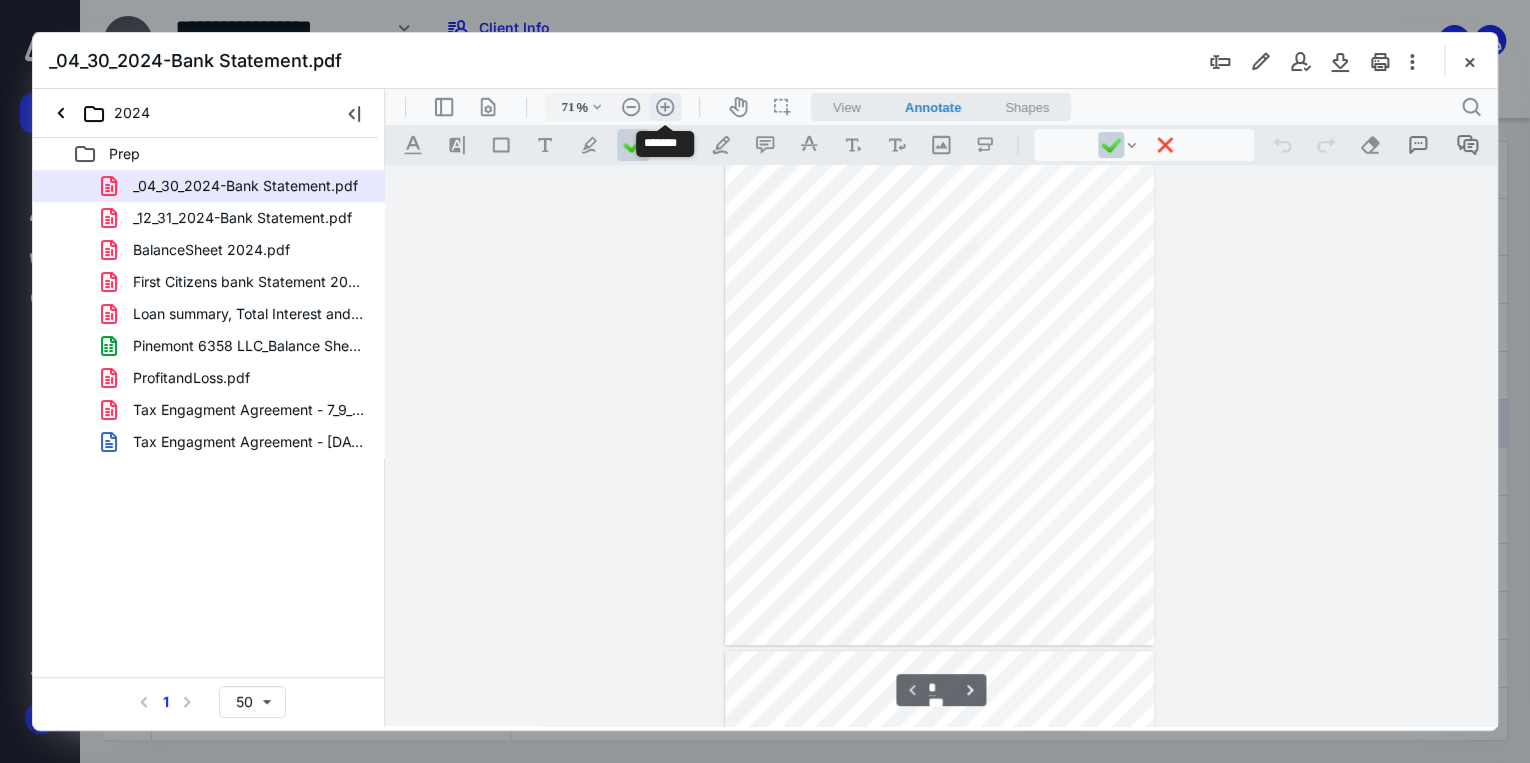 click on ".cls-1{fill:#abb0c4;} icon - header - zoom - in - line" at bounding box center [665, 107] 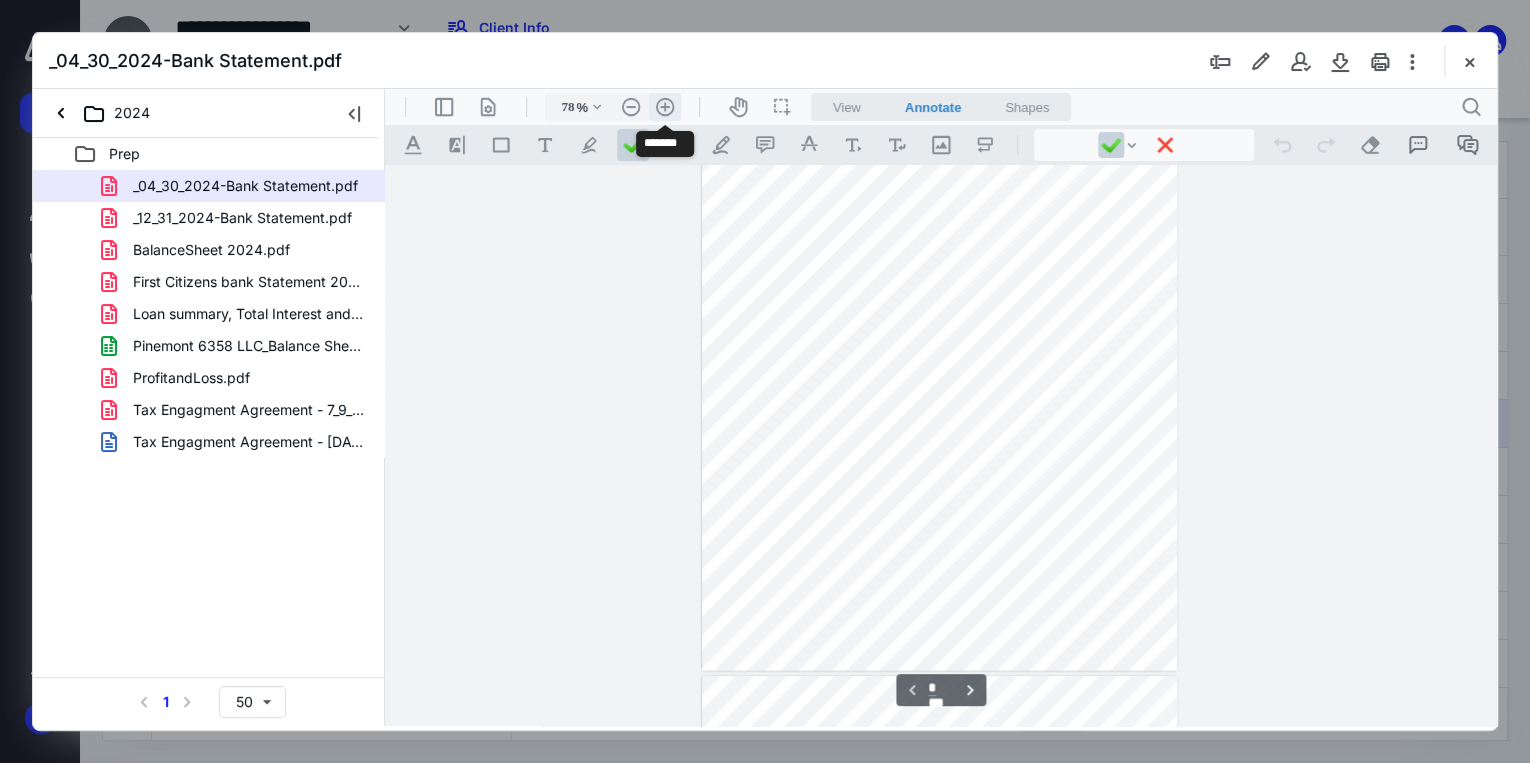 click on ".cls-1{fill:#abb0c4;} icon - header - zoom - in - line" at bounding box center (665, 107) 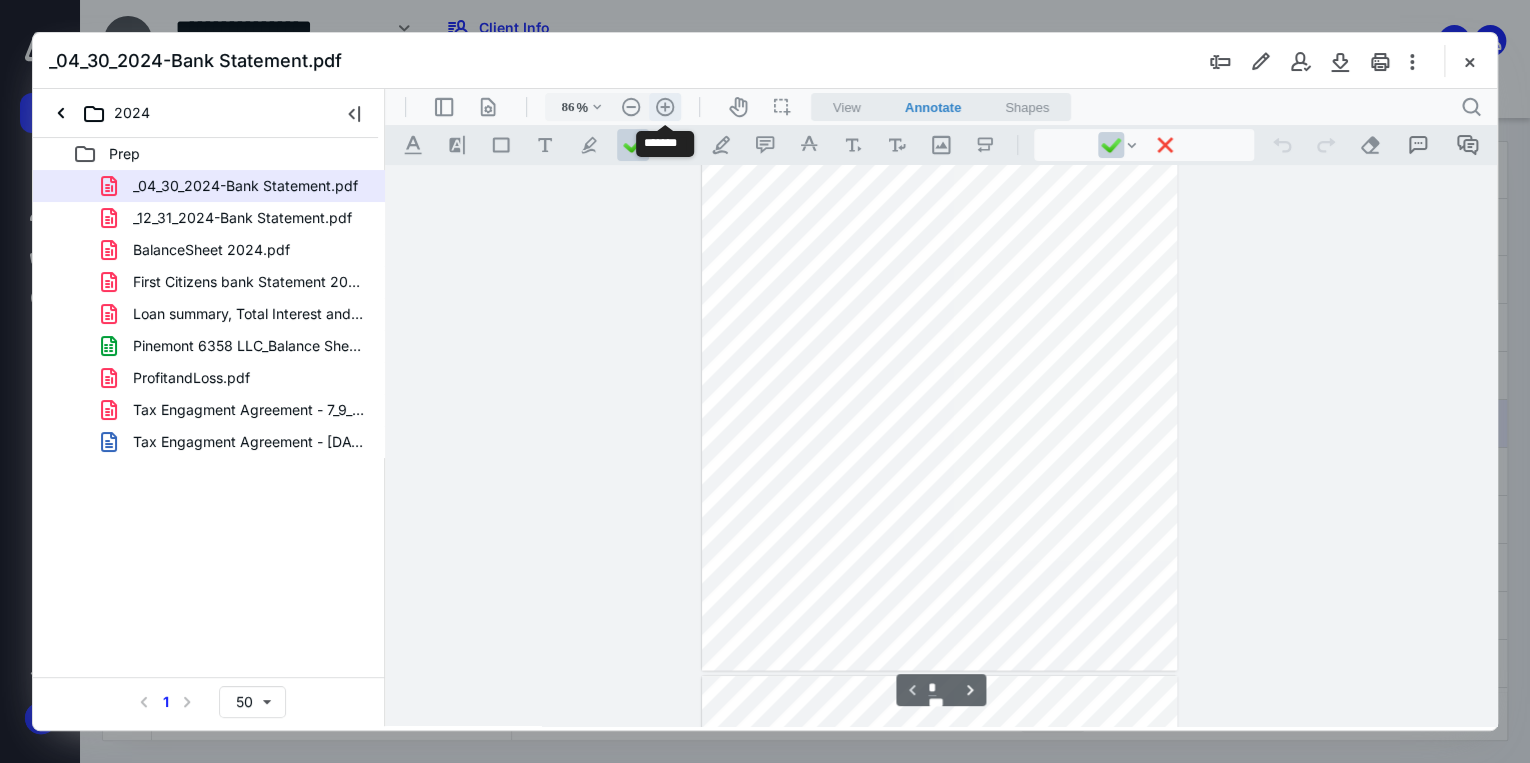 scroll, scrollTop: 148, scrollLeft: 0, axis: vertical 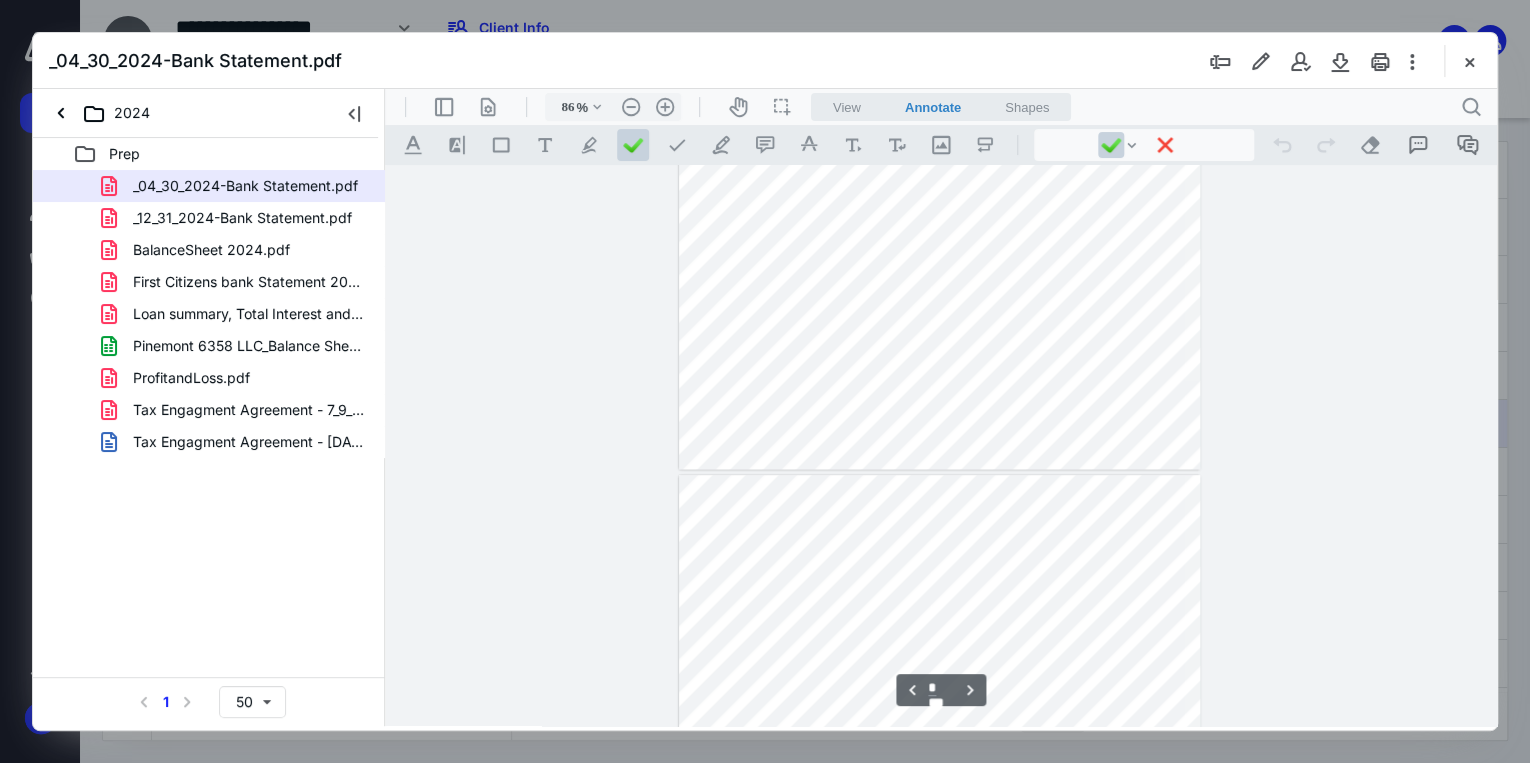 type on "*" 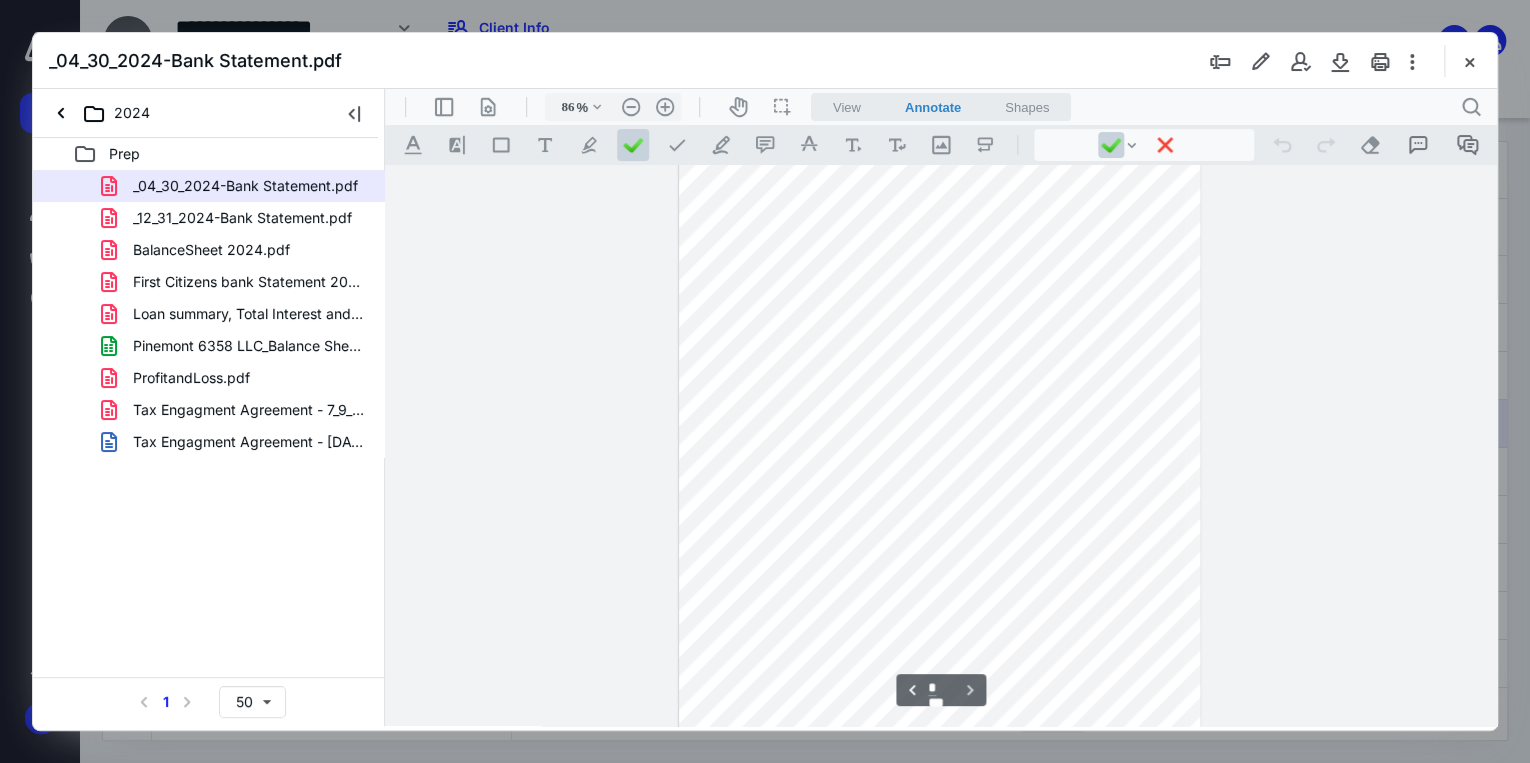 scroll, scrollTop: 1481, scrollLeft: 0, axis: vertical 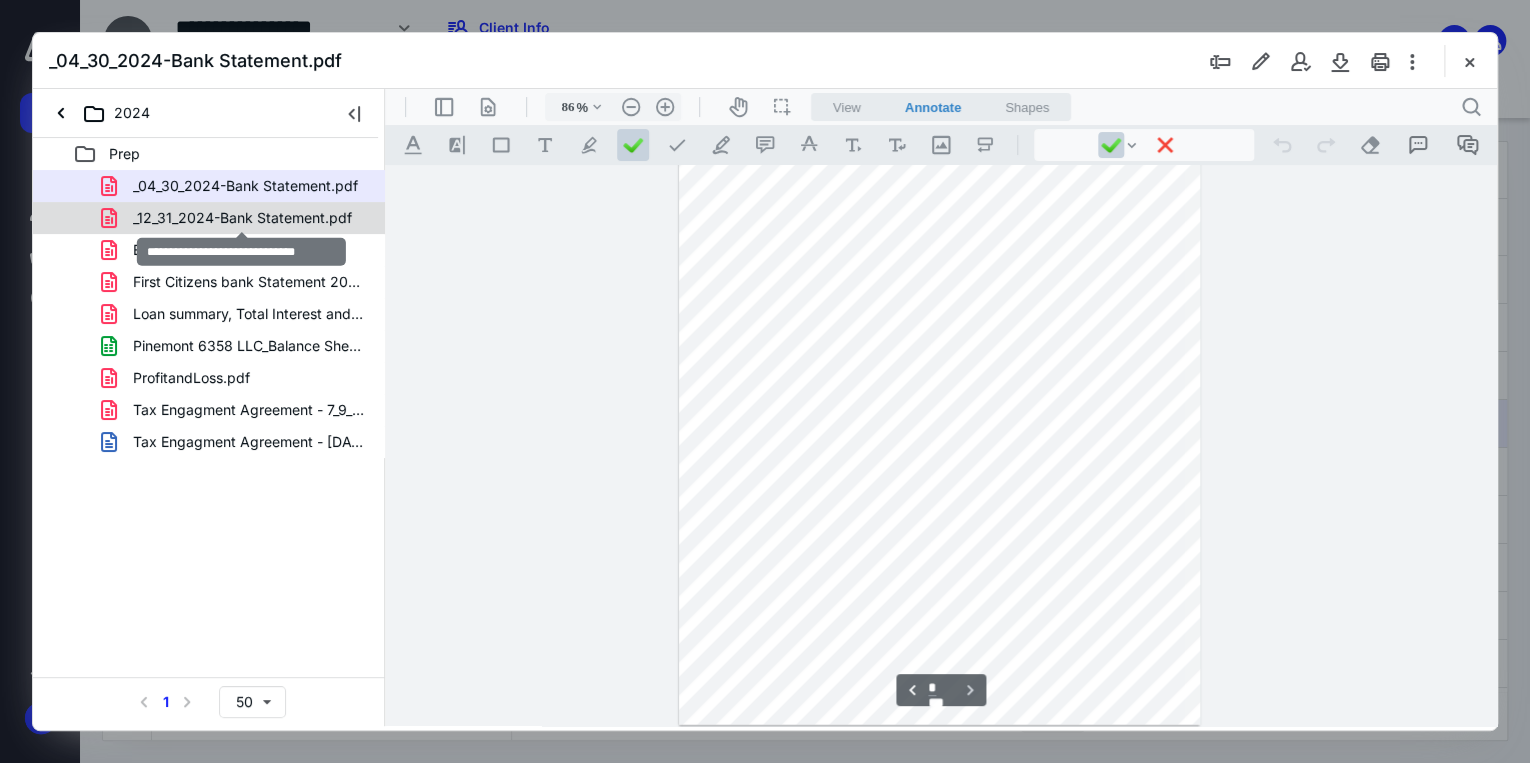 click on "_12_31_2024-Bank Statement.pdf" at bounding box center [242, 218] 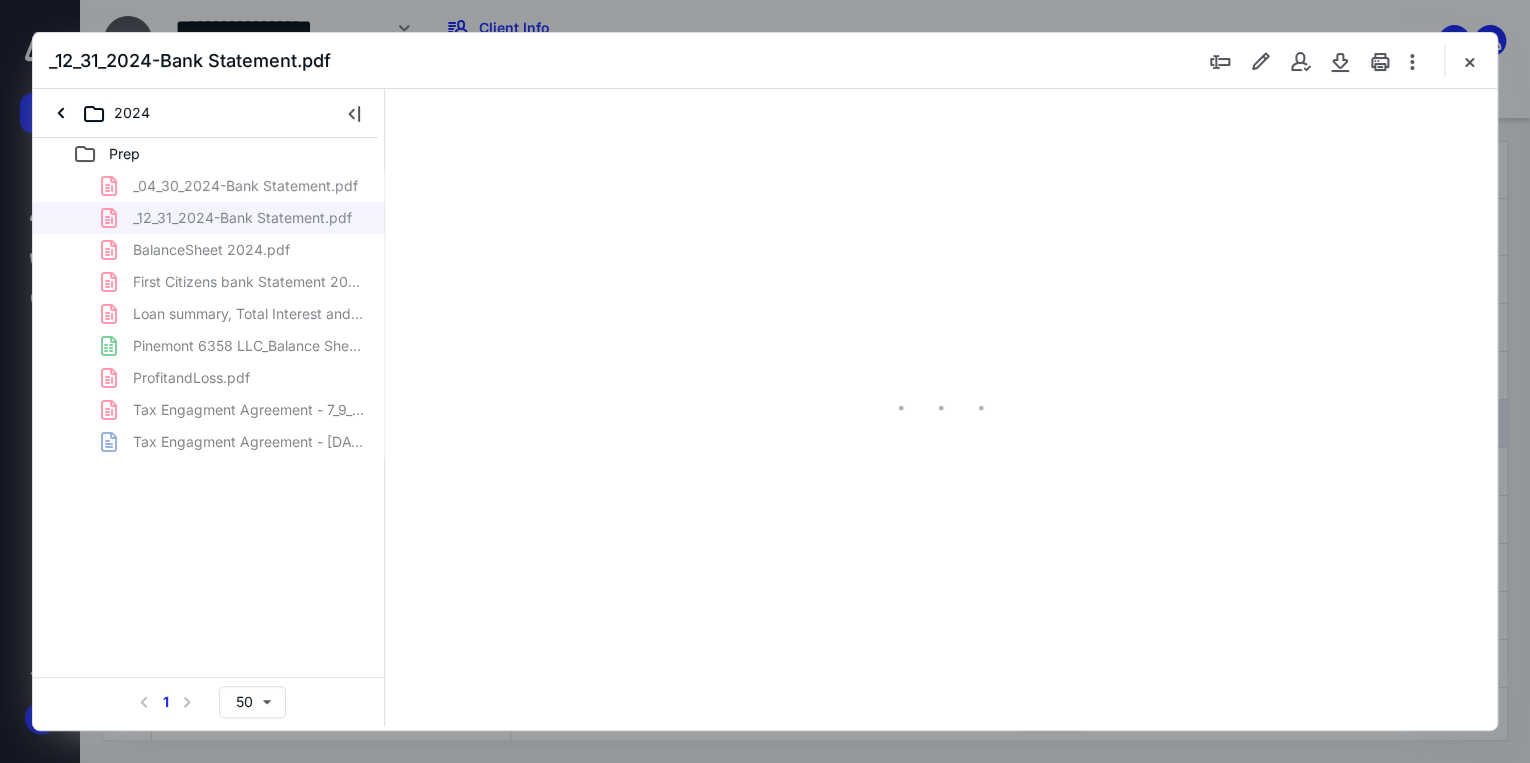type on "71" 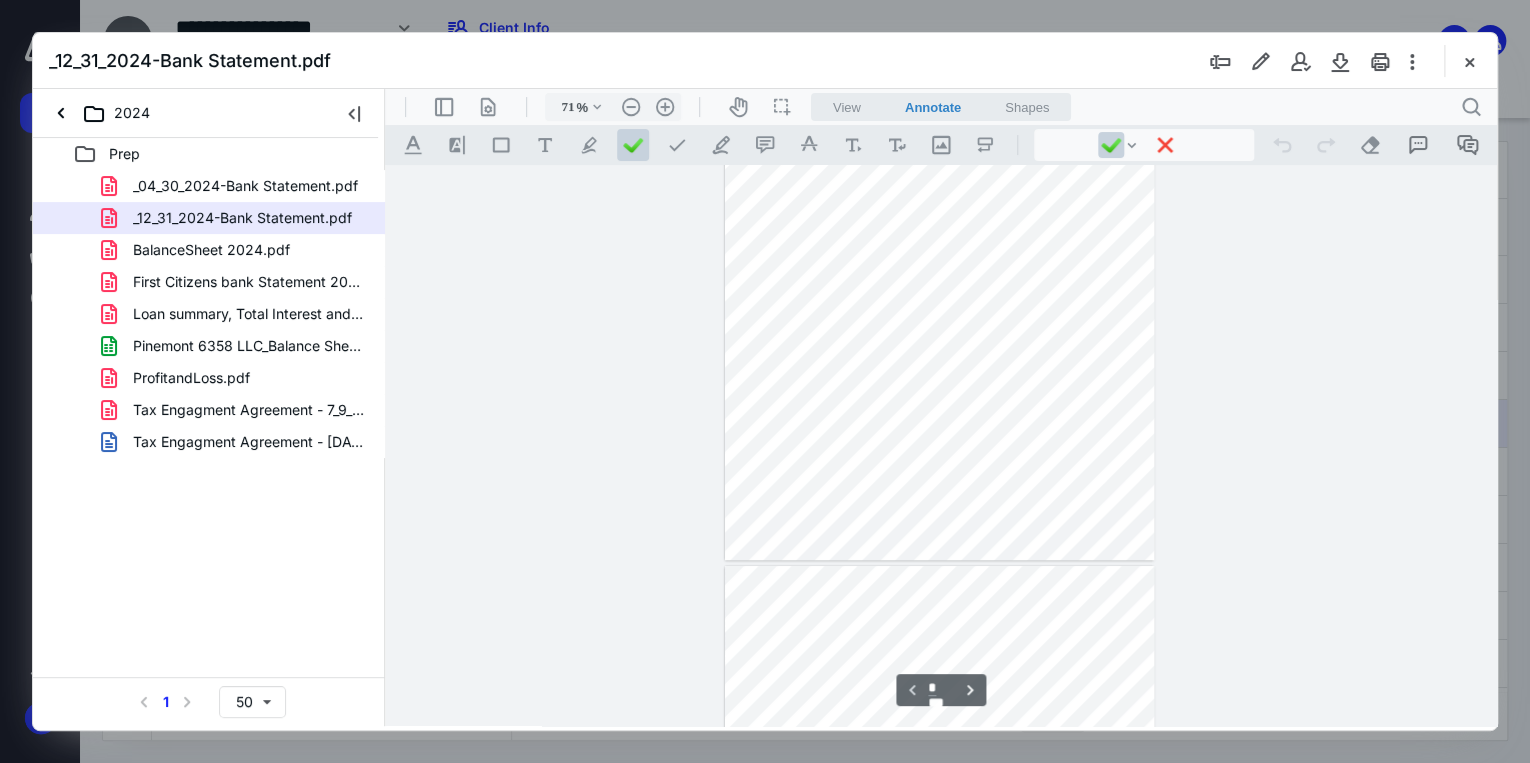 scroll, scrollTop: 159, scrollLeft: 0, axis: vertical 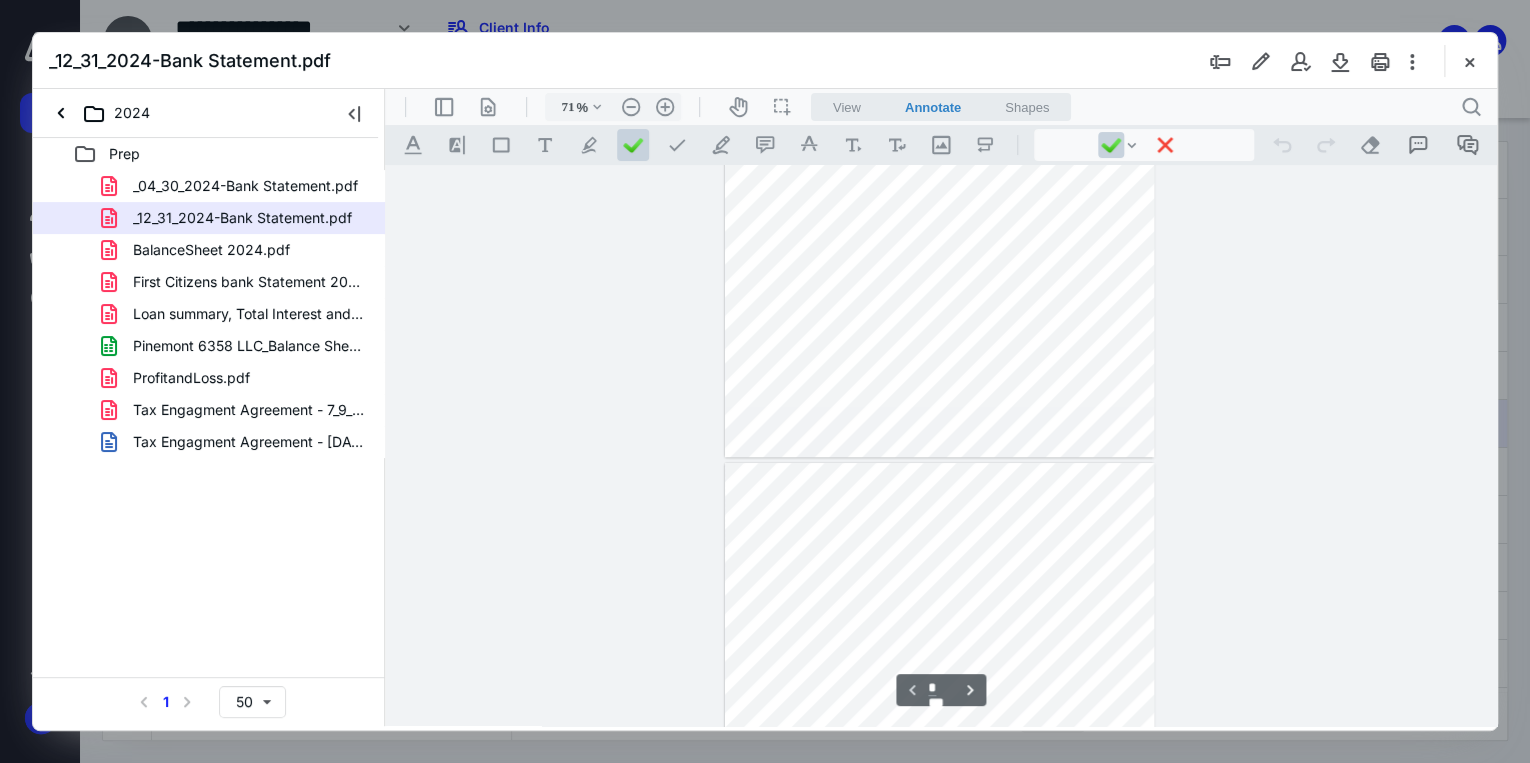 type on "*" 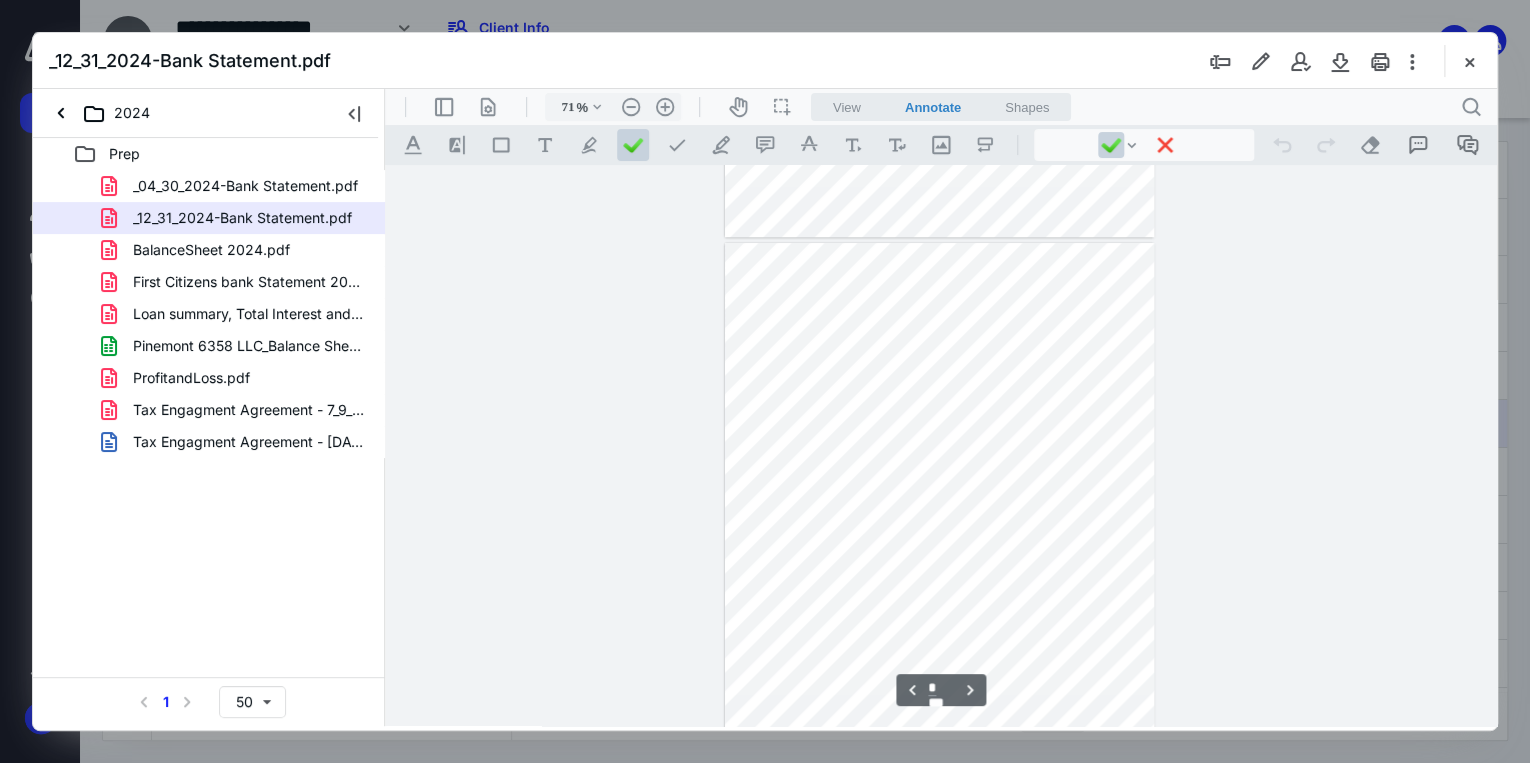 scroll, scrollTop: 559, scrollLeft: 0, axis: vertical 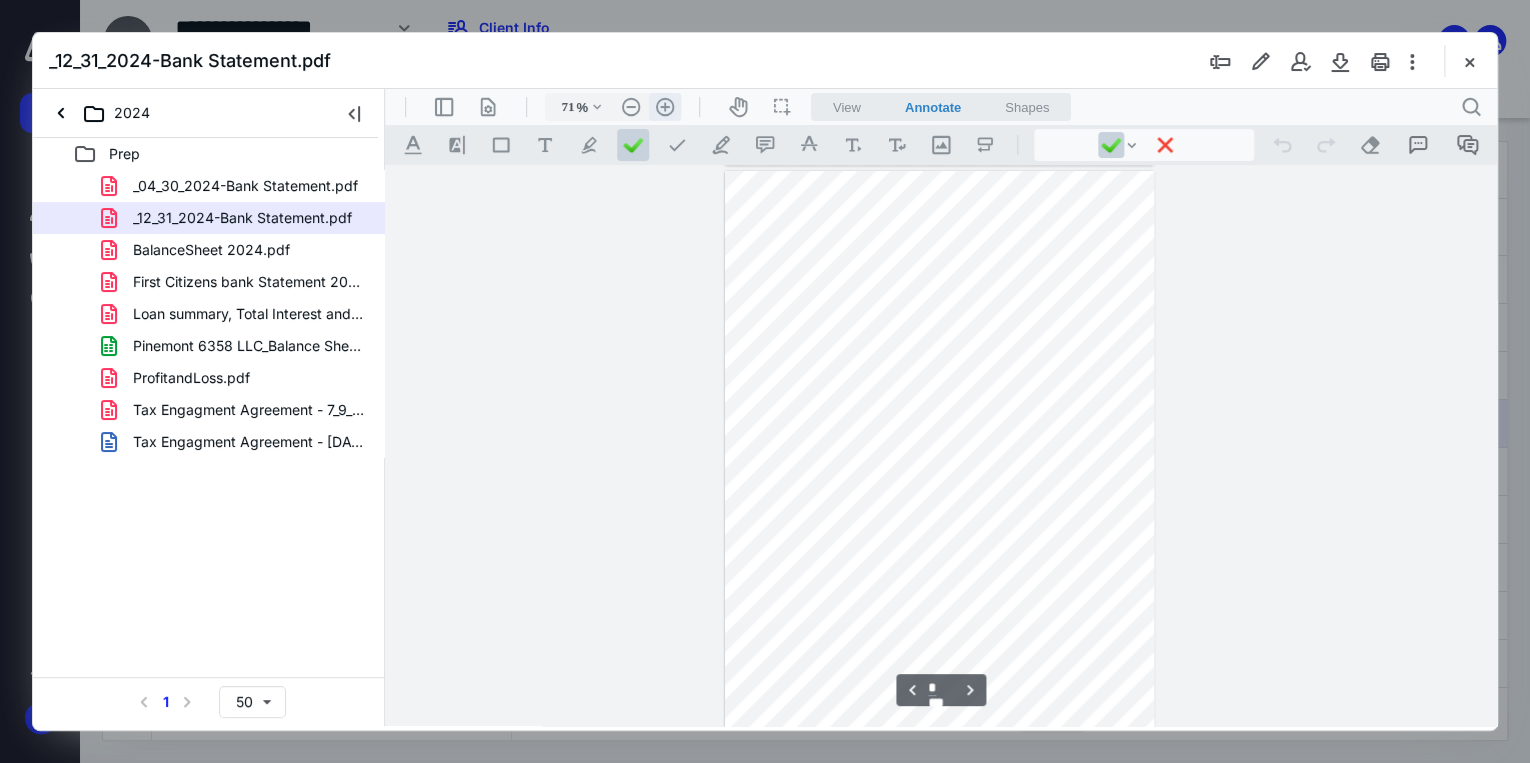 click on ".cls-1{fill:#abb0c4;} icon - header - zoom - in - line" at bounding box center (665, 107) 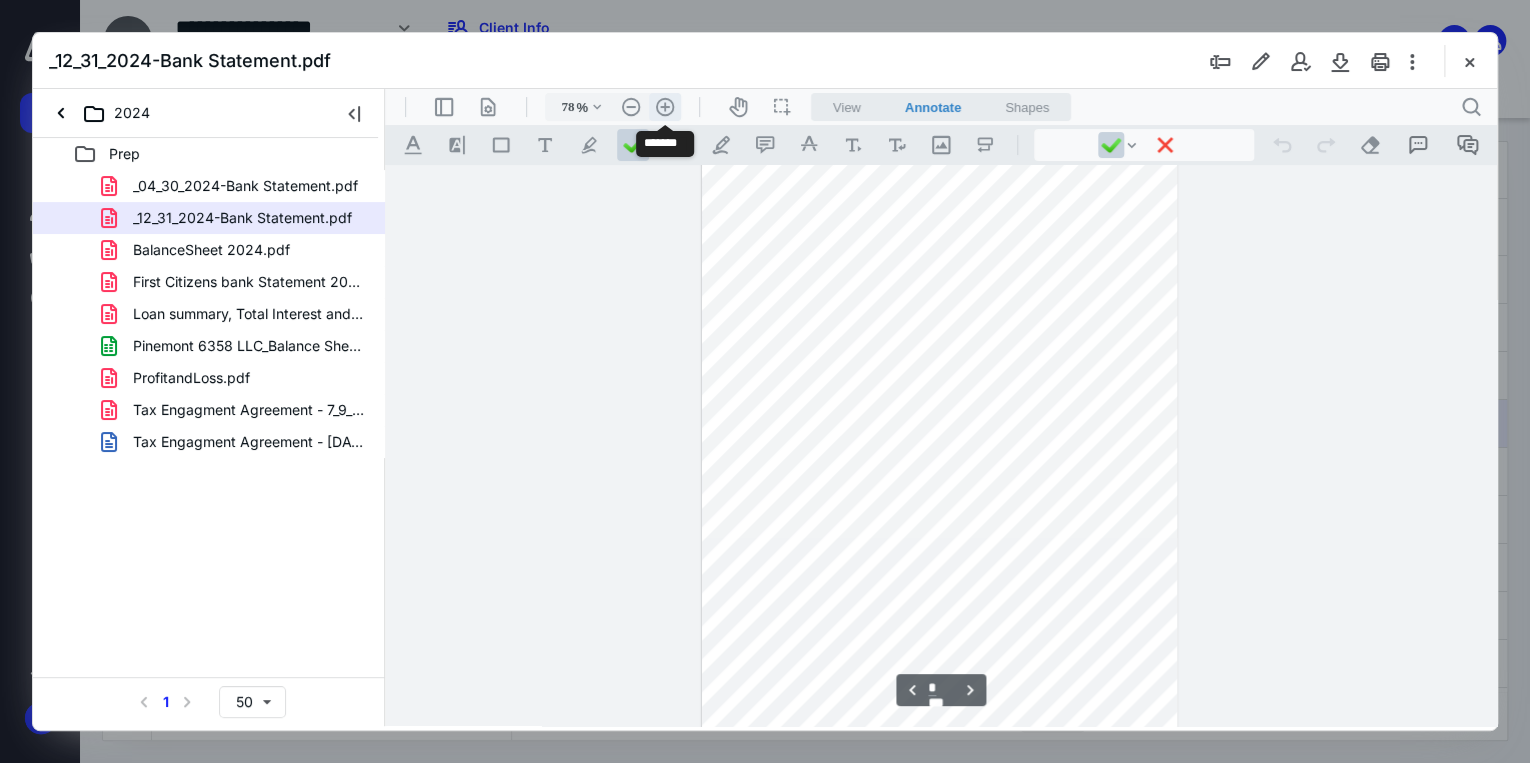 click on ".cls-1{fill:#abb0c4;} icon - header - zoom - in - line" at bounding box center [665, 107] 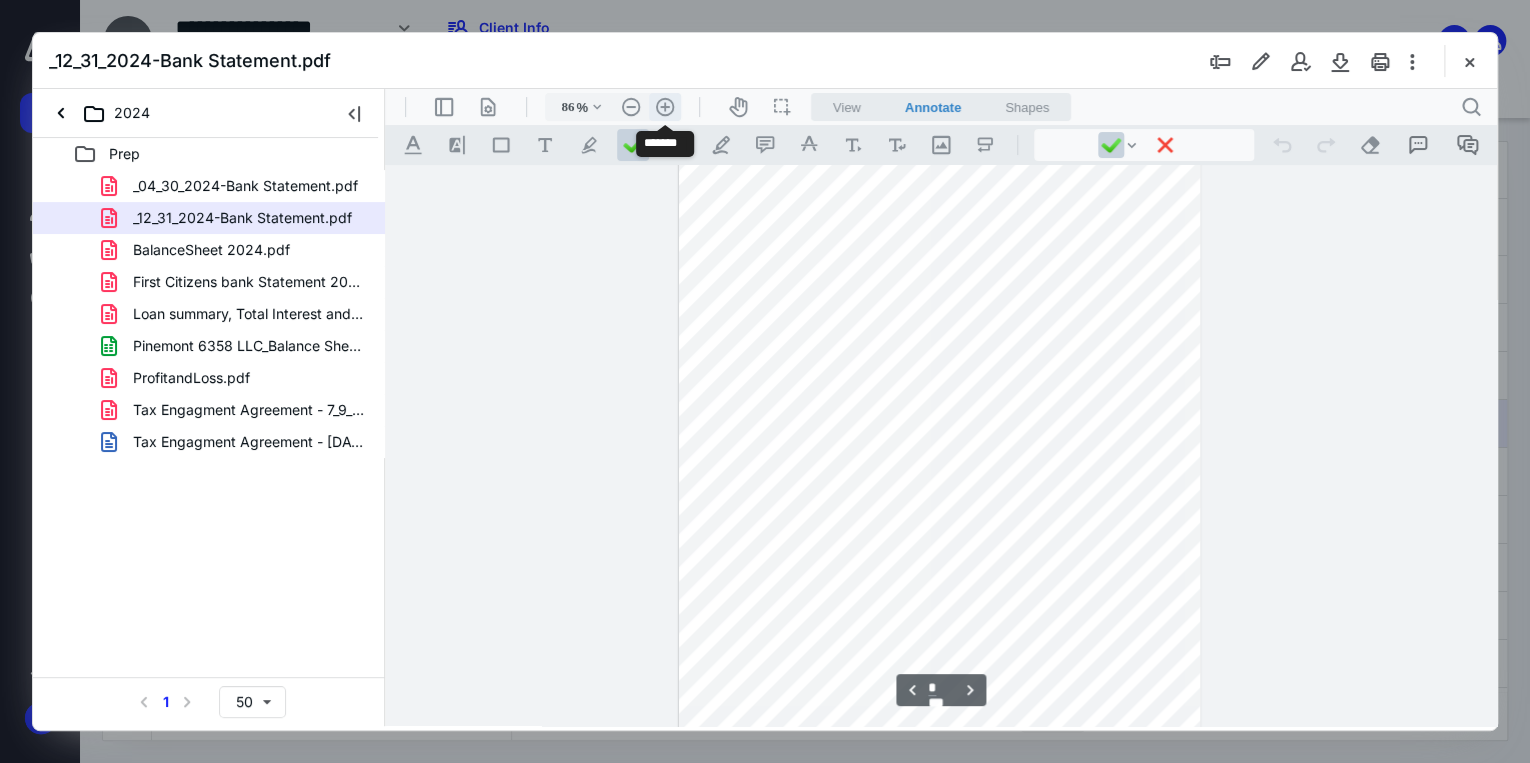 click on ".cls-1{fill:#abb0c4;} icon - header - zoom - in - line" at bounding box center [665, 107] 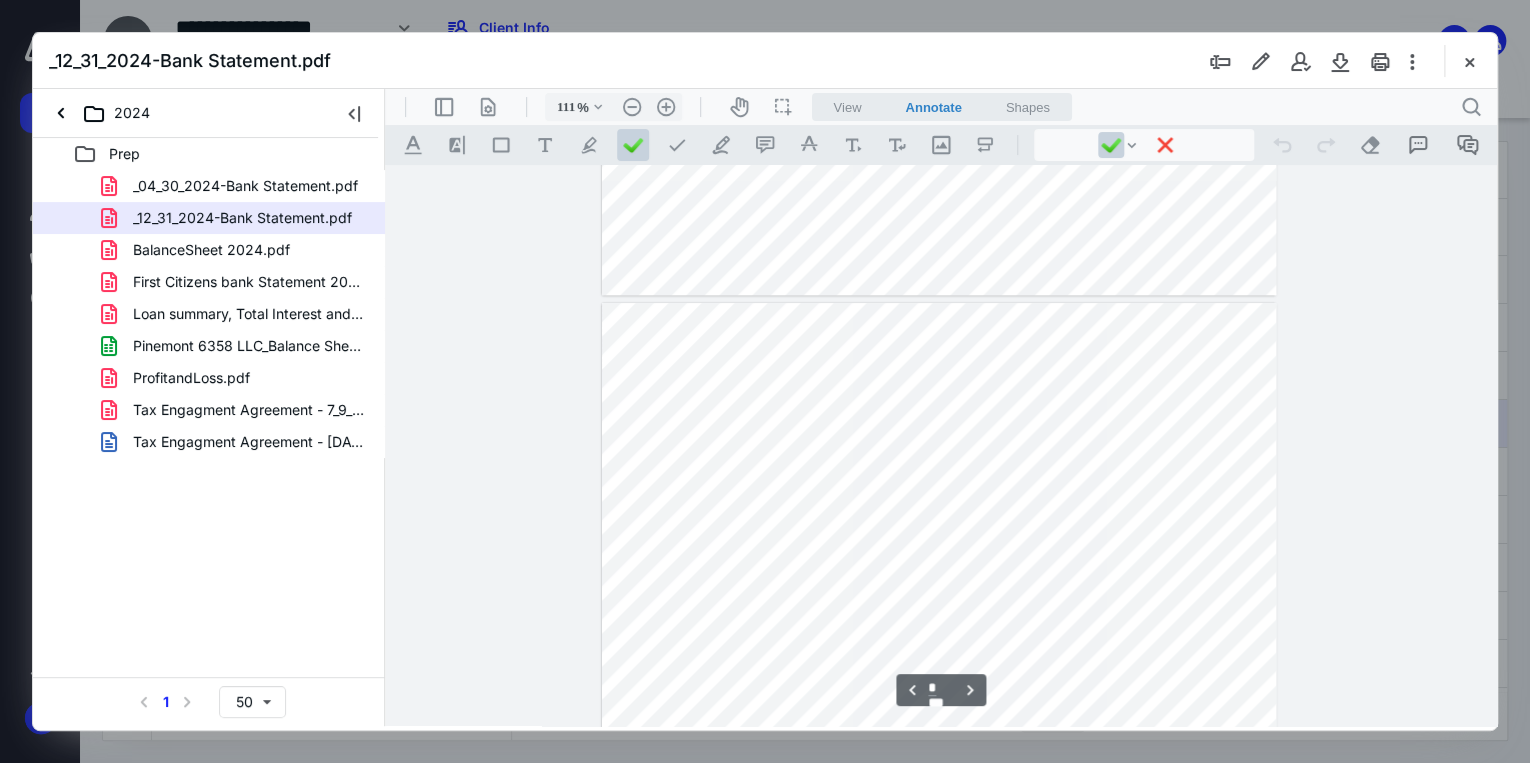 scroll, scrollTop: 800, scrollLeft: 0, axis: vertical 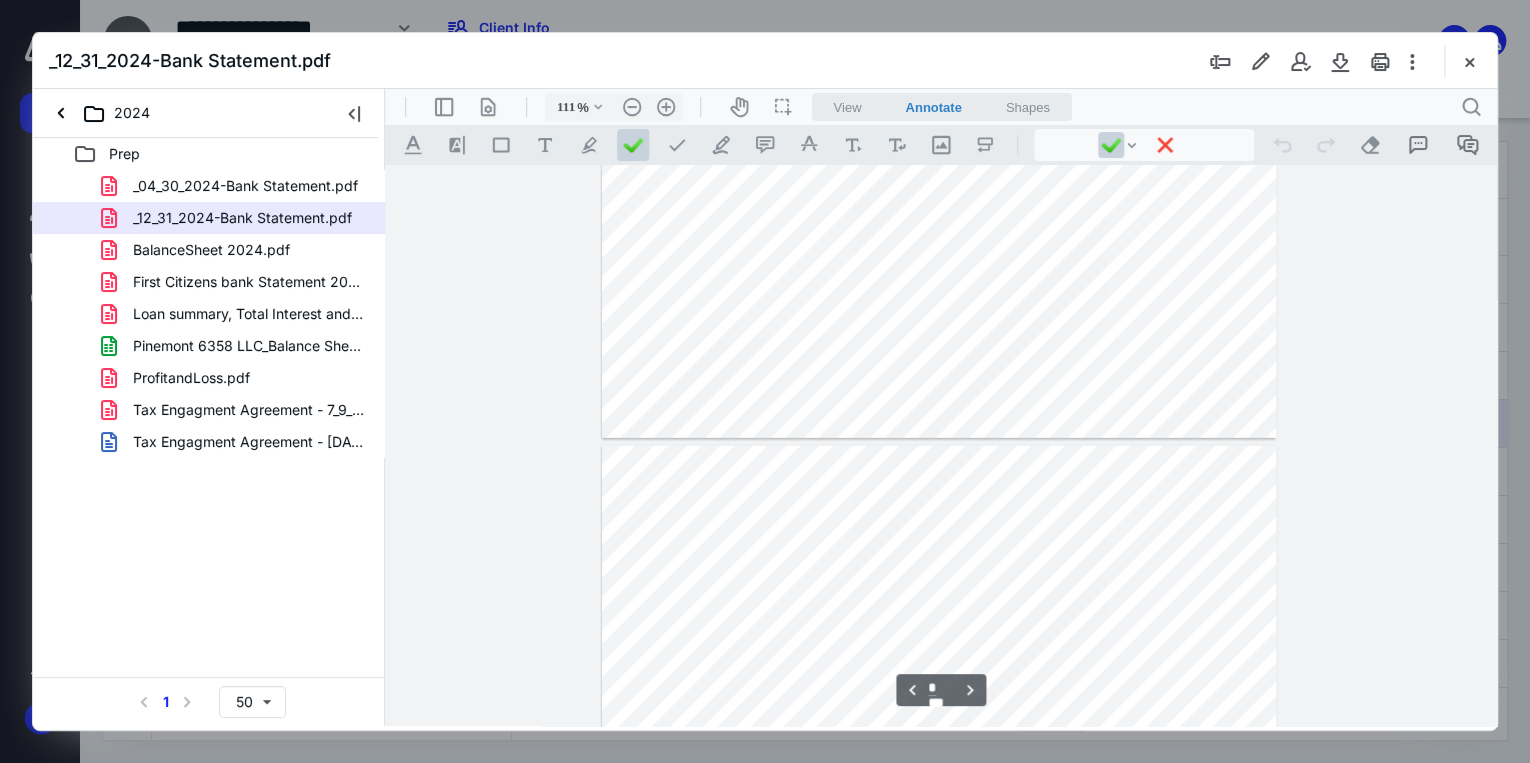 type on "*" 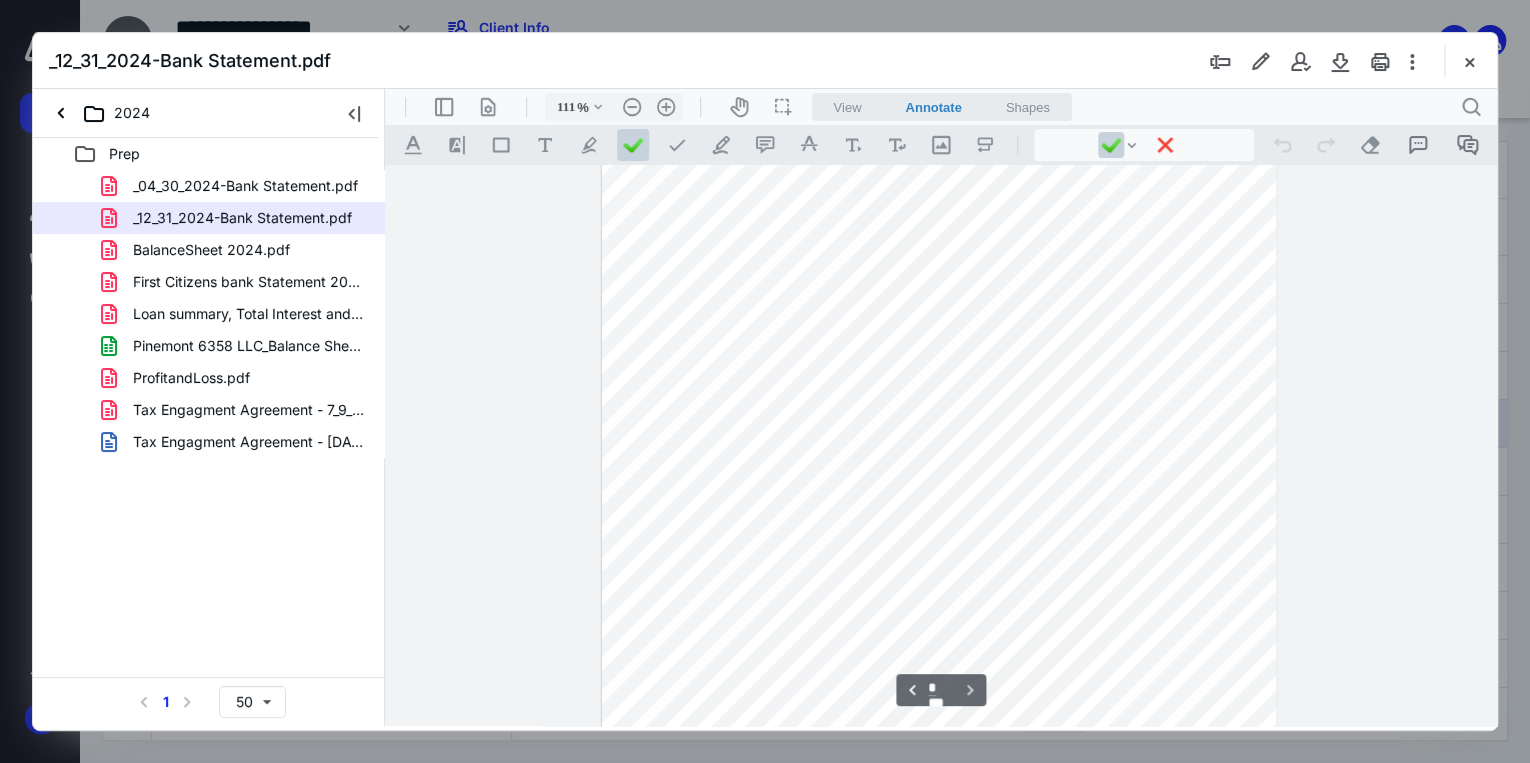 scroll, scrollTop: 2962, scrollLeft: 0, axis: vertical 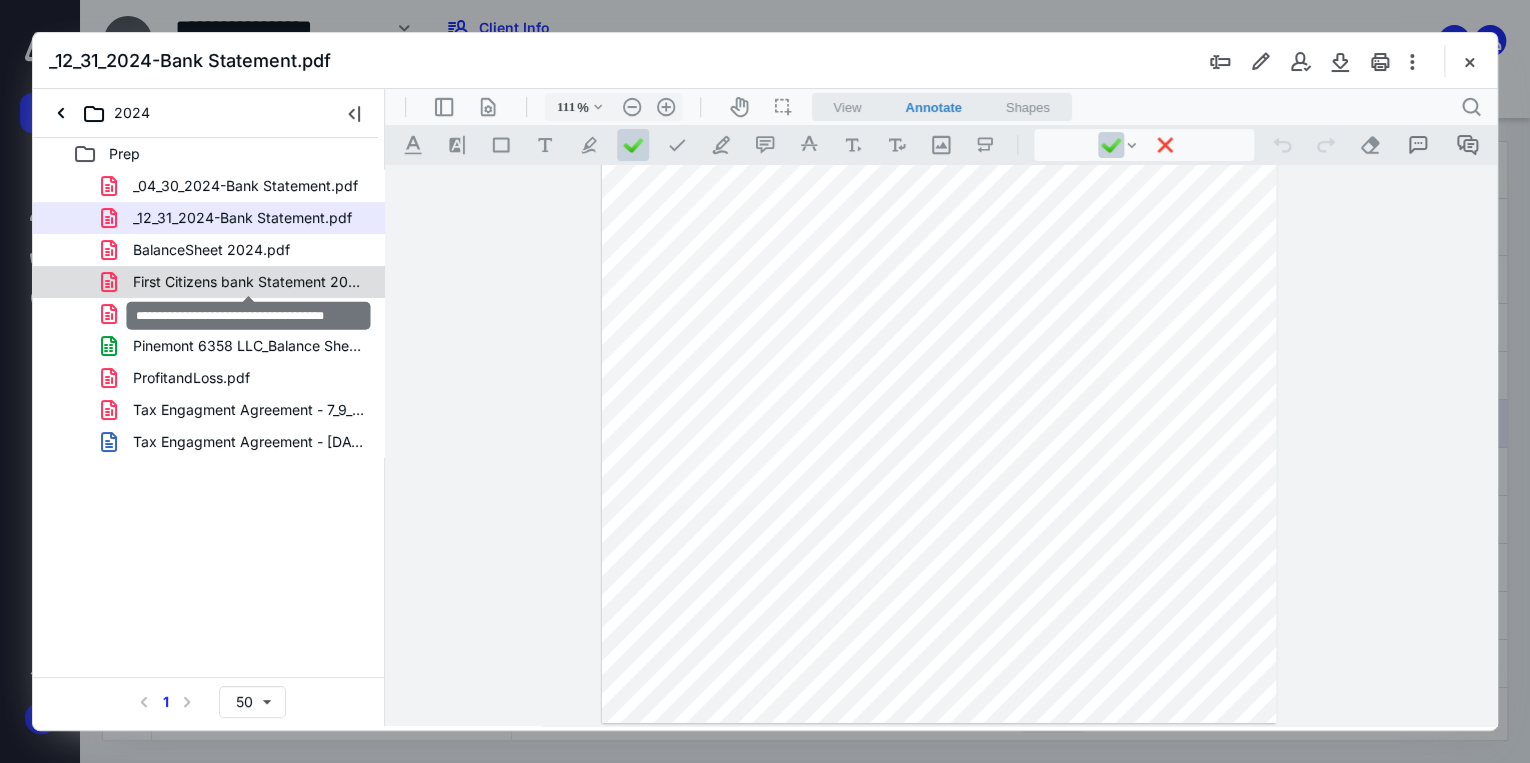 click on "First Citizens bank Statement 2024.pdf" at bounding box center (249, 282) 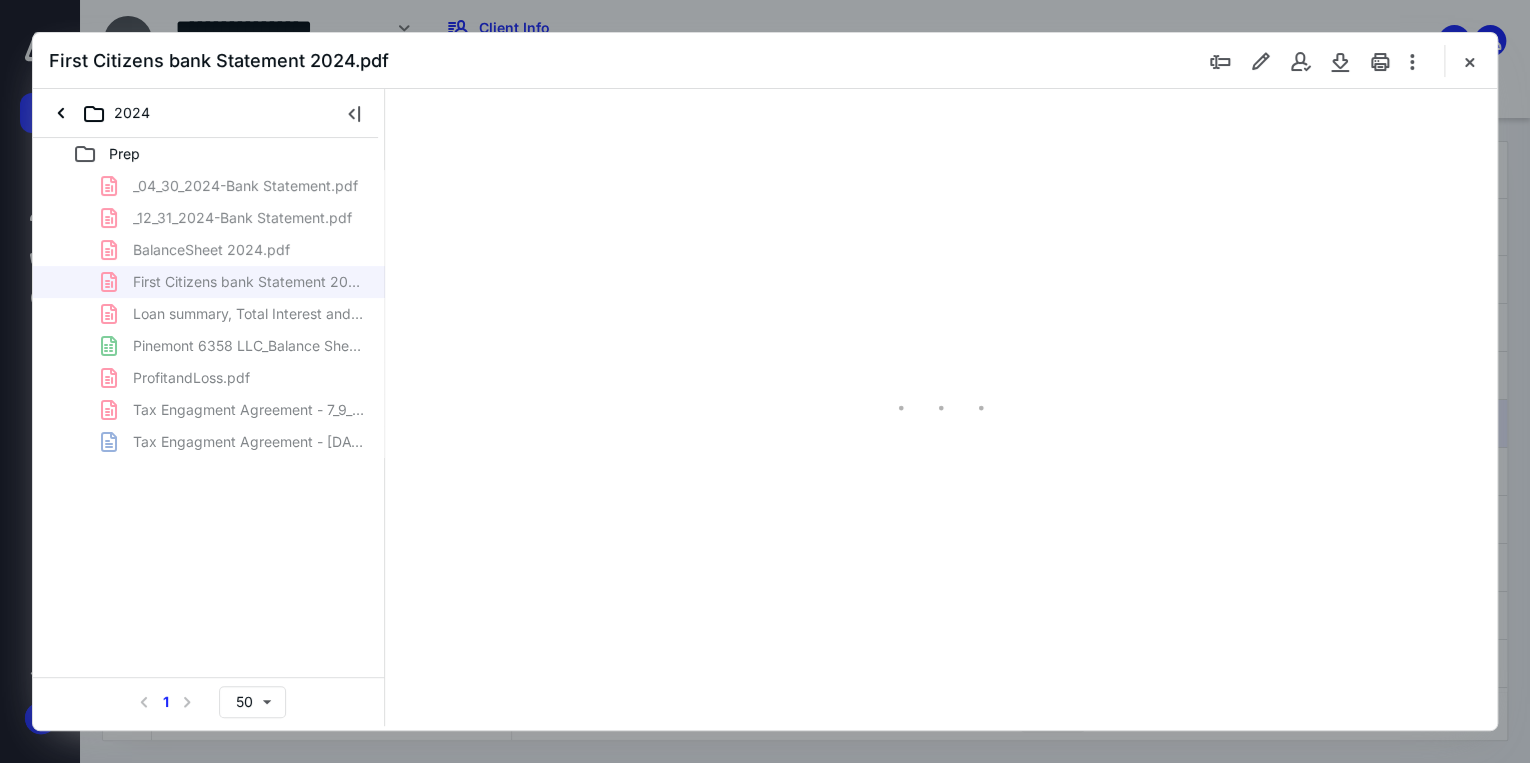 scroll, scrollTop: 79, scrollLeft: 0, axis: vertical 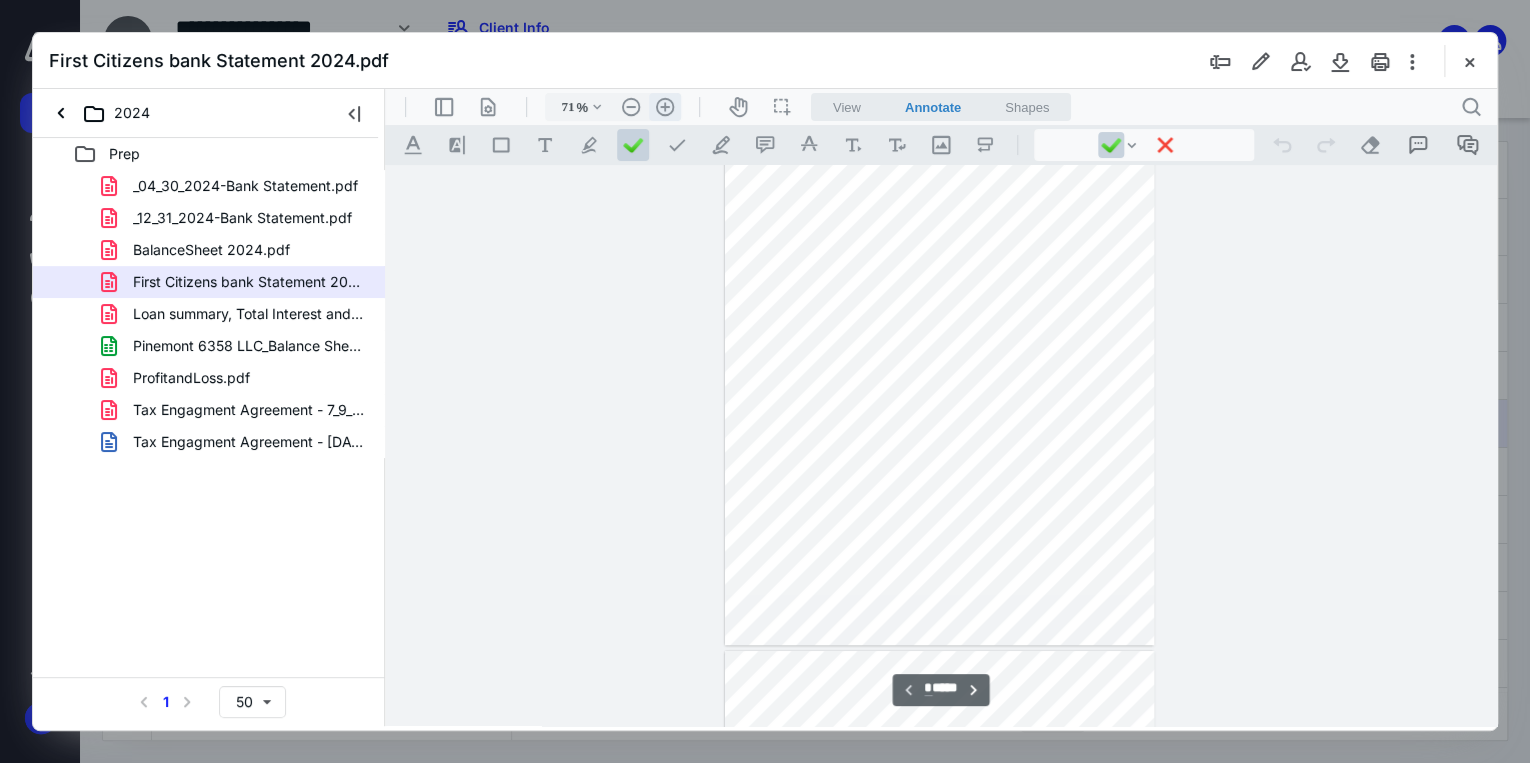 click on ".cls-1{fill:#abb0c4;} icon - header - zoom - in - line" at bounding box center (665, 107) 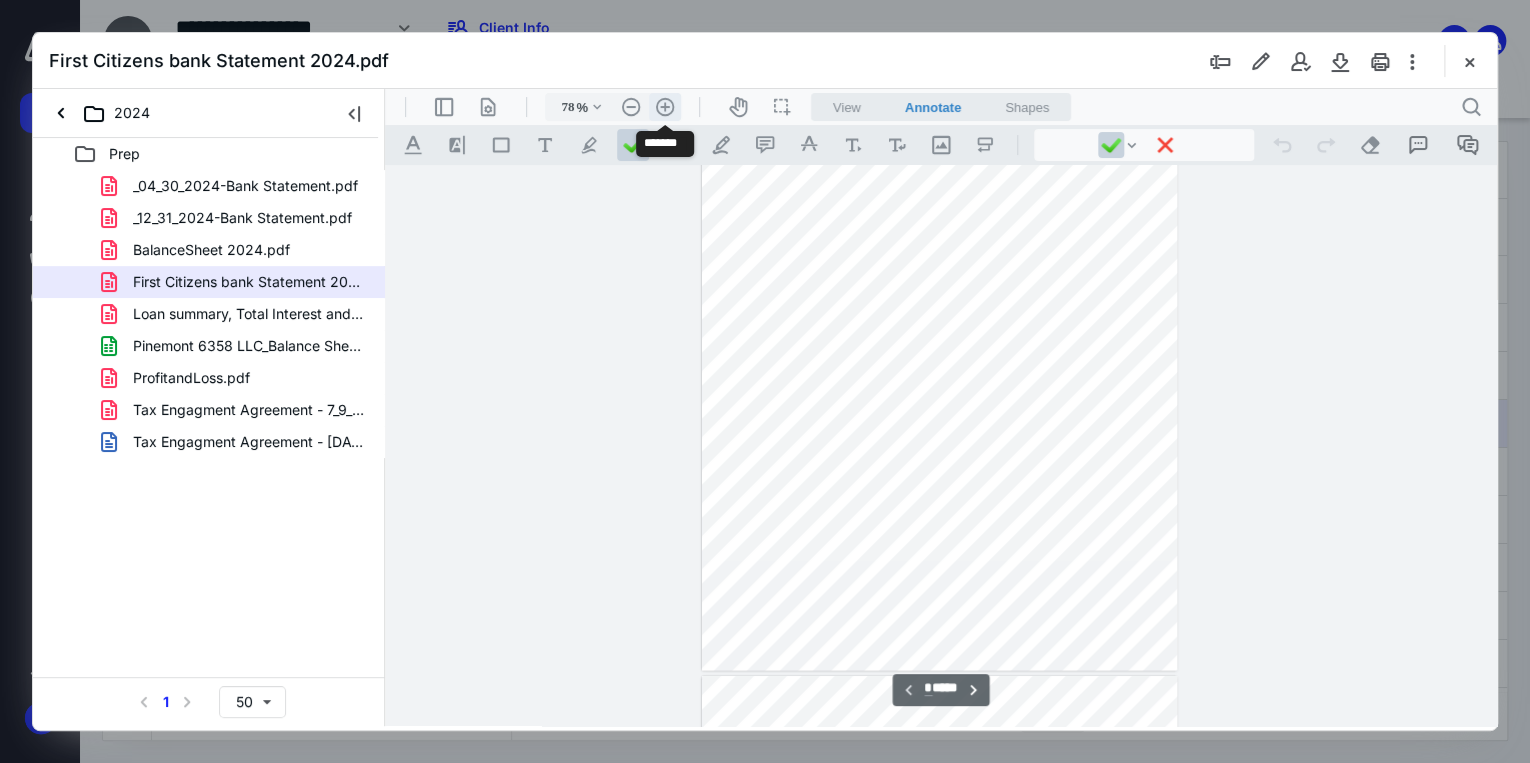 click on ".cls-1{fill:#abb0c4;} icon - header - zoom - in - line" at bounding box center [665, 107] 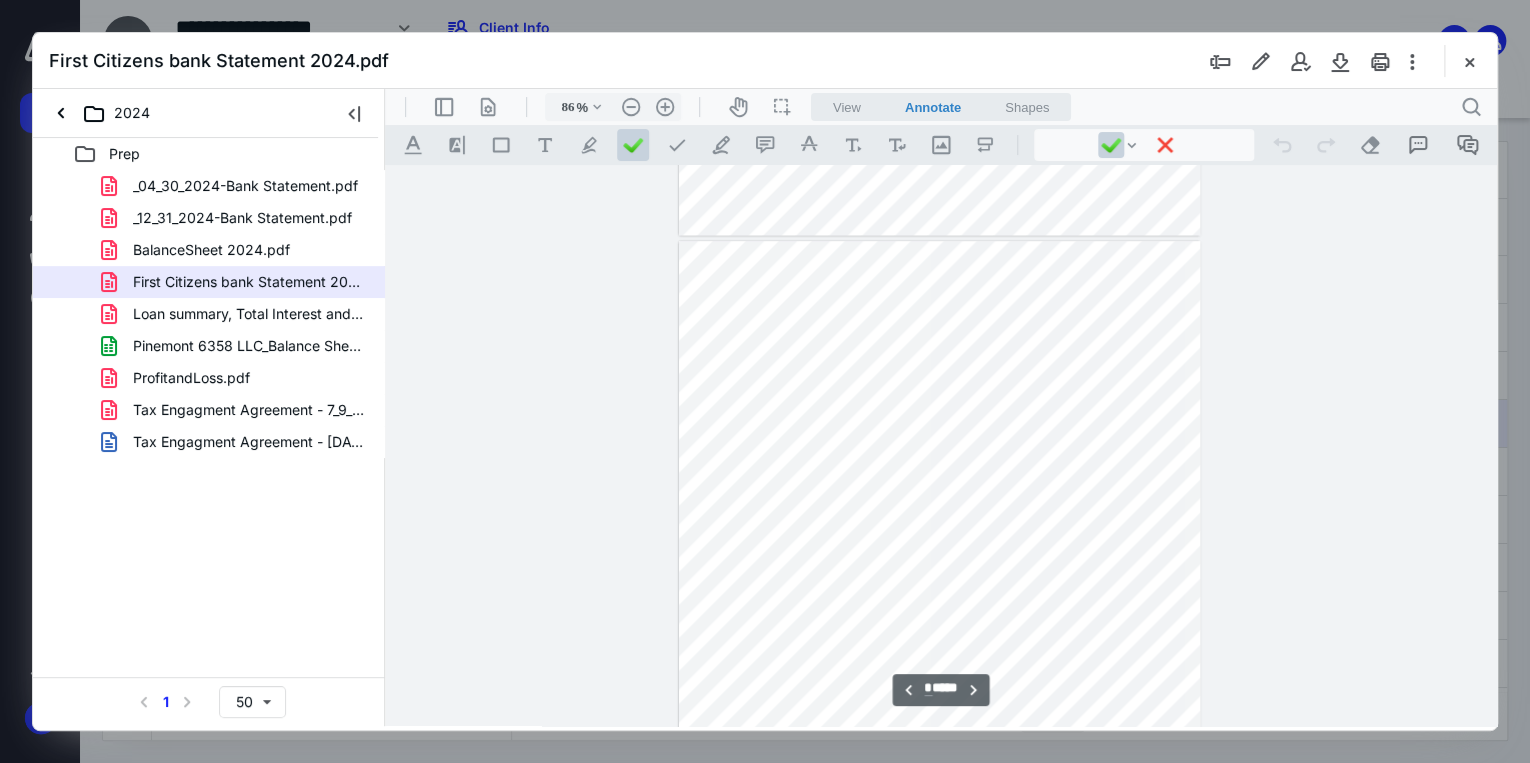 scroll, scrollTop: 1268, scrollLeft: 0, axis: vertical 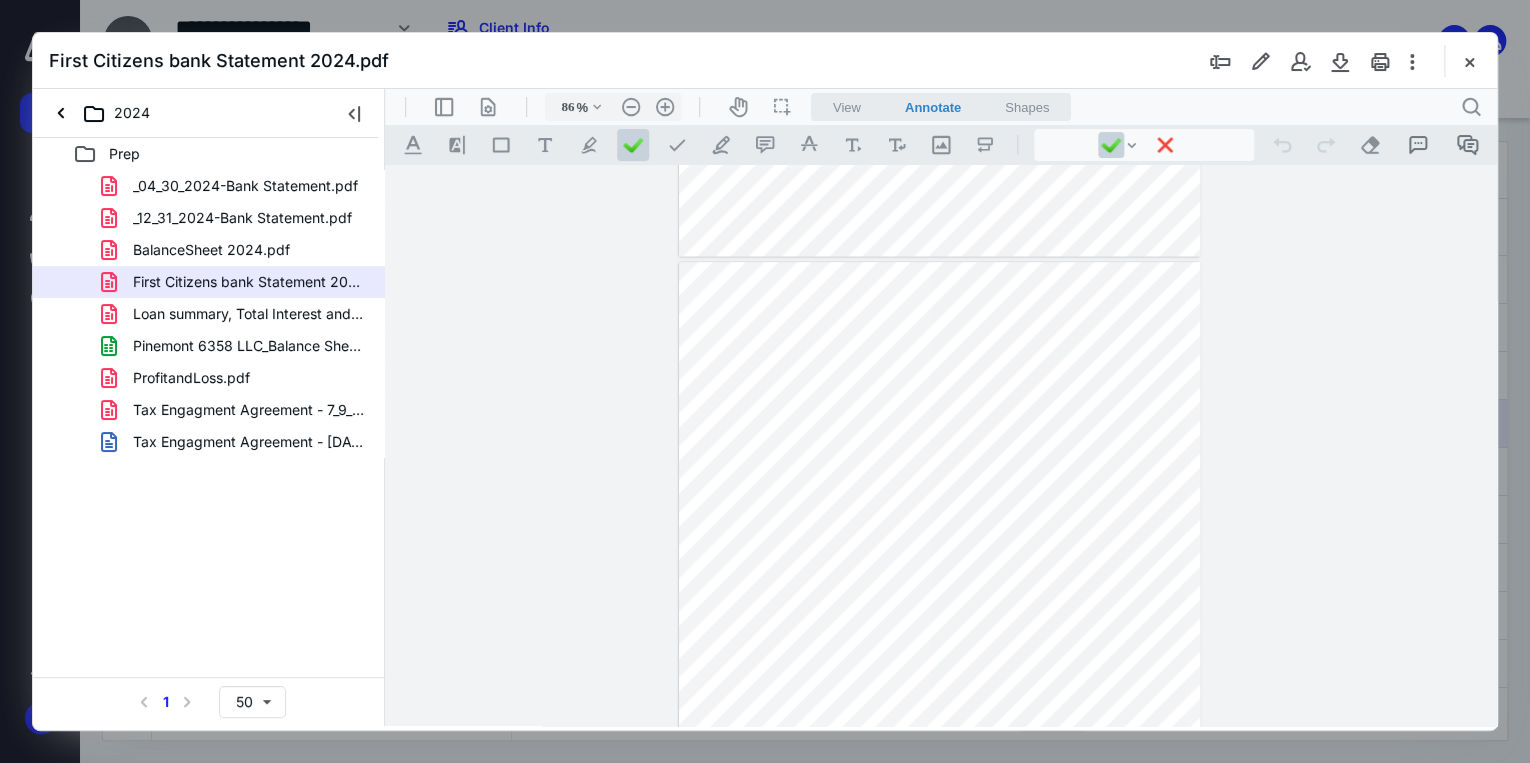click at bounding box center (940, 599) 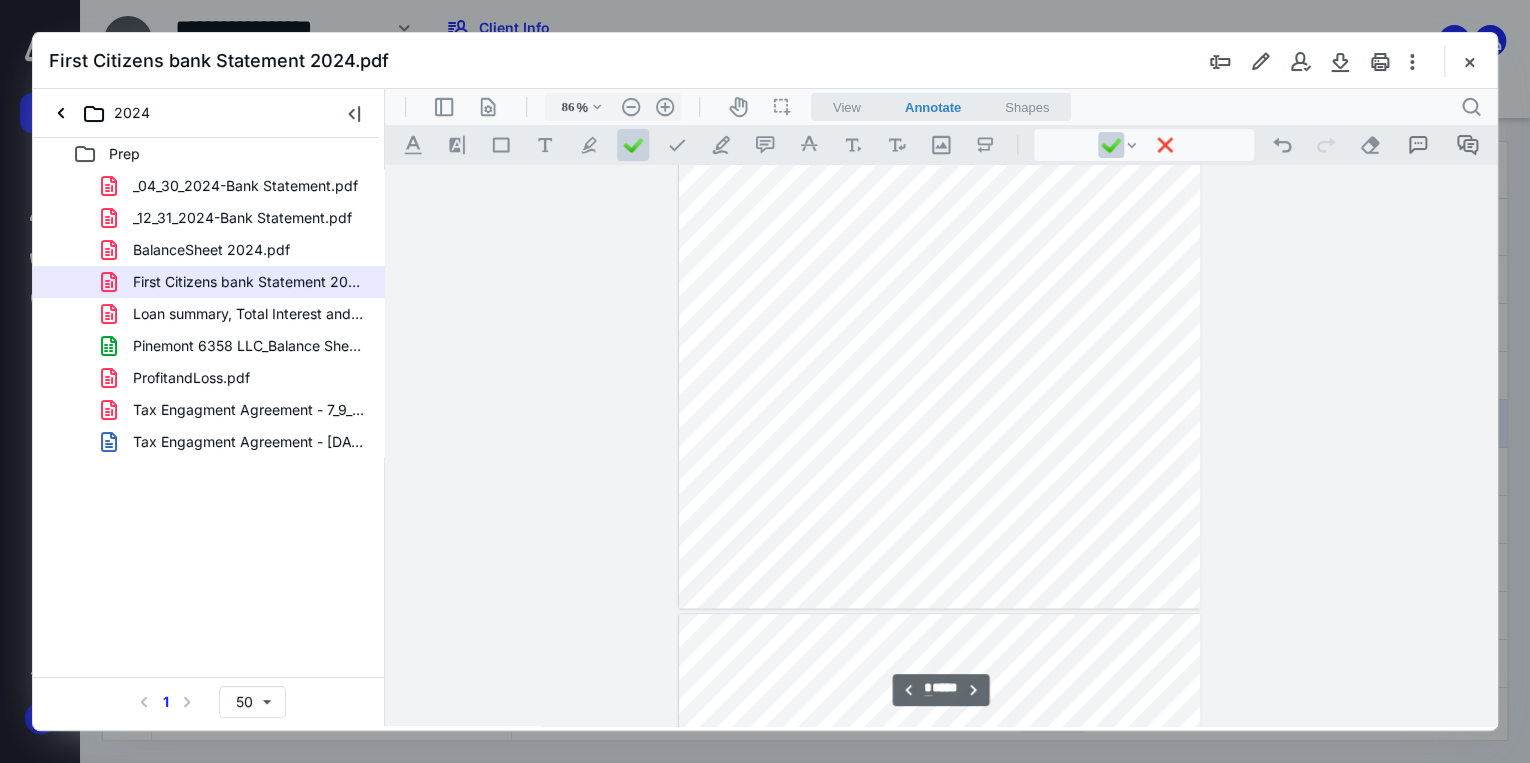 scroll, scrollTop: 888, scrollLeft: 0, axis: vertical 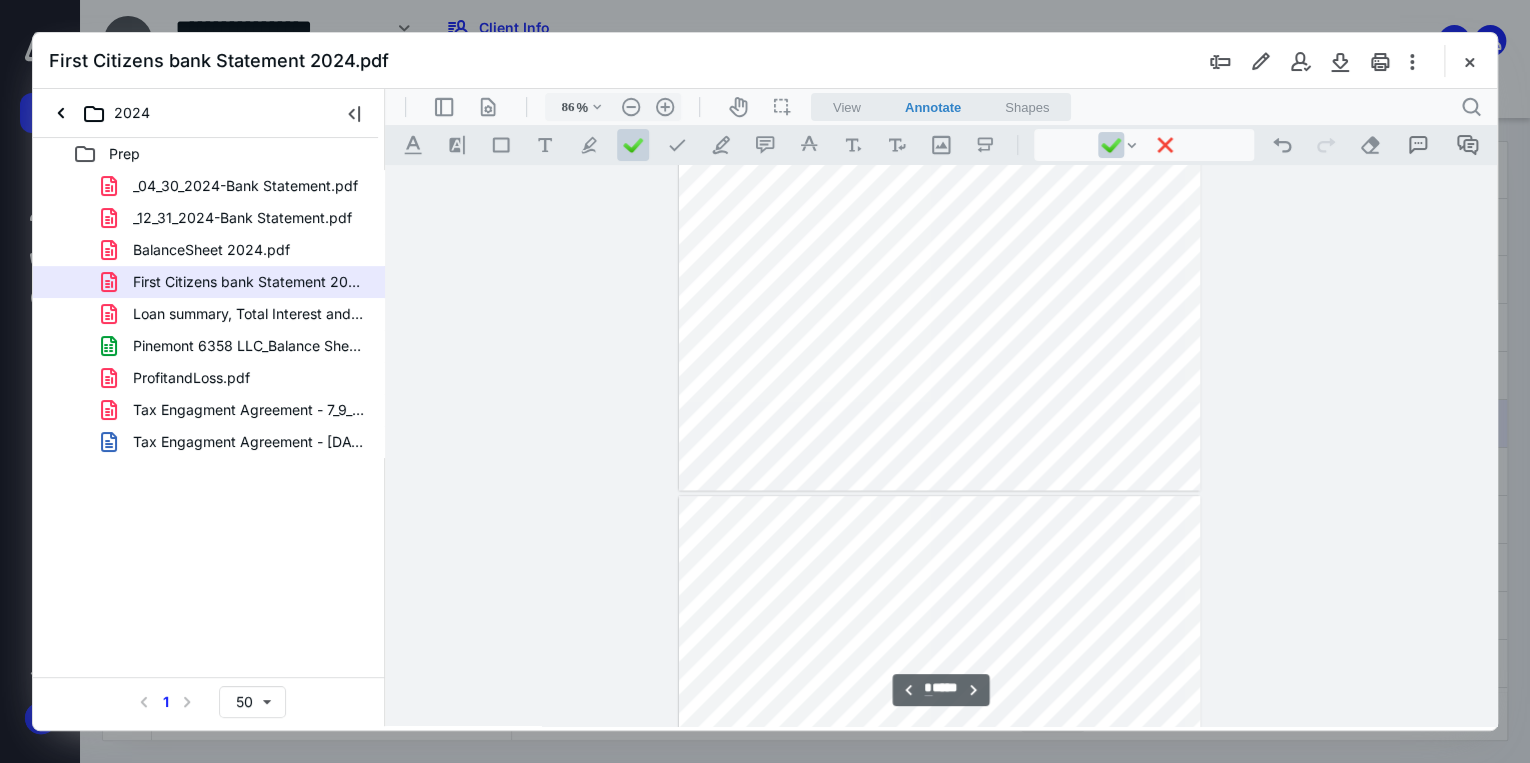 type on "*" 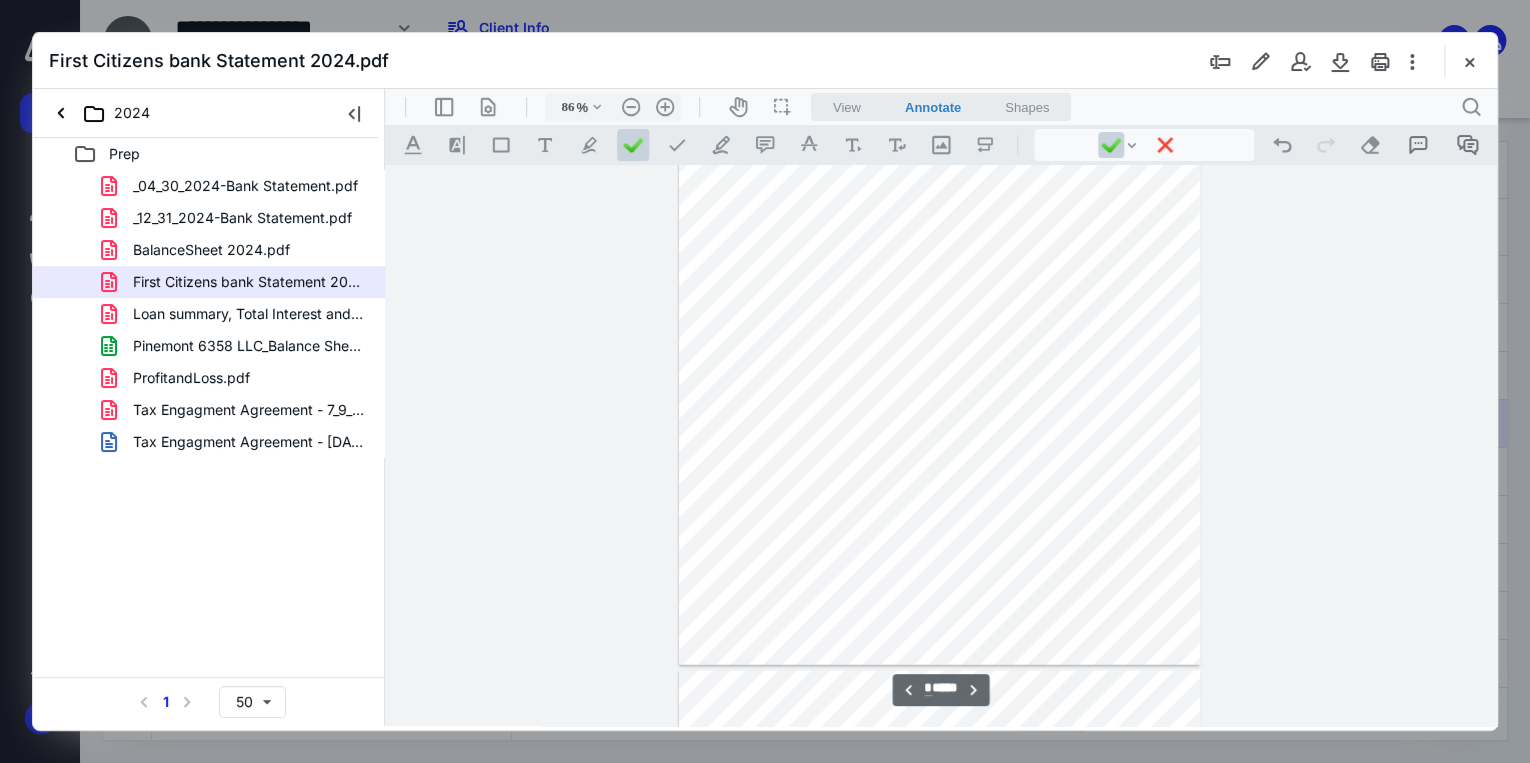 scroll, scrollTop: 1608, scrollLeft: 0, axis: vertical 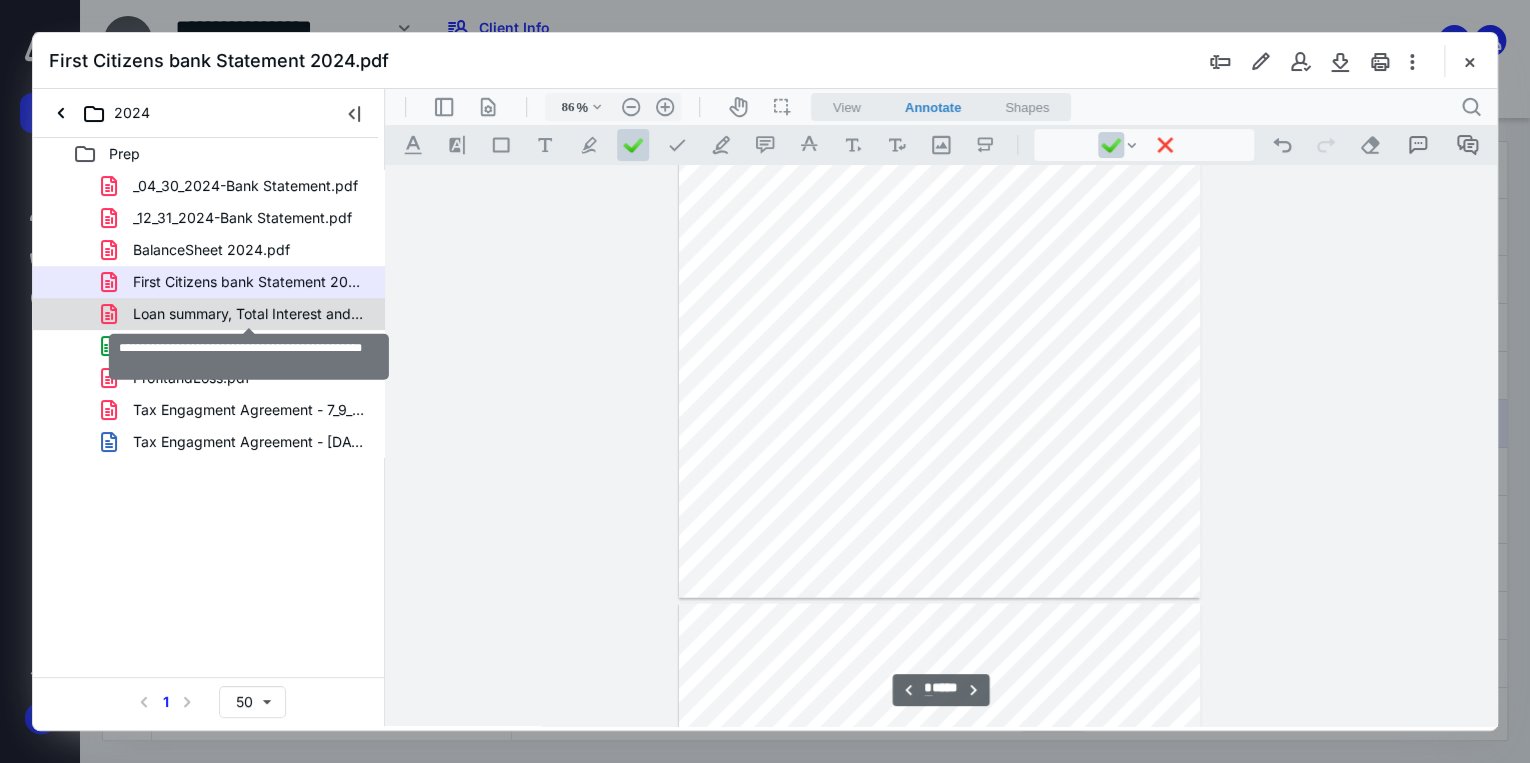 click on "Loan summary, Total Interest and Property tax.pdf" at bounding box center [249, 314] 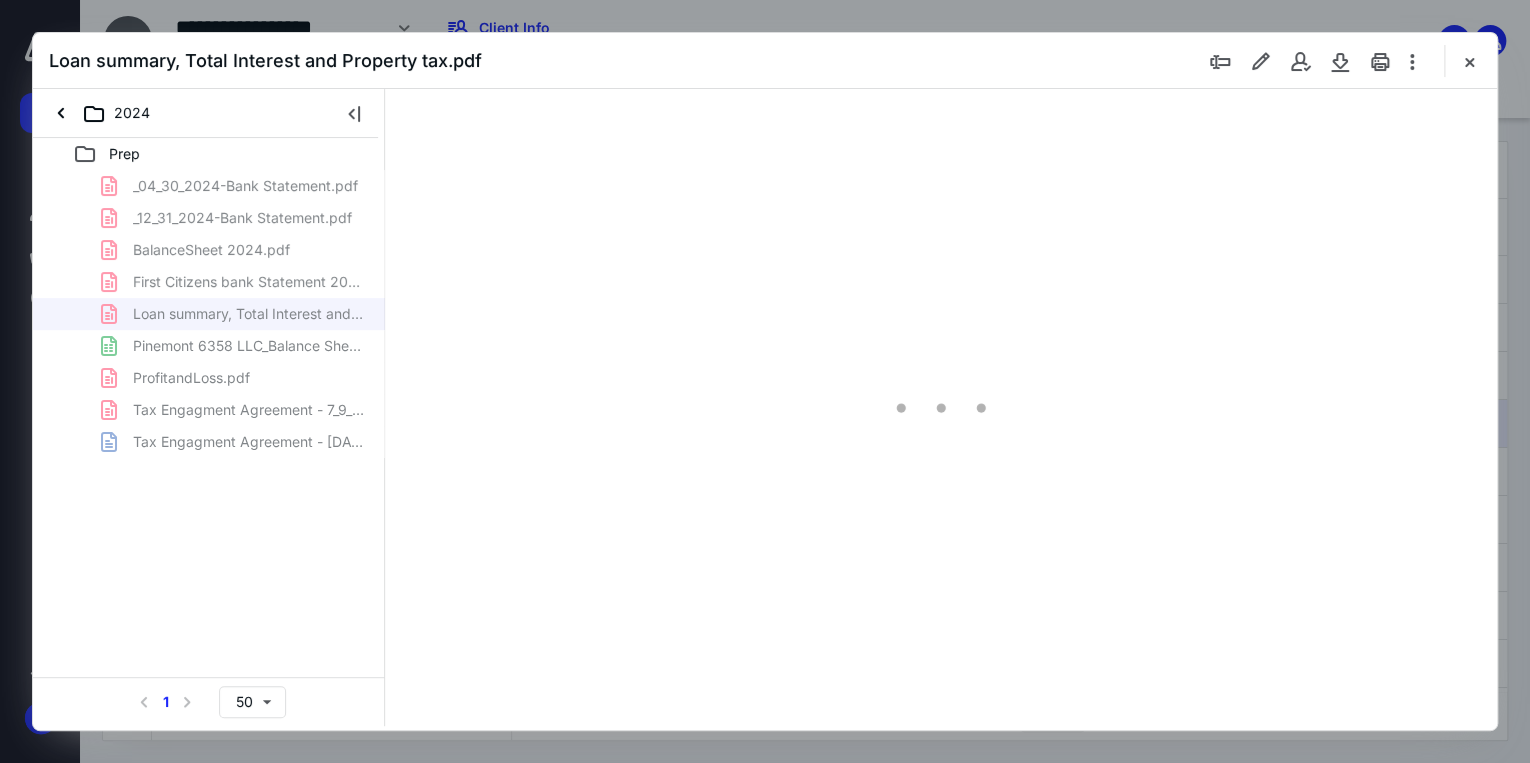 scroll, scrollTop: 79, scrollLeft: 0, axis: vertical 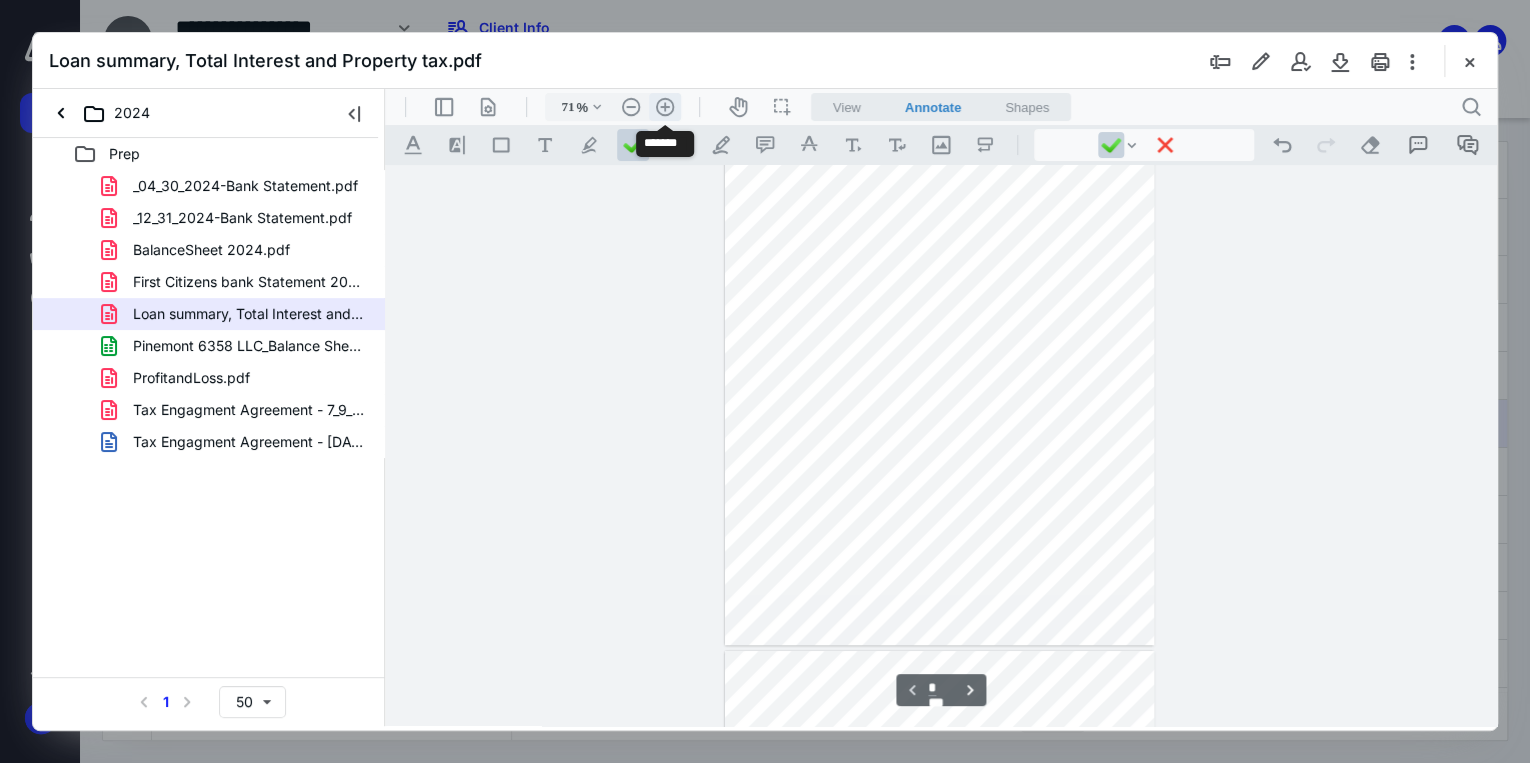 click on ".cls-1{fill:#abb0c4;} icon - header - zoom - in - line" at bounding box center [665, 107] 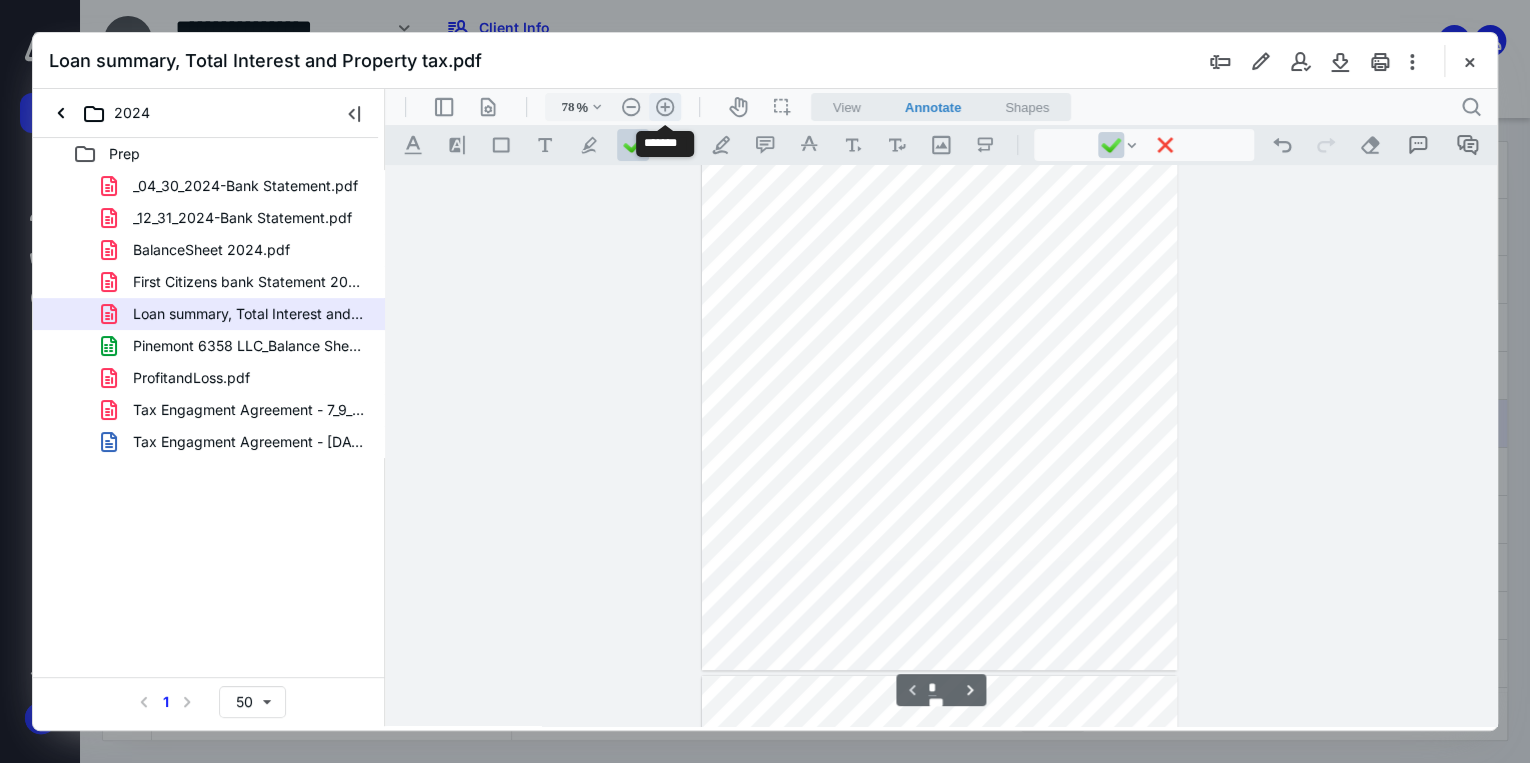 click on ".cls-1{fill:#abb0c4;} icon - header - zoom - in - line" at bounding box center (665, 107) 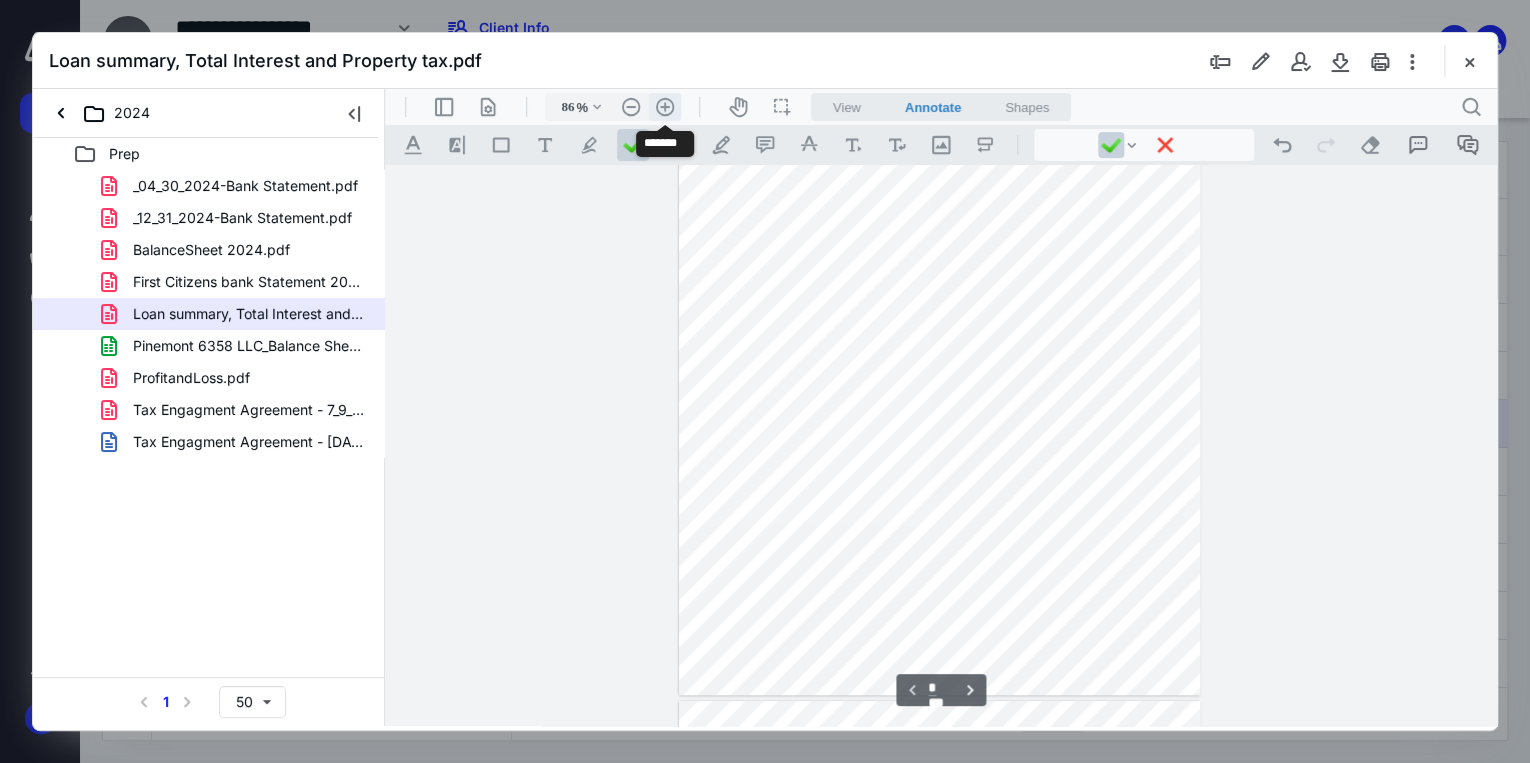 click on ".cls-1{fill:#abb0c4;} icon - header - zoom - in - line" at bounding box center [665, 107] 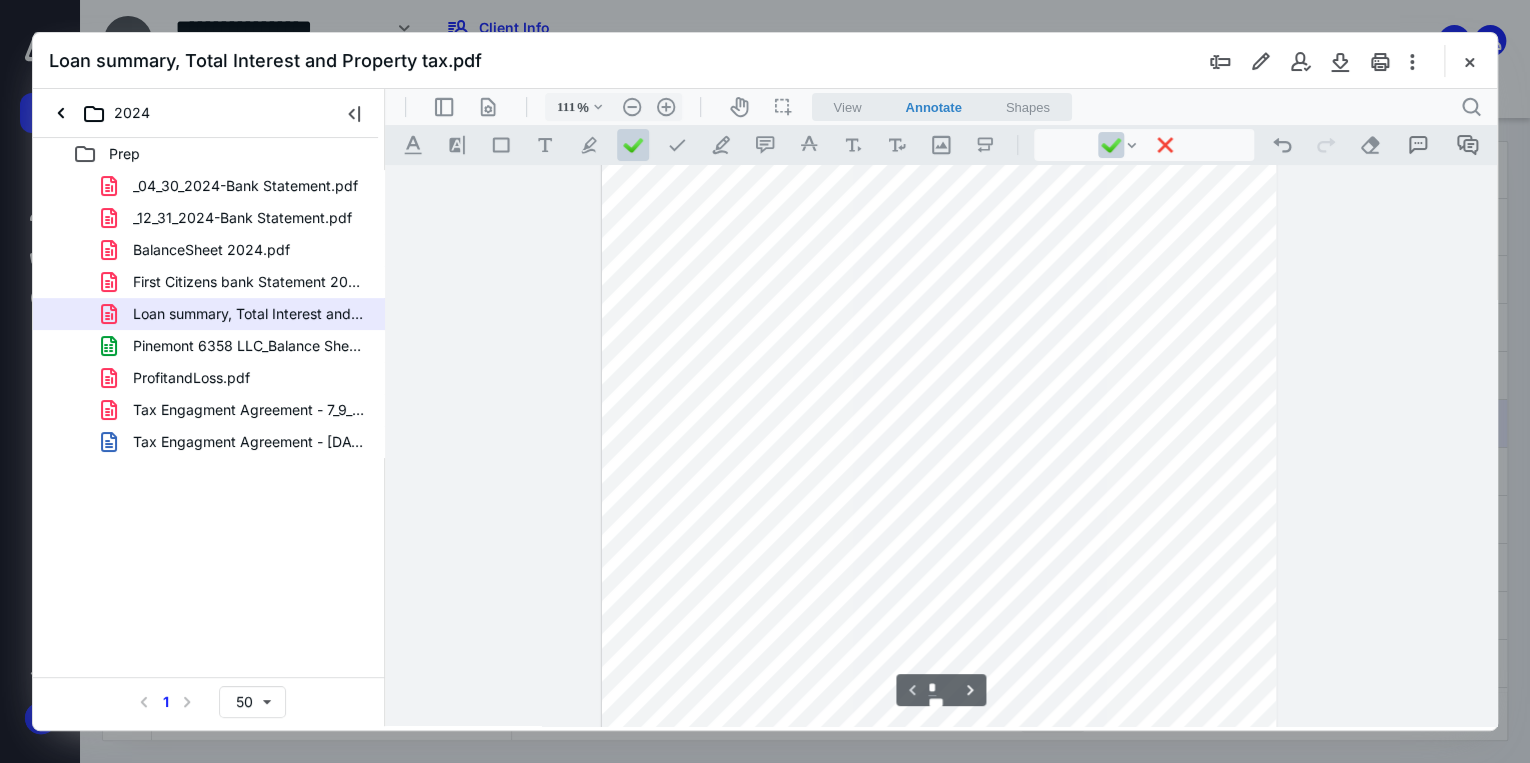 scroll, scrollTop: 182, scrollLeft: 0, axis: vertical 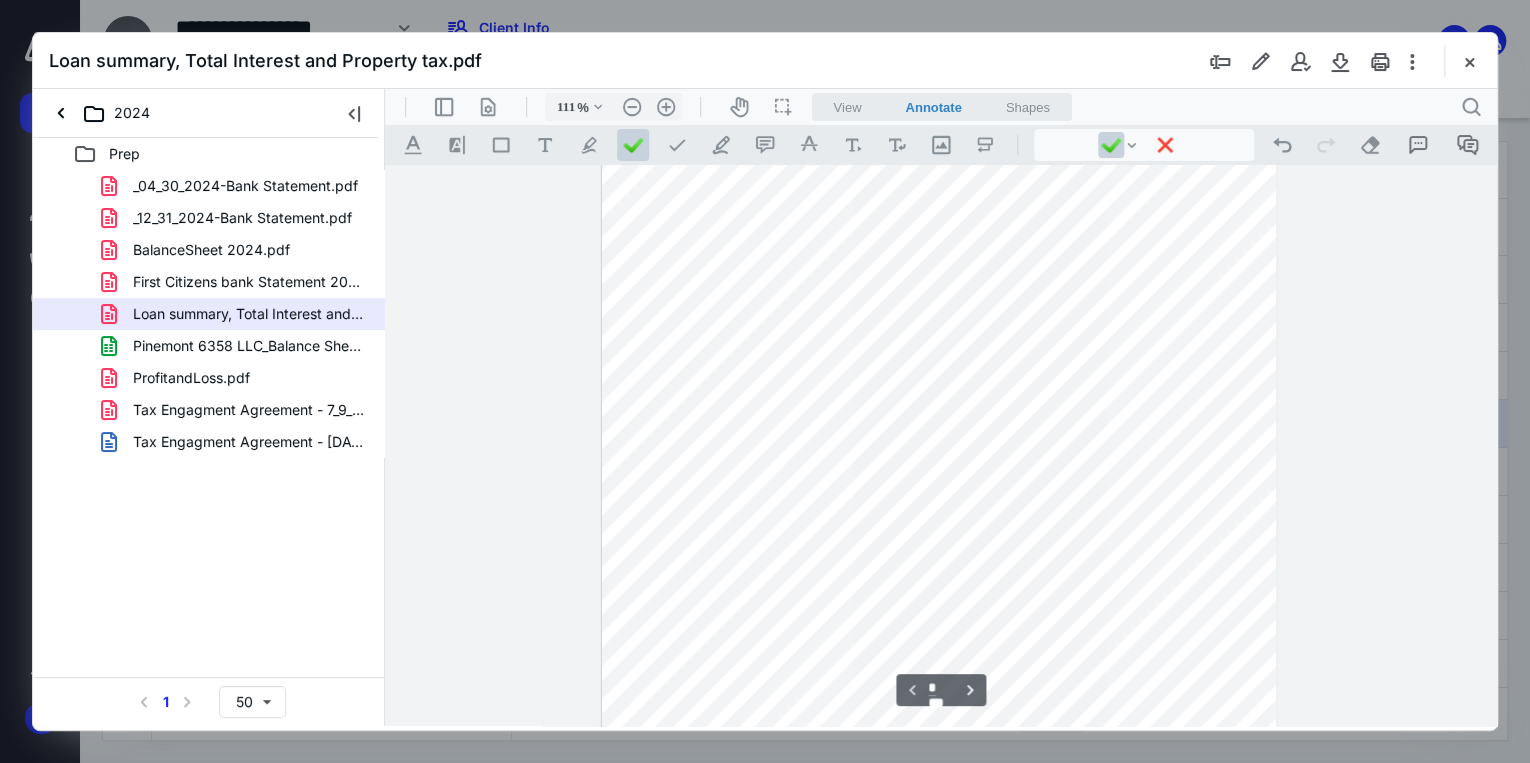 click at bounding box center (939, 423) 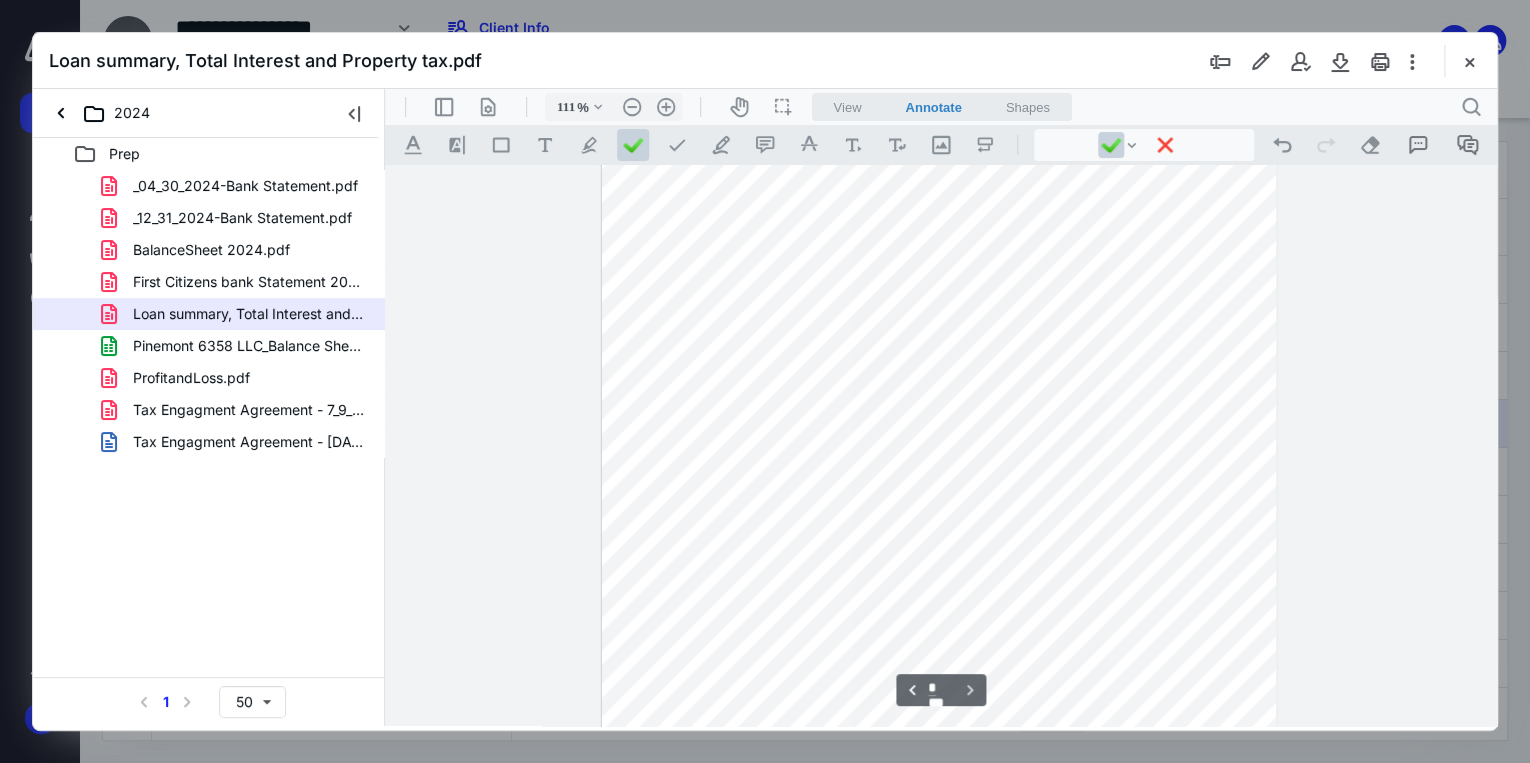 scroll, scrollTop: 1862, scrollLeft: 0, axis: vertical 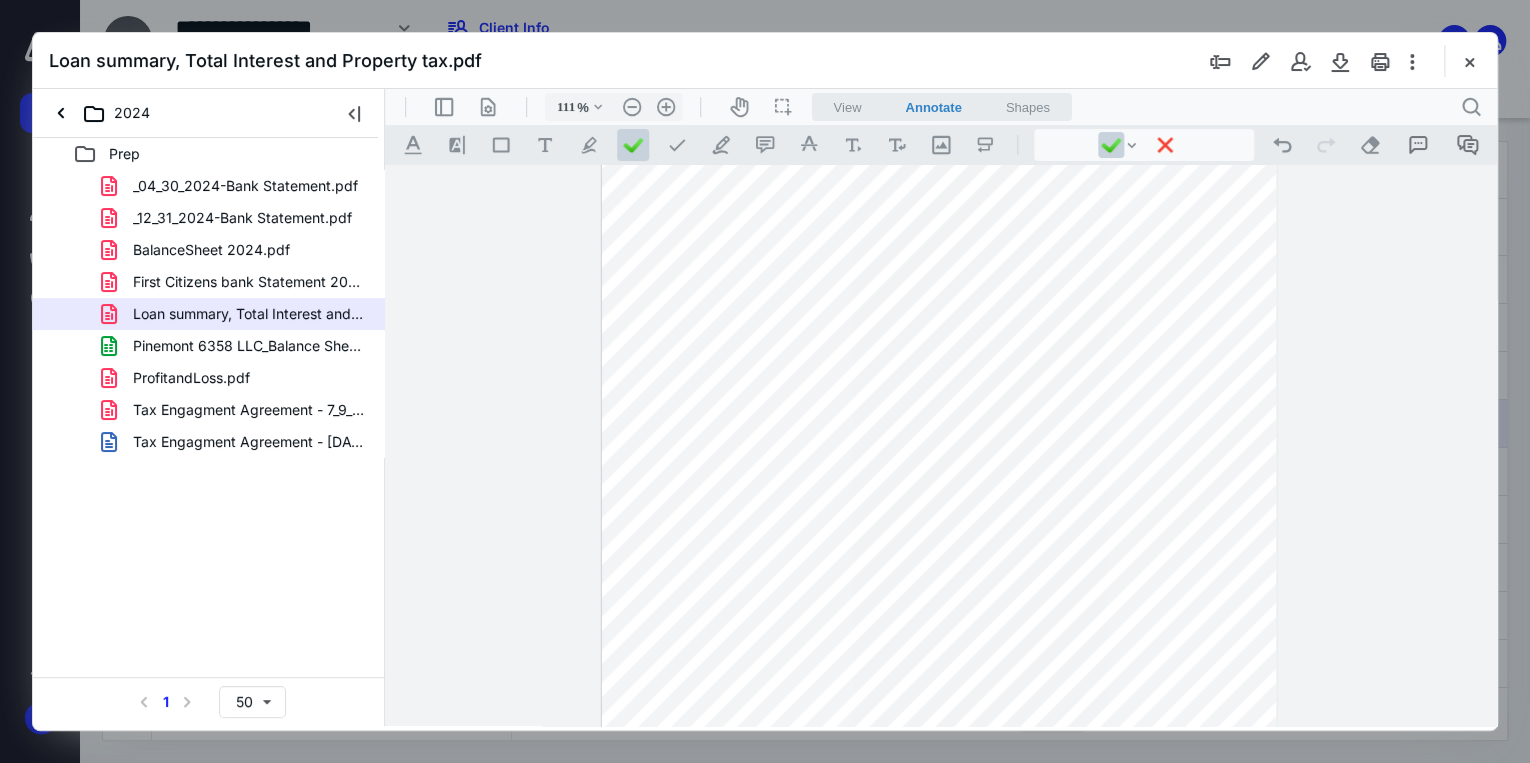 click at bounding box center (939, 505) 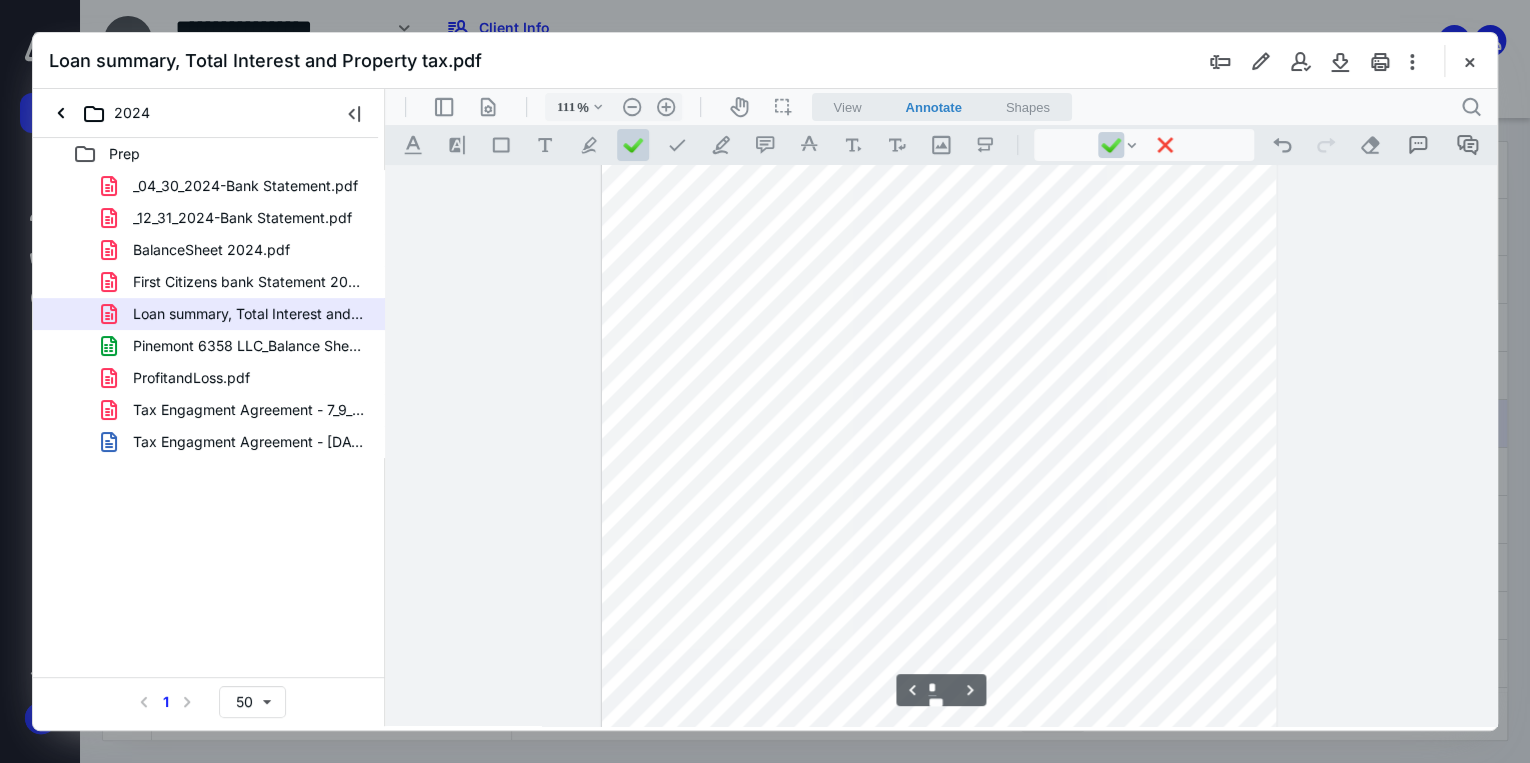 scroll, scrollTop: 1201, scrollLeft: 0, axis: vertical 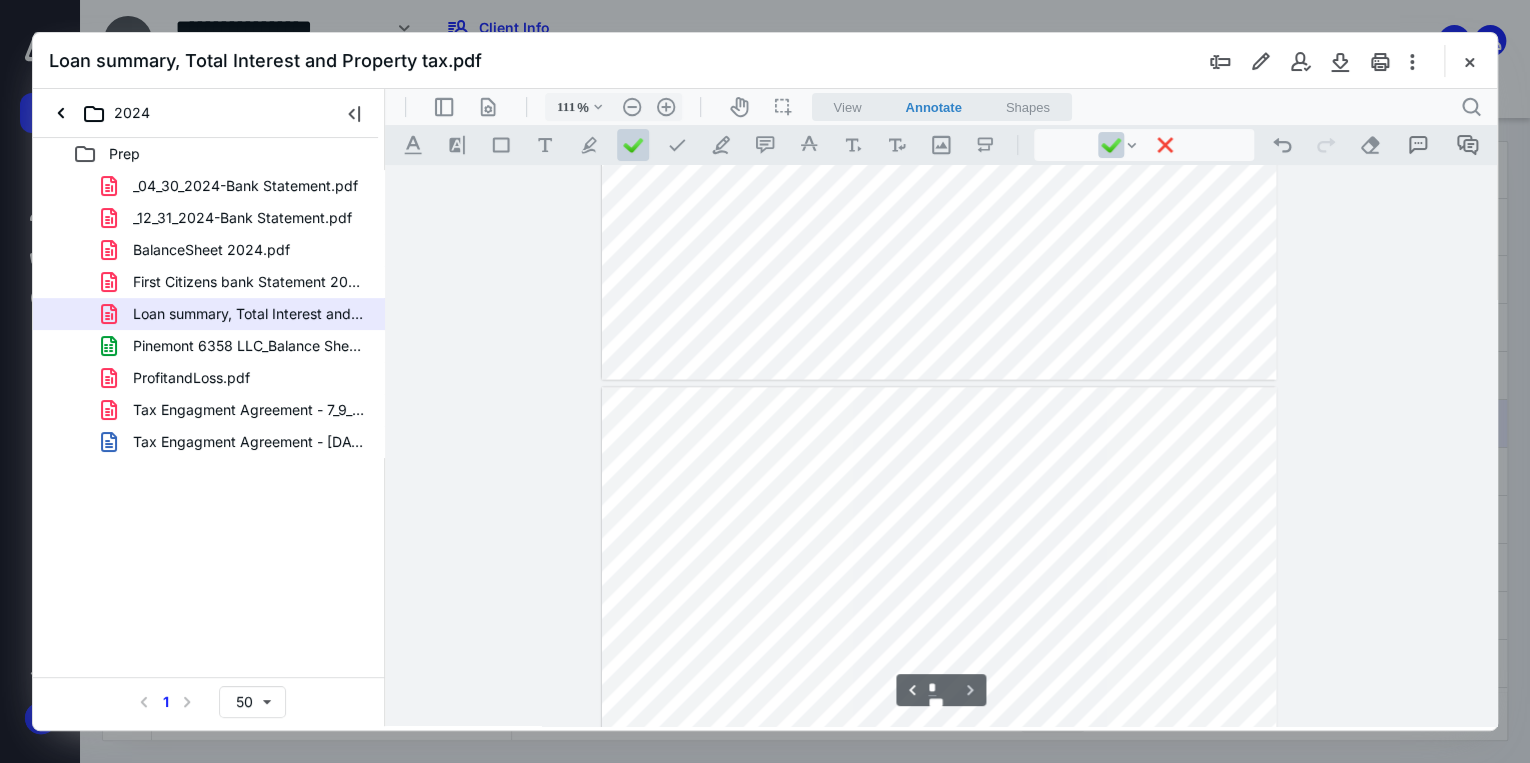 type on "*" 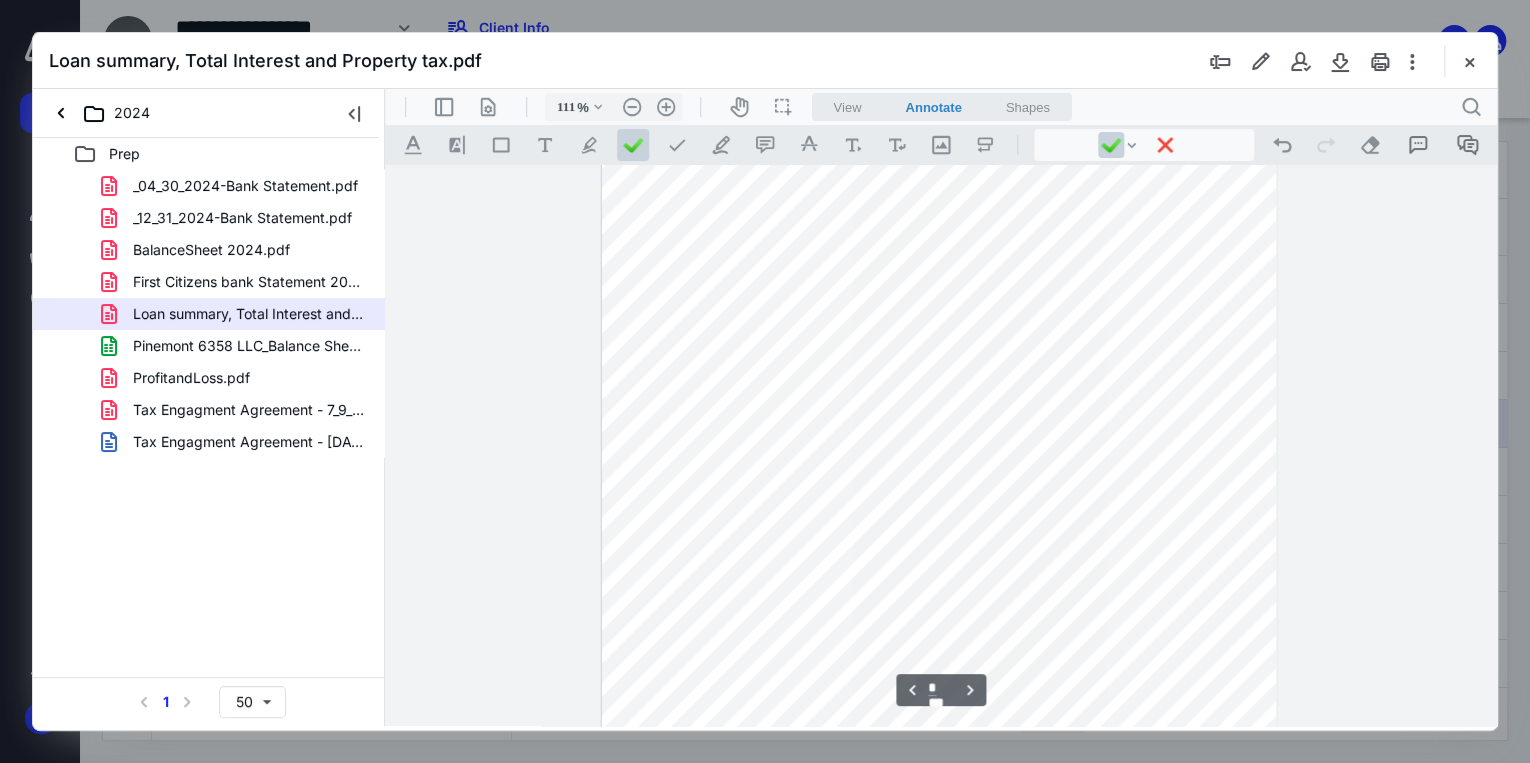 scroll, scrollTop: 801, scrollLeft: 0, axis: vertical 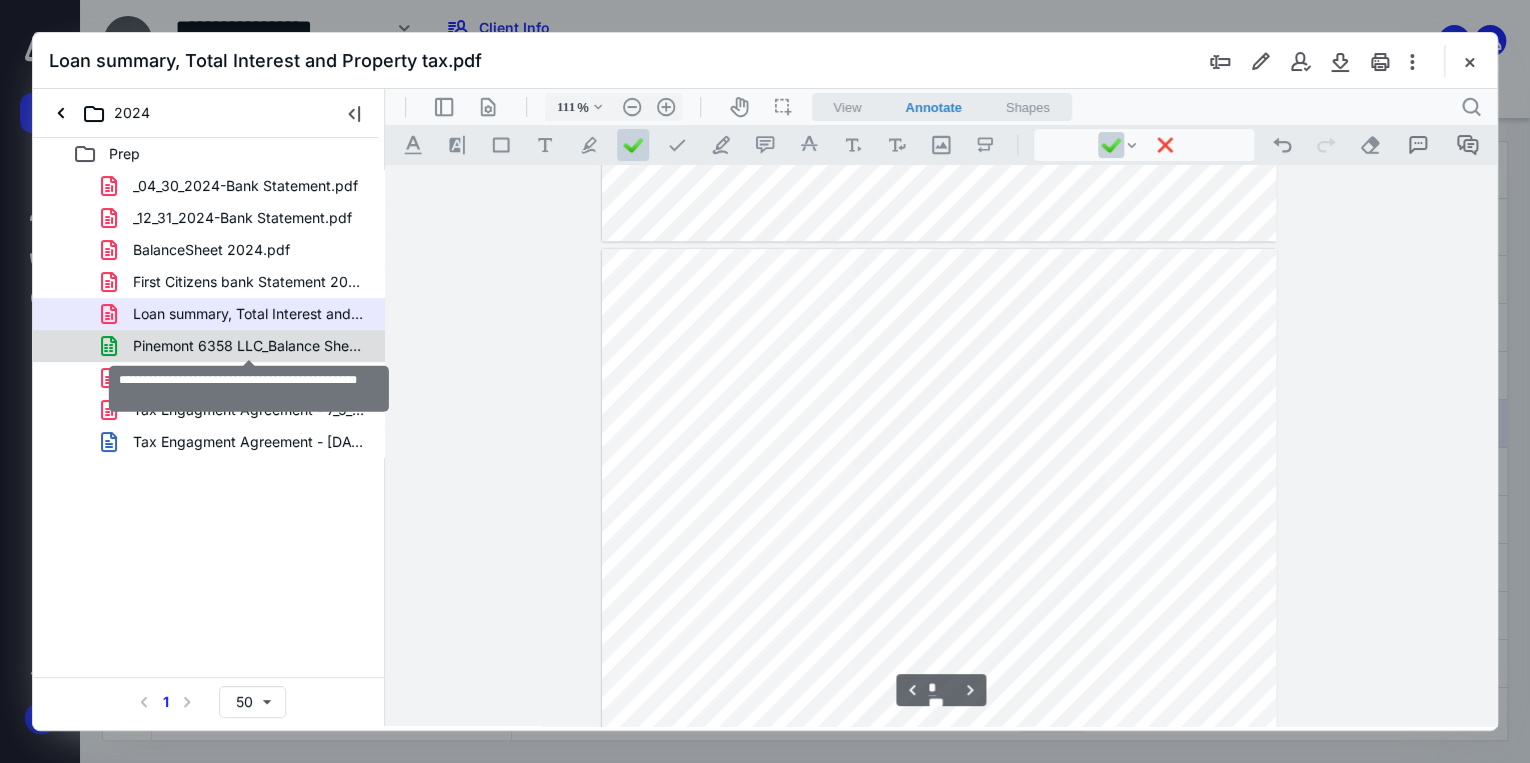 click on "Pinemont 6358 LLC_Balance Sheet Detail 2024.xlsx" at bounding box center [249, 346] 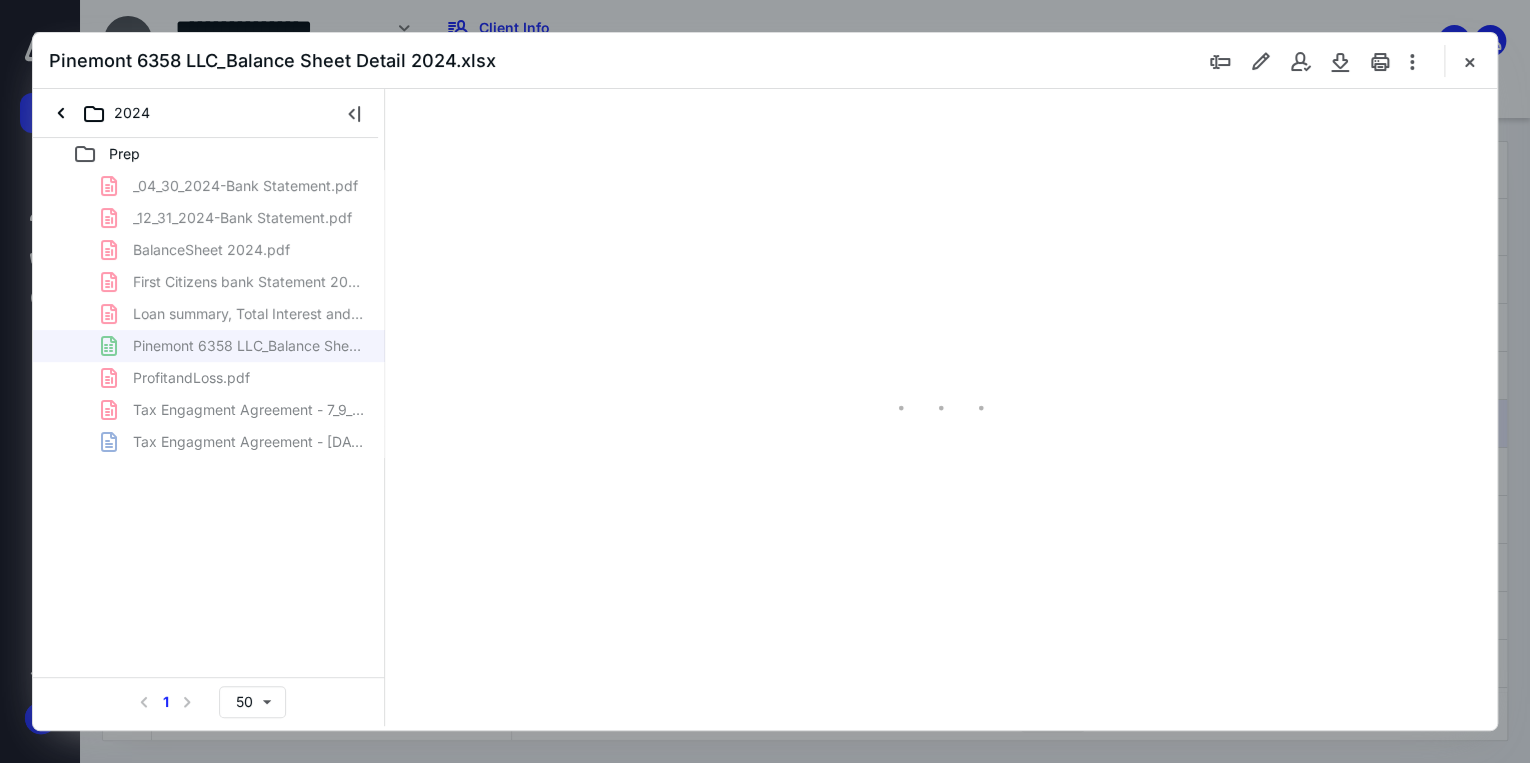 scroll, scrollTop: 0, scrollLeft: 0, axis: both 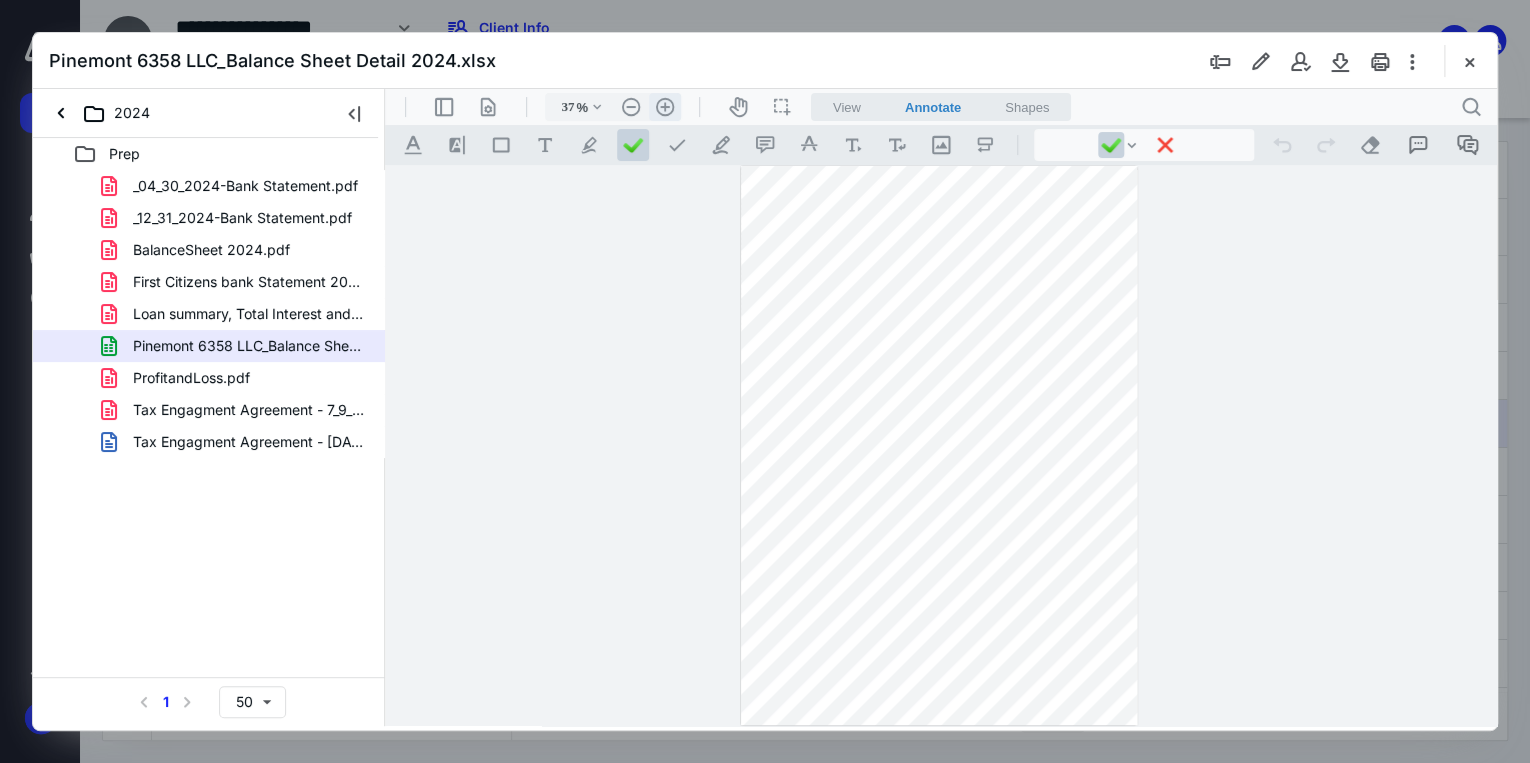 click on ".cls-1{fill:#abb0c4;} icon - header - zoom - in - line" at bounding box center [665, 107] 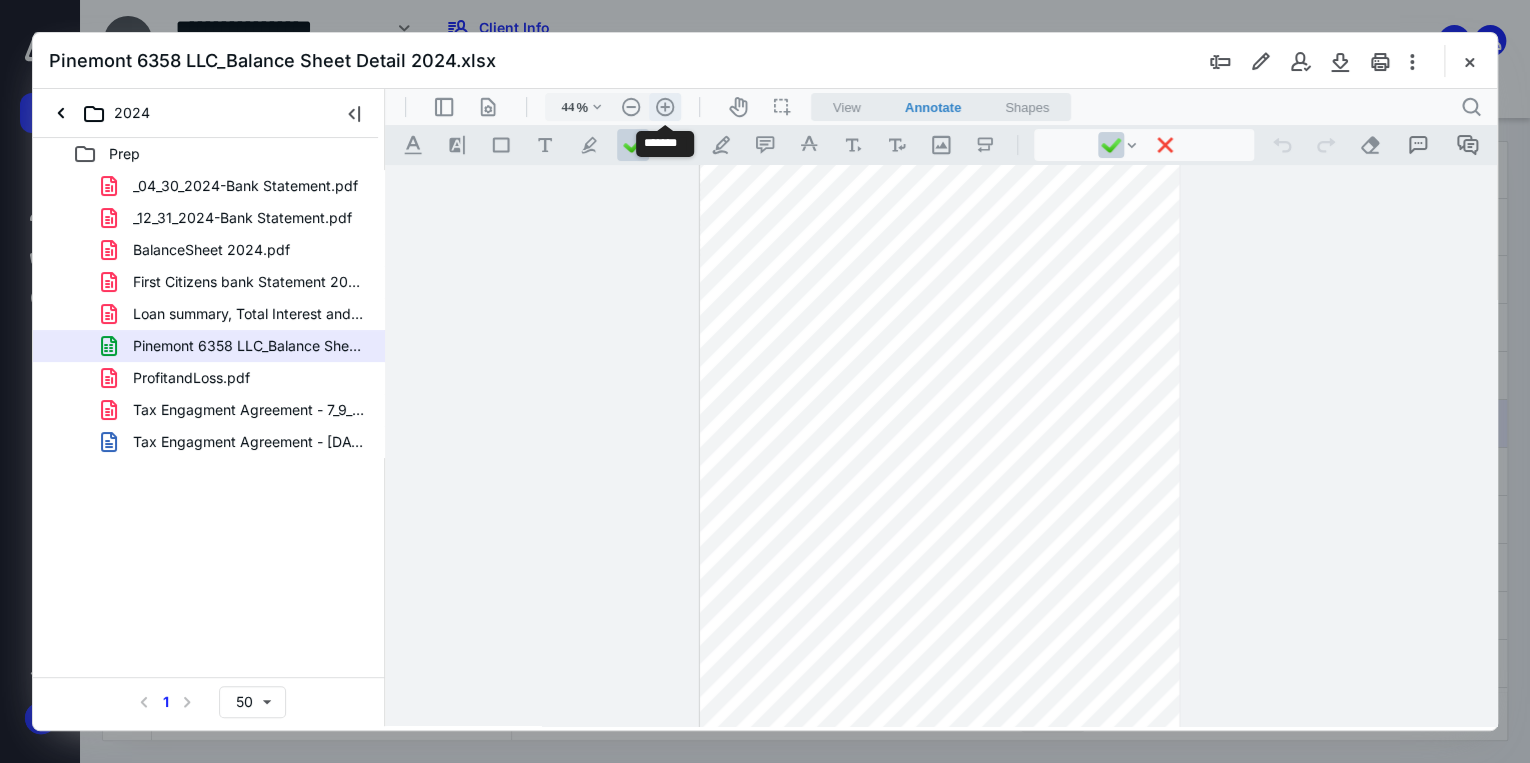 click on ".cls-1{fill:#abb0c4;} icon - header - zoom - in - line" at bounding box center (665, 107) 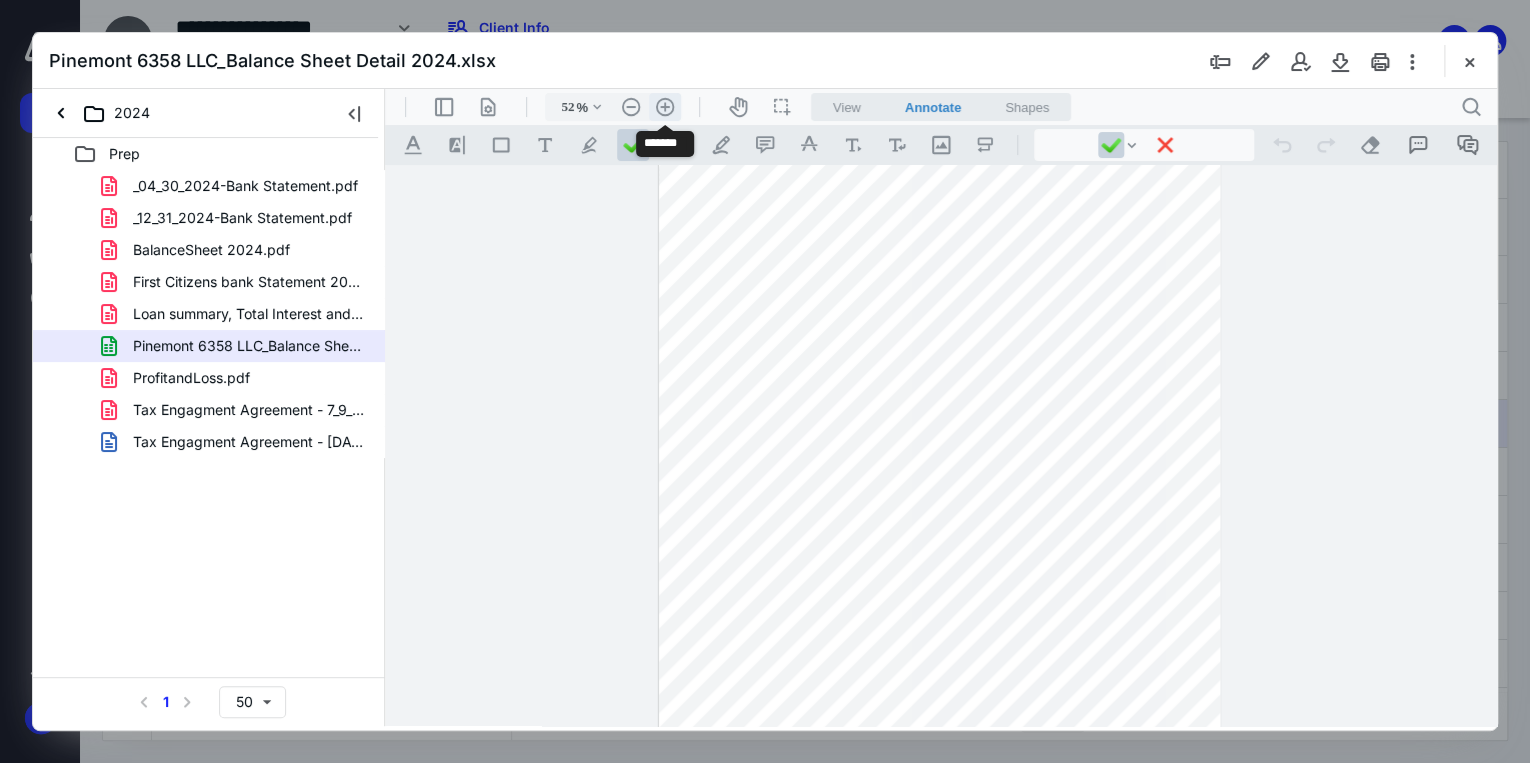click on ".cls-1{fill:#abb0c4;} icon - header - zoom - in - line" at bounding box center (665, 107) 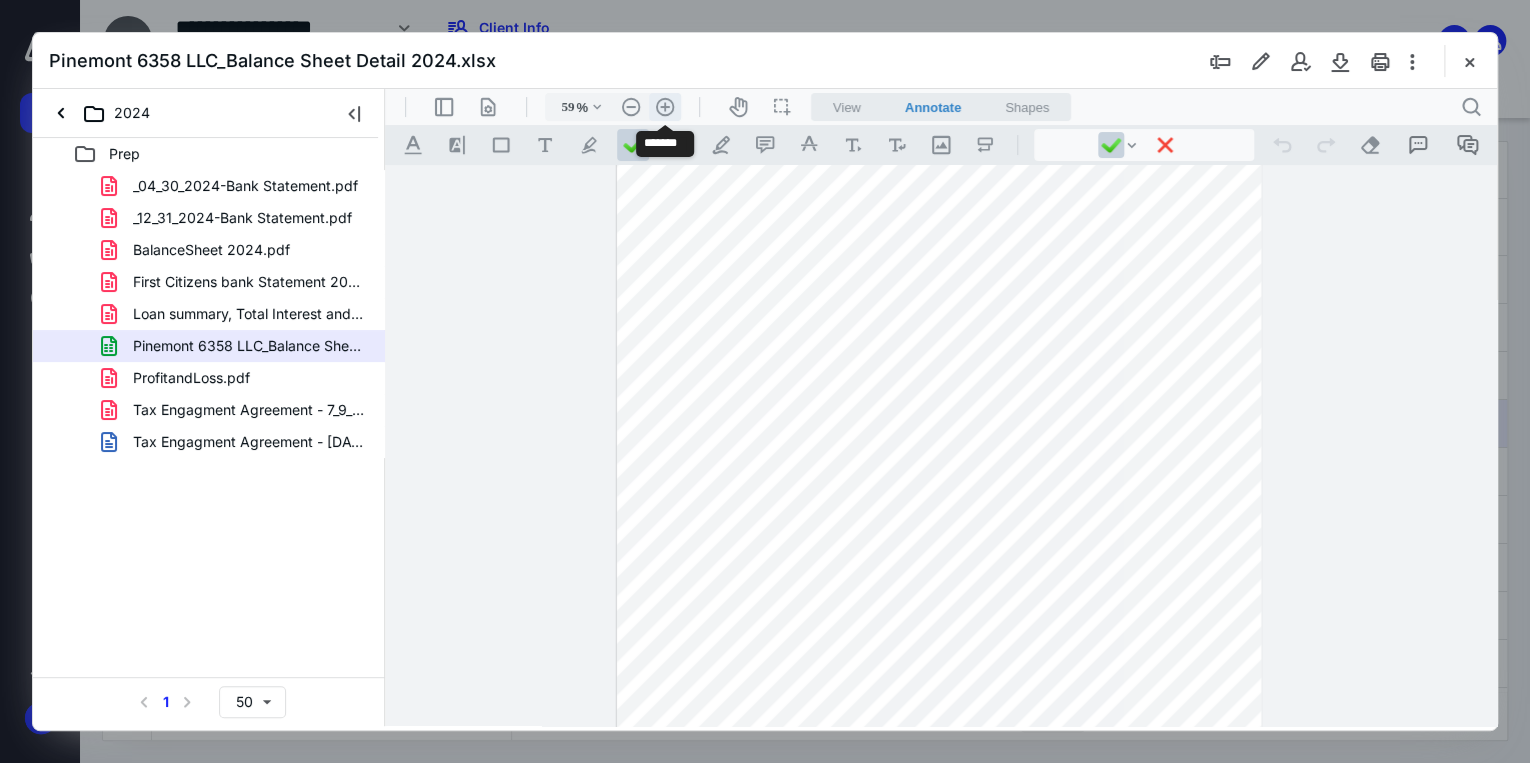click on ".cls-1{fill:#abb0c4;} icon - header - zoom - in - line" at bounding box center (665, 107) 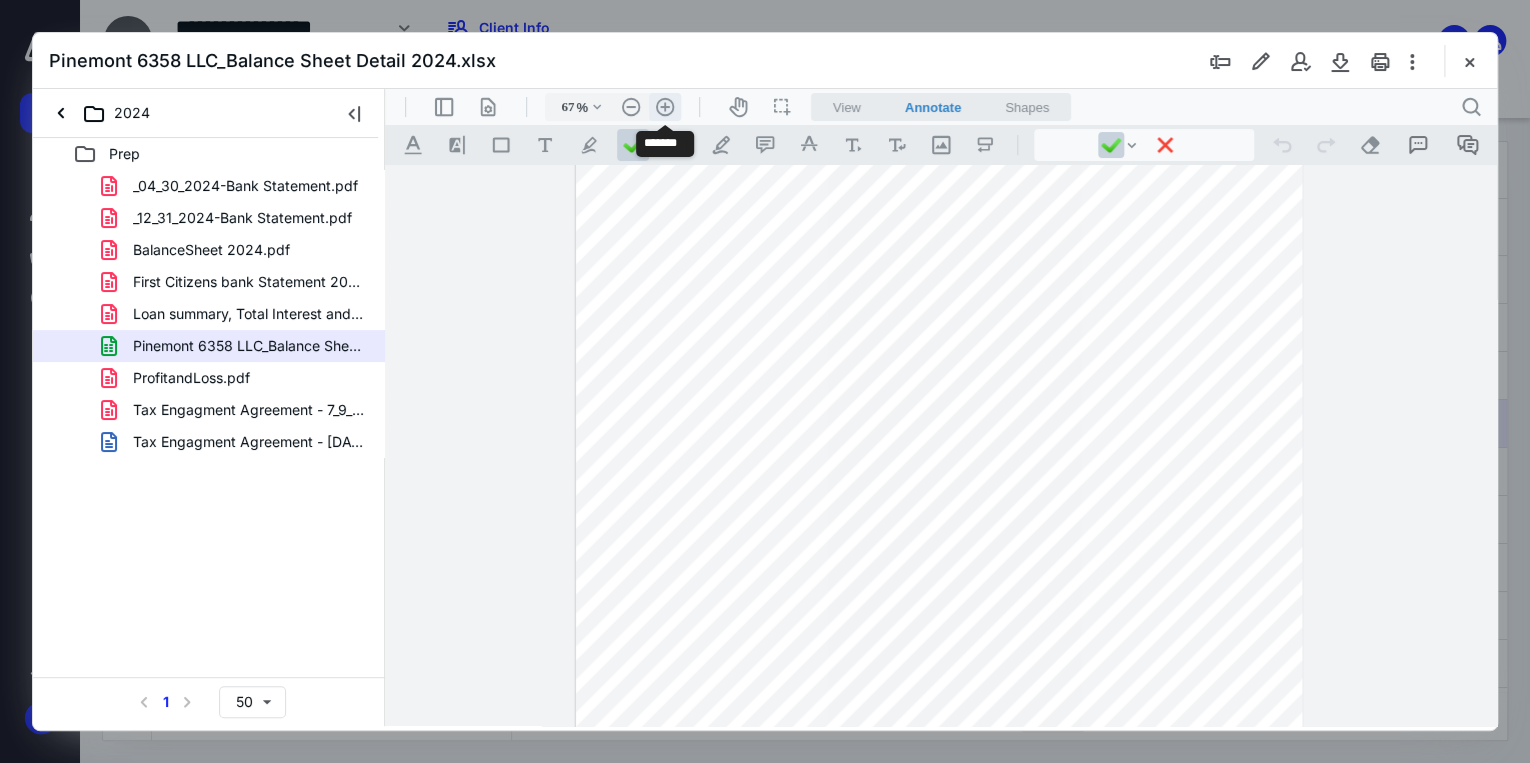 click on ".cls-1{fill:#abb0c4;} icon - header - zoom - in - line" at bounding box center (665, 107) 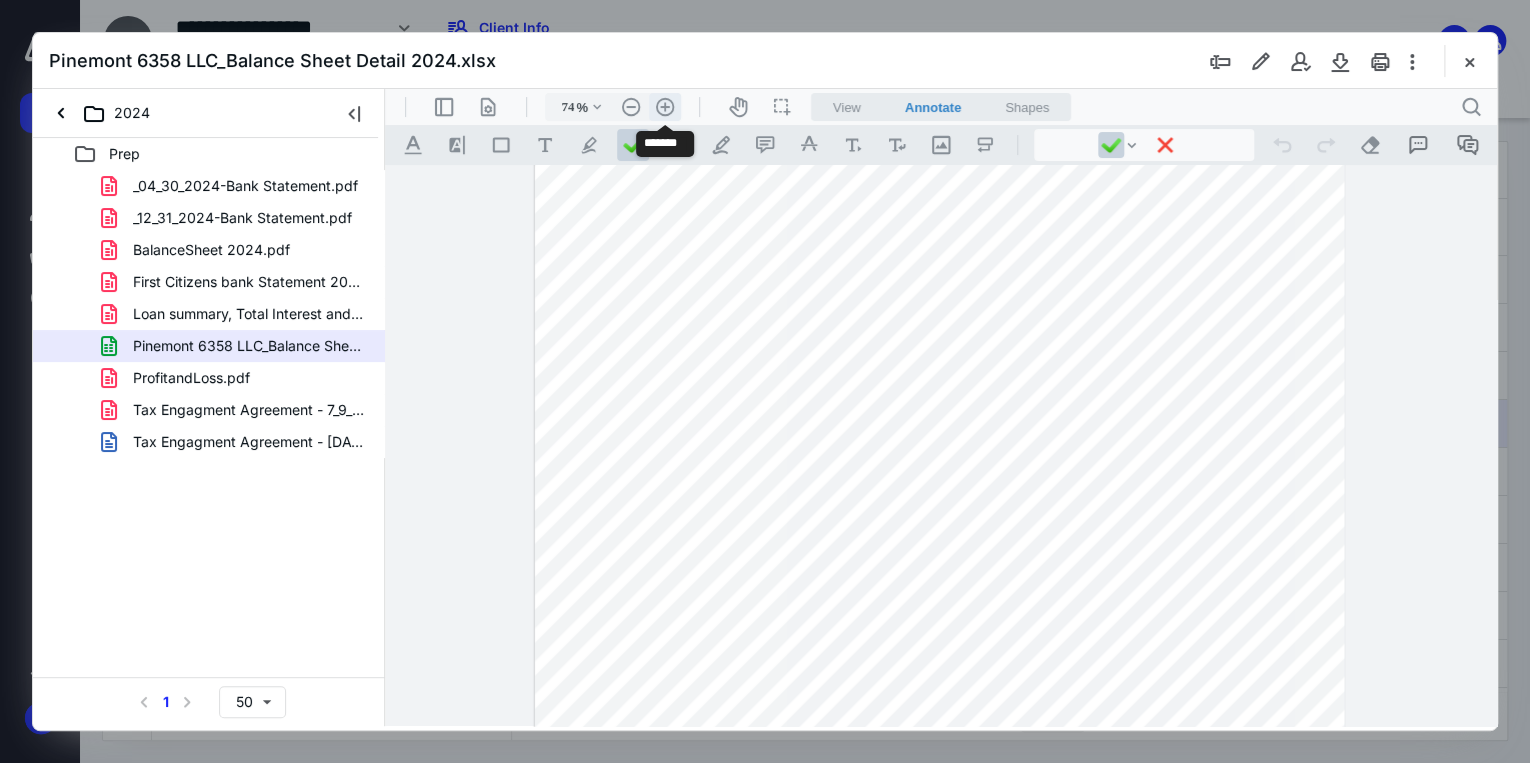 click on ".cls-1{fill:#abb0c4;} icon - header - zoom - in - line" at bounding box center (665, 107) 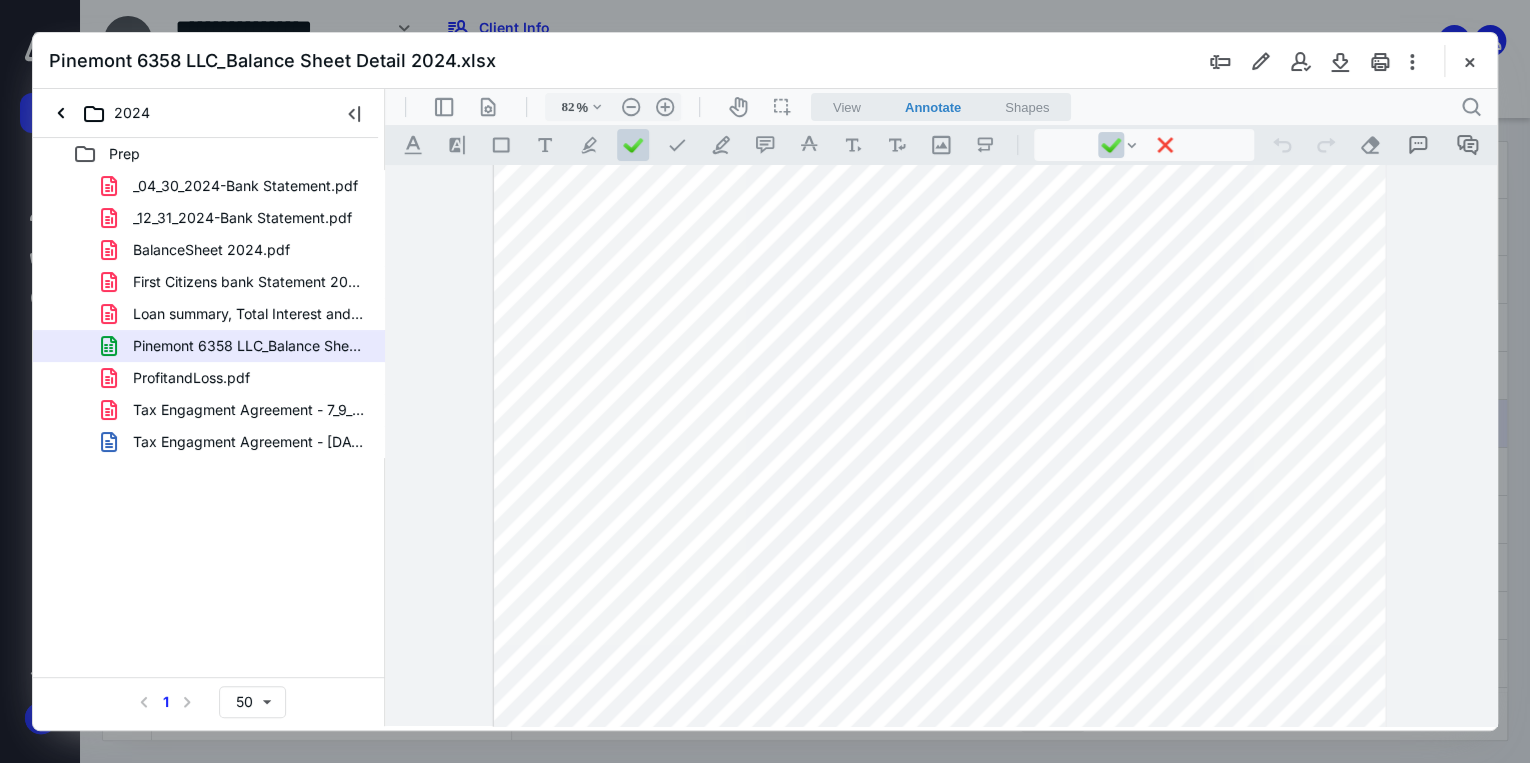 scroll, scrollTop: 542, scrollLeft: 0, axis: vertical 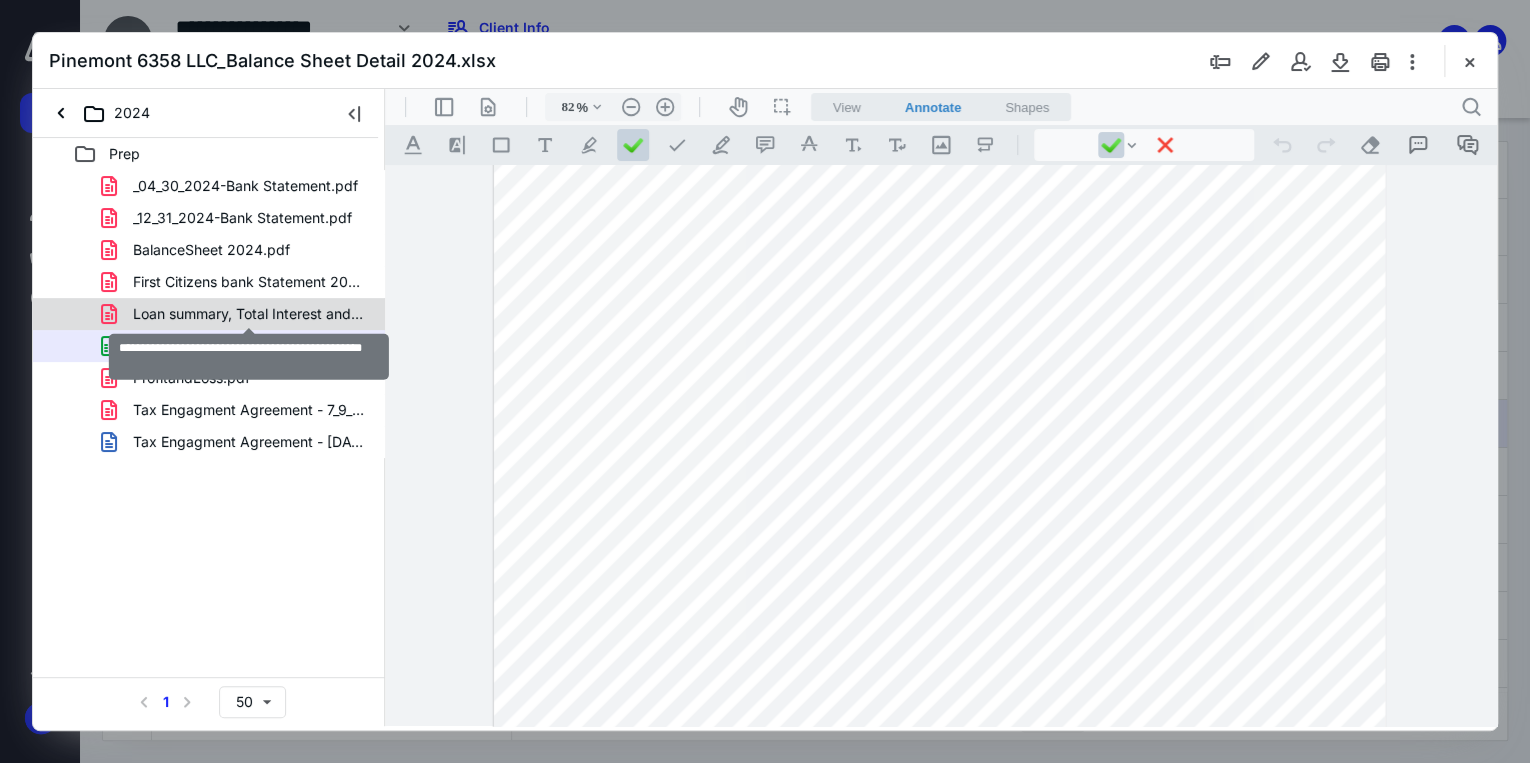 click on "Loan summary, Total Interest and Property tax.pdf" at bounding box center (249, 314) 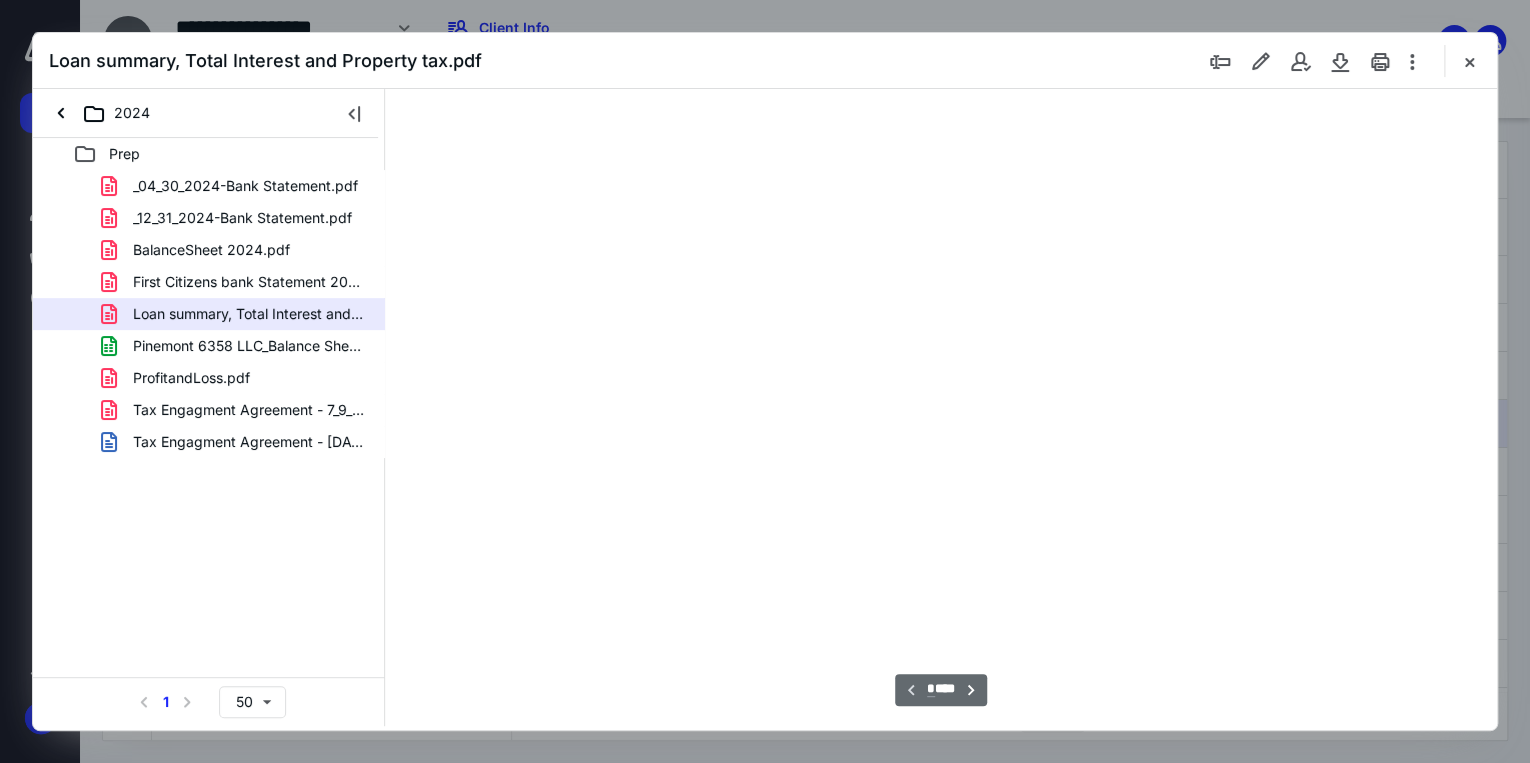 type on "71" 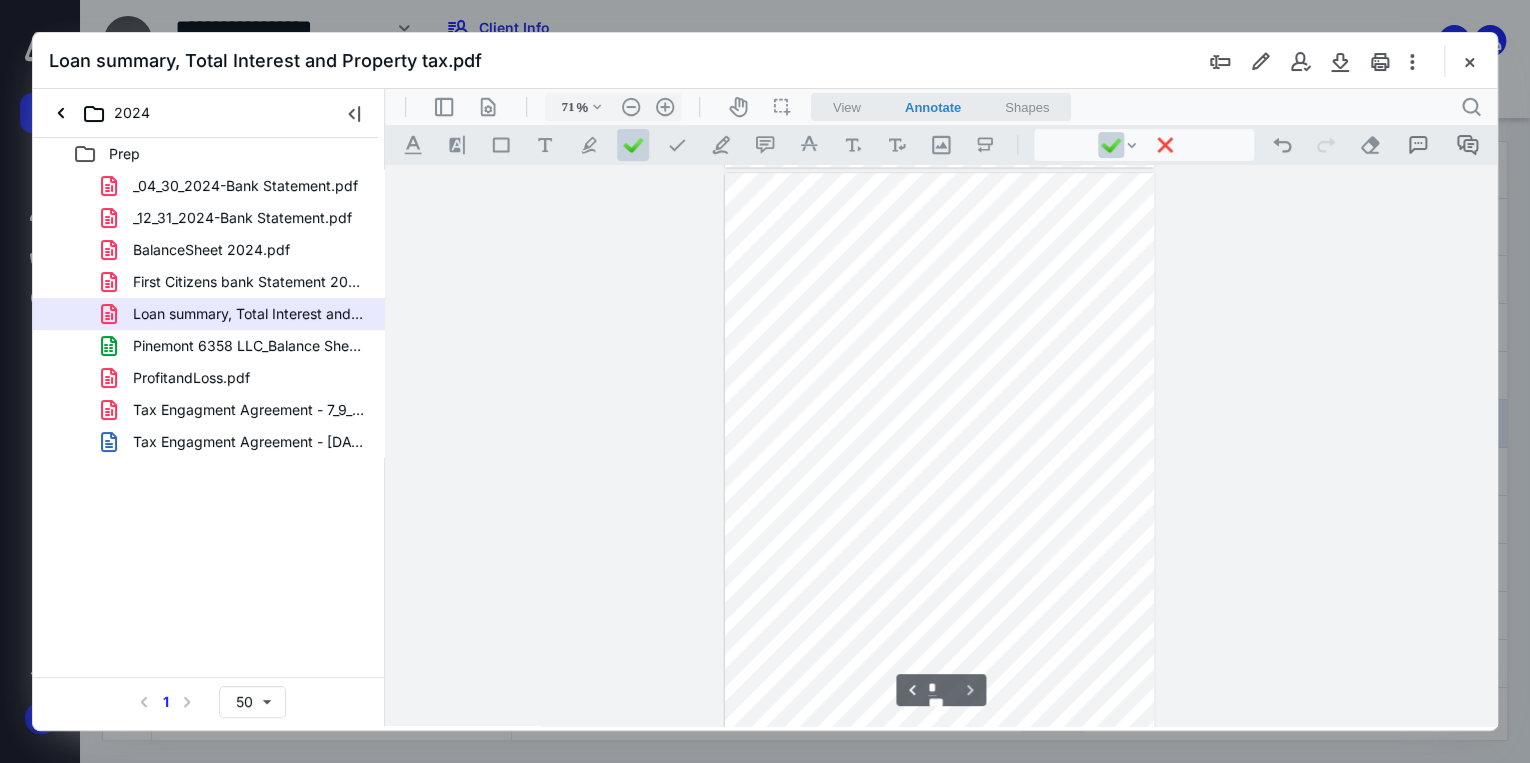 scroll, scrollTop: 719, scrollLeft: 0, axis: vertical 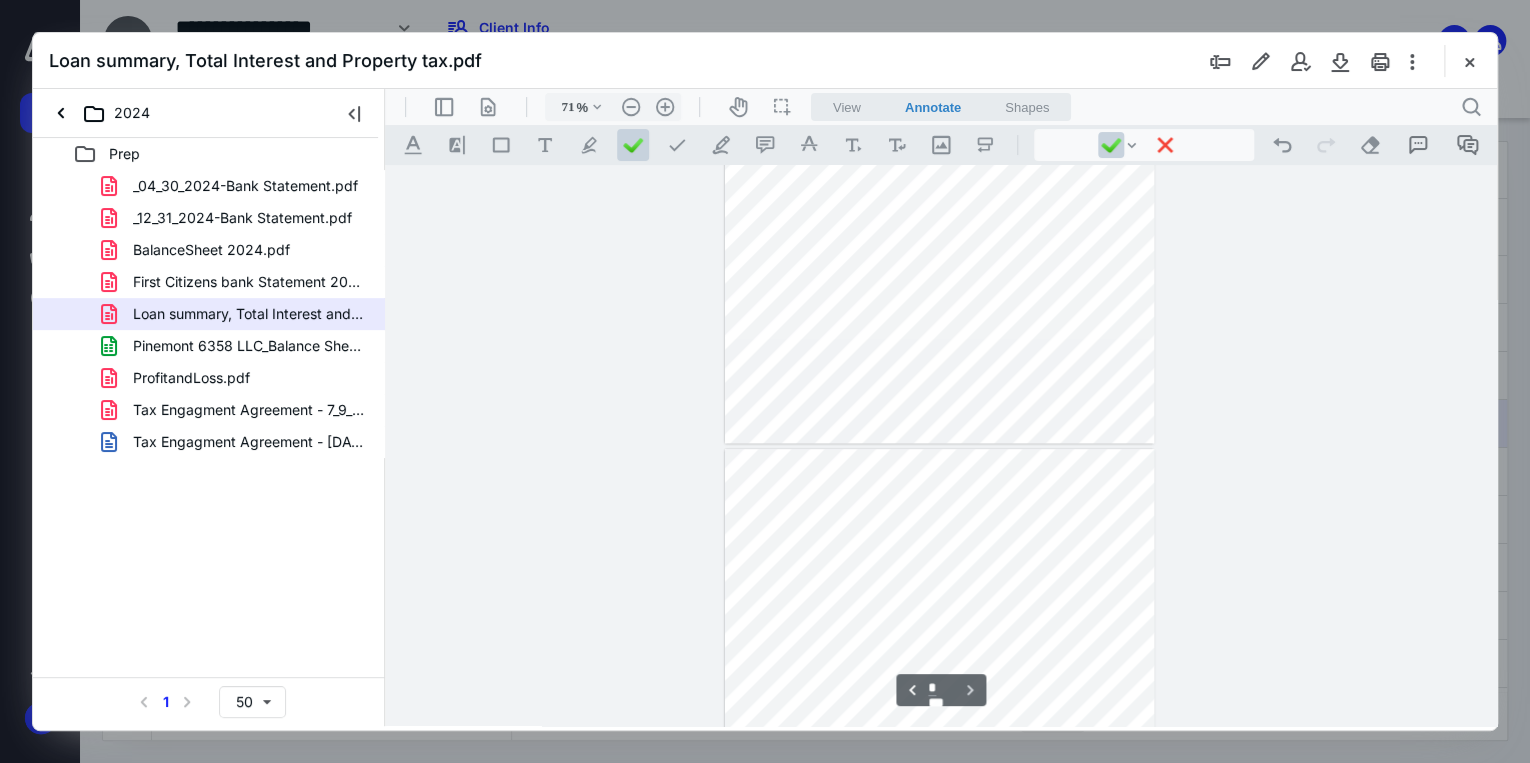 type on "*" 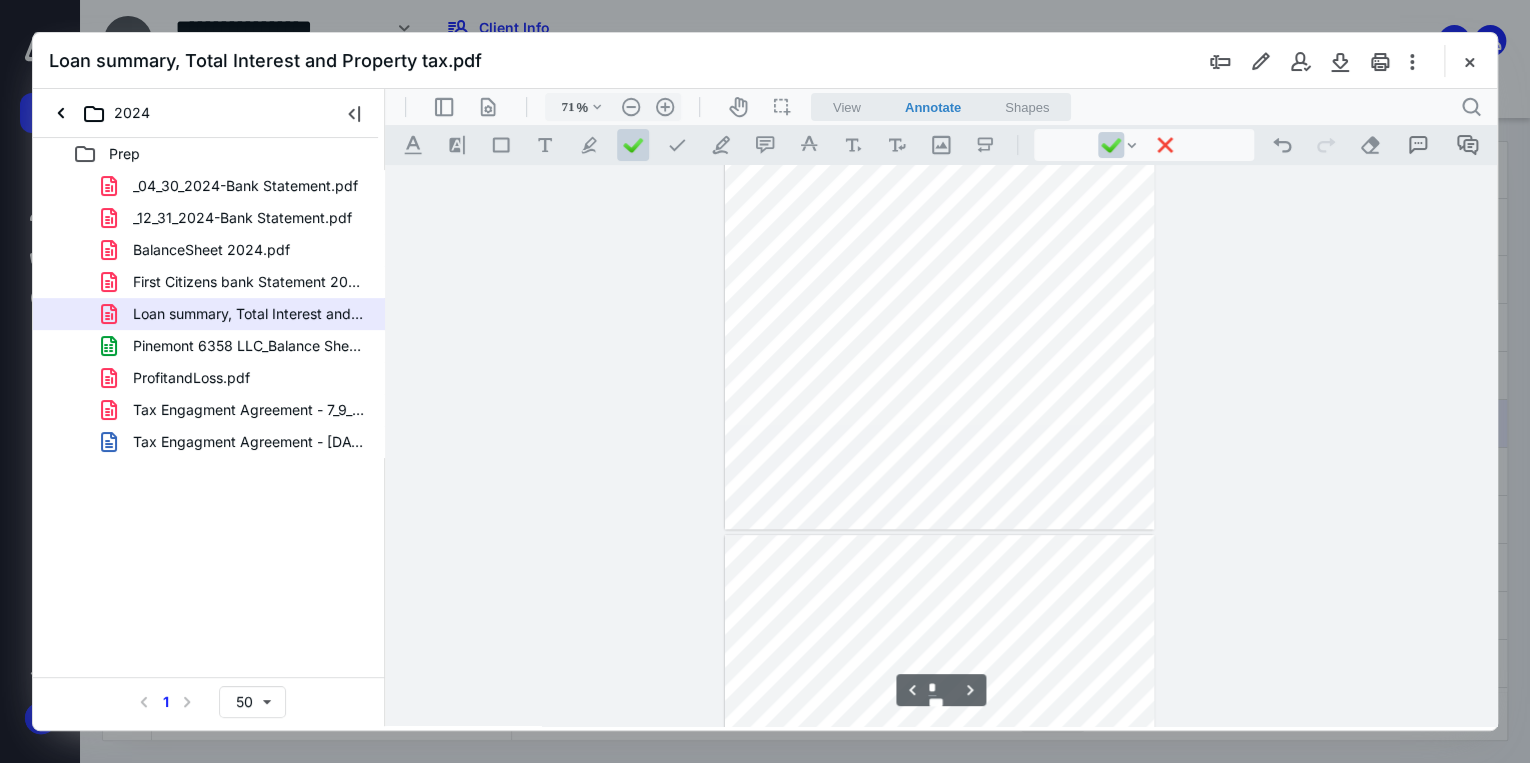 scroll, scrollTop: 799, scrollLeft: 0, axis: vertical 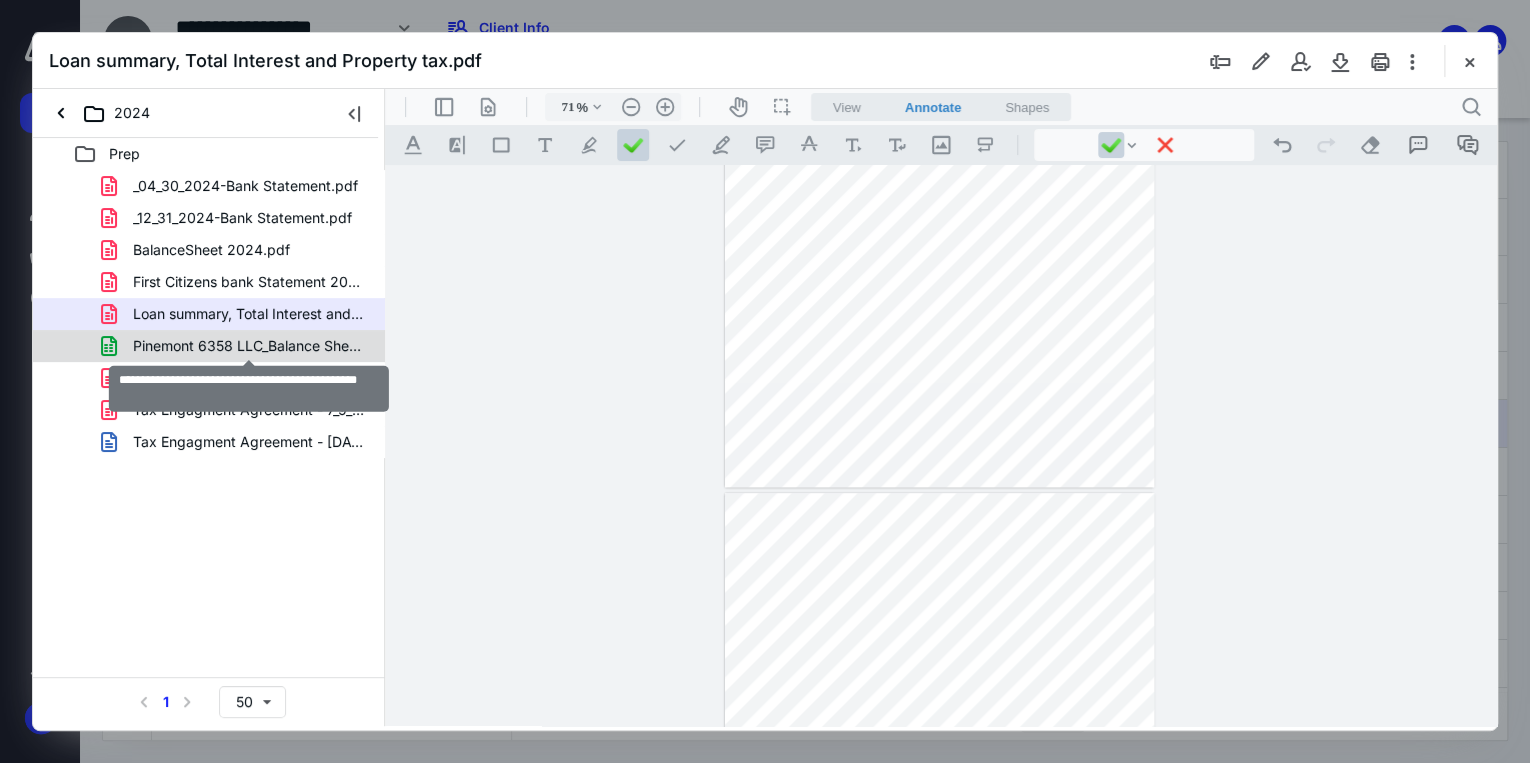 click on "Pinemont 6358 LLC_Balance Sheet Detail 2024.xlsx" at bounding box center [249, 346] 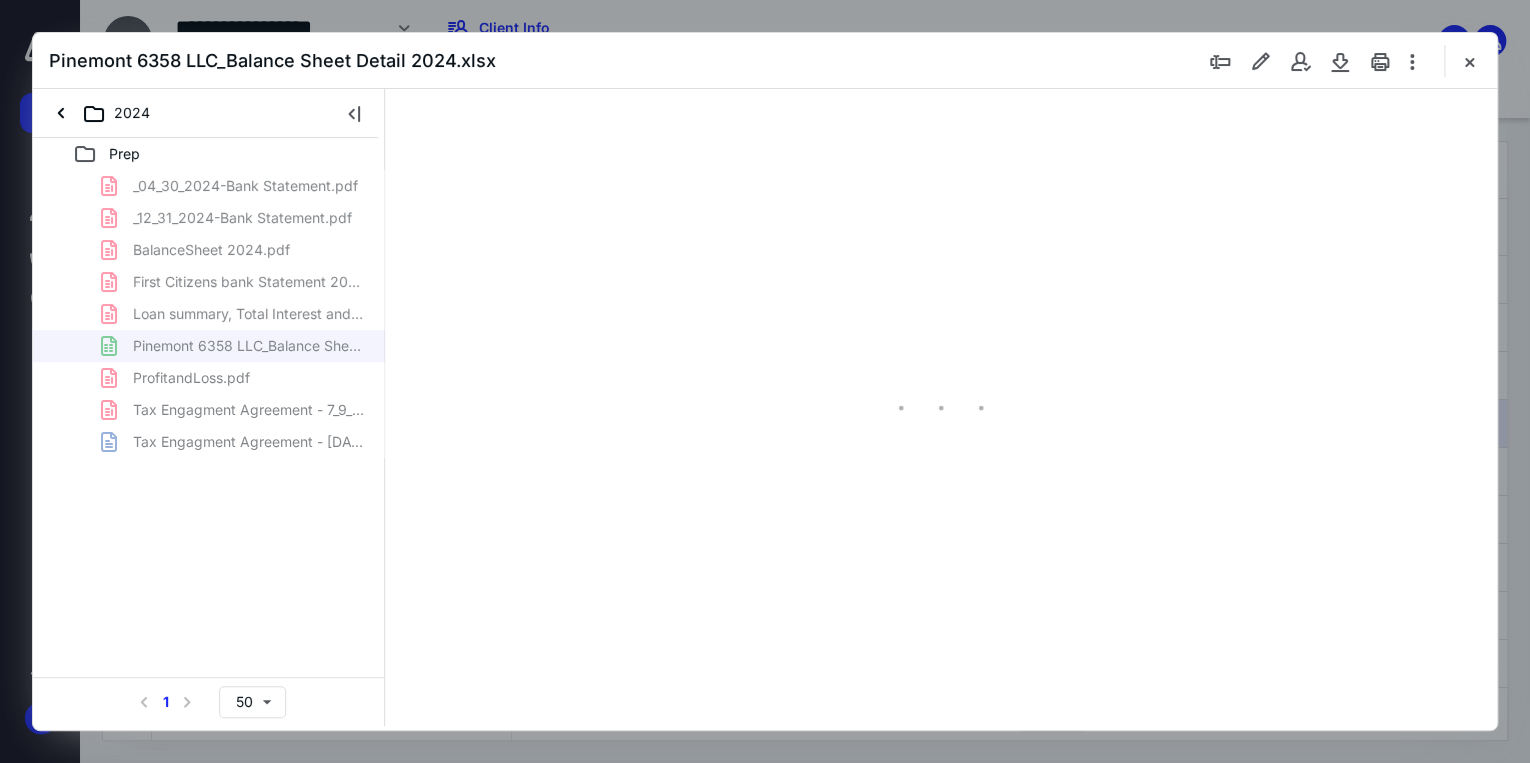 scroll, scrollTop: 0, scrollLeft: 0, axis: both 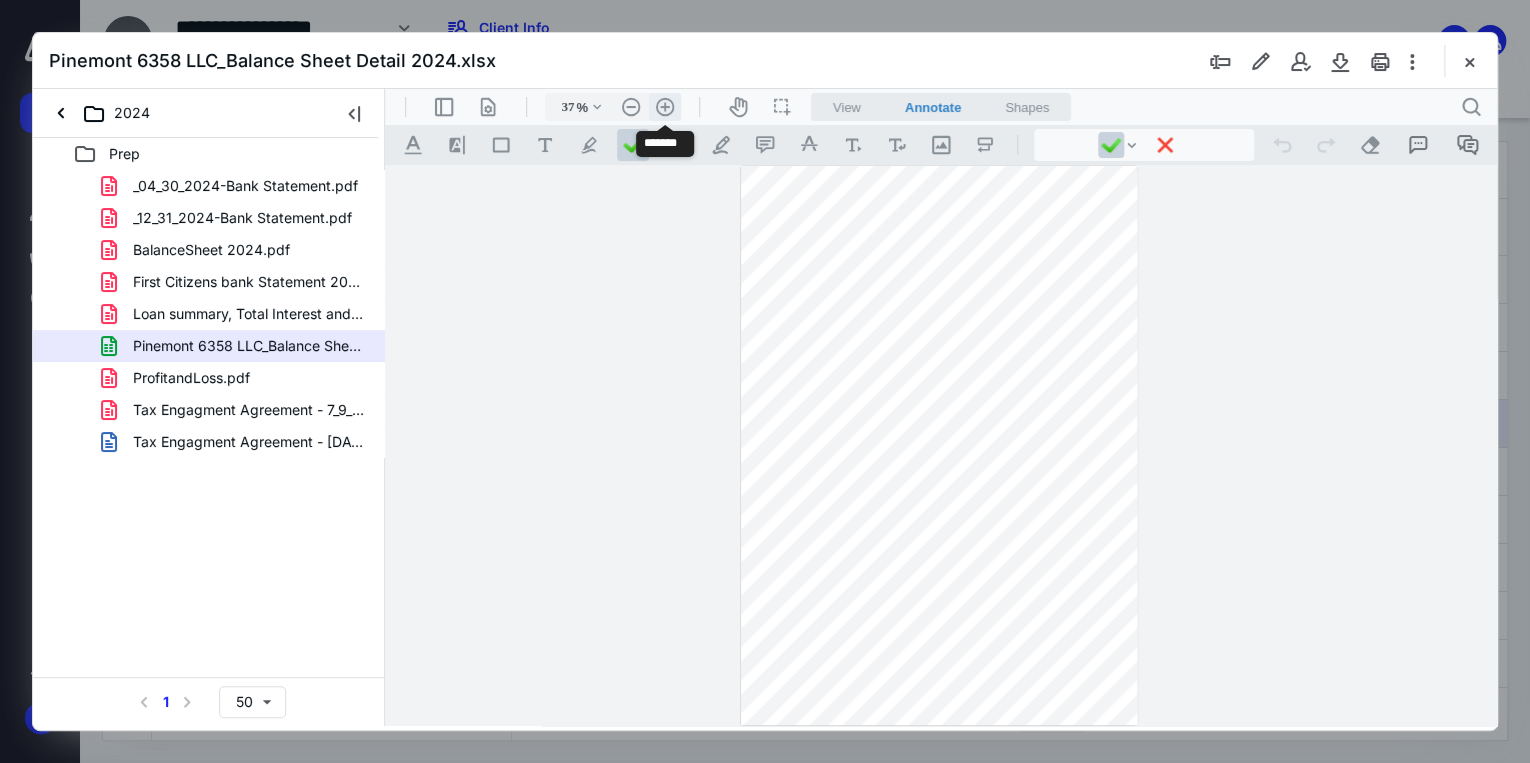 click on ".cls-1{fill:#abb0c4;} icon - header - zoom - in - line" at bounding box center [665, 107] 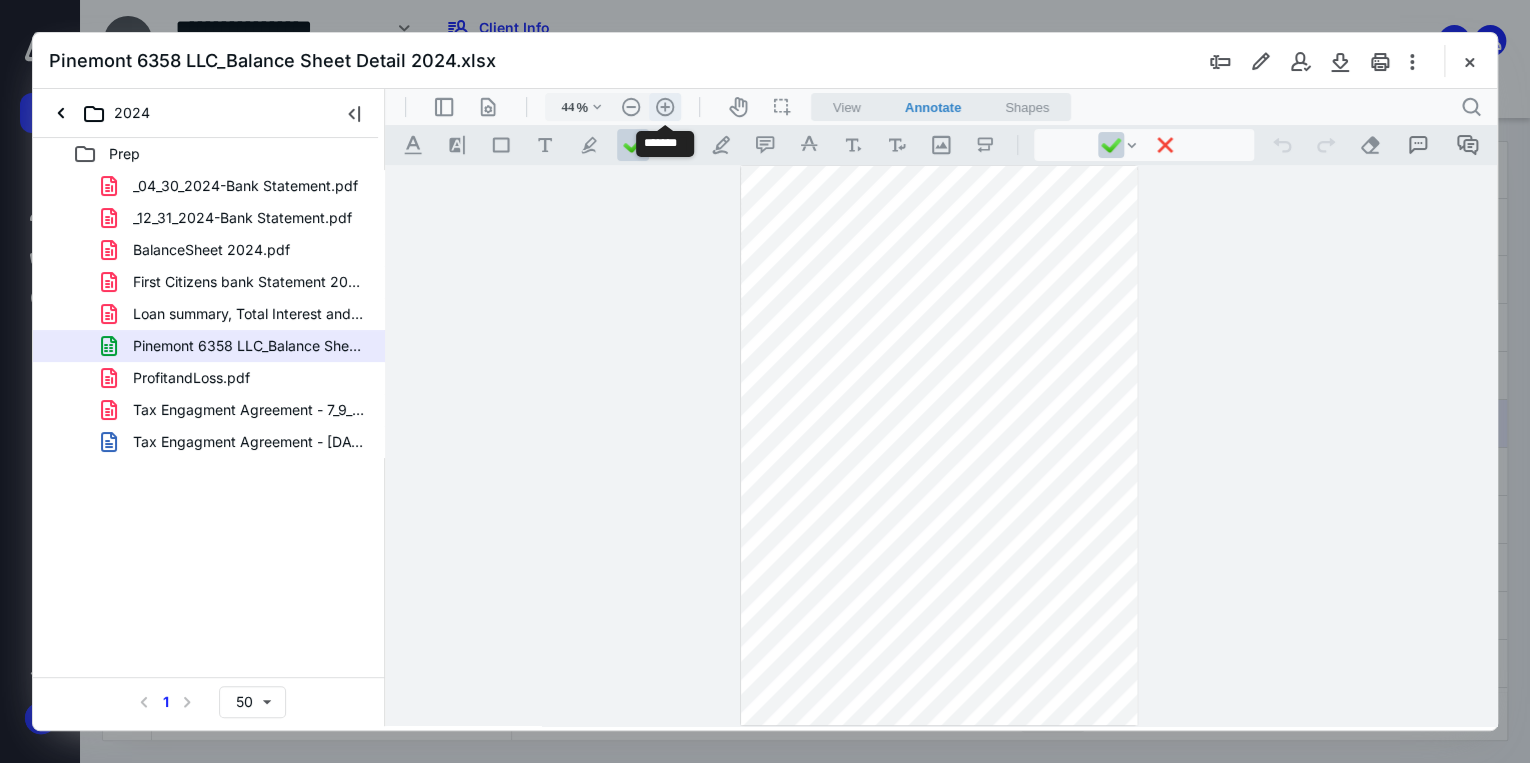 click on ".cls-1{fill:#abb0c4;} icon - header - zoom - in - line" at bounding box center [665, 107] 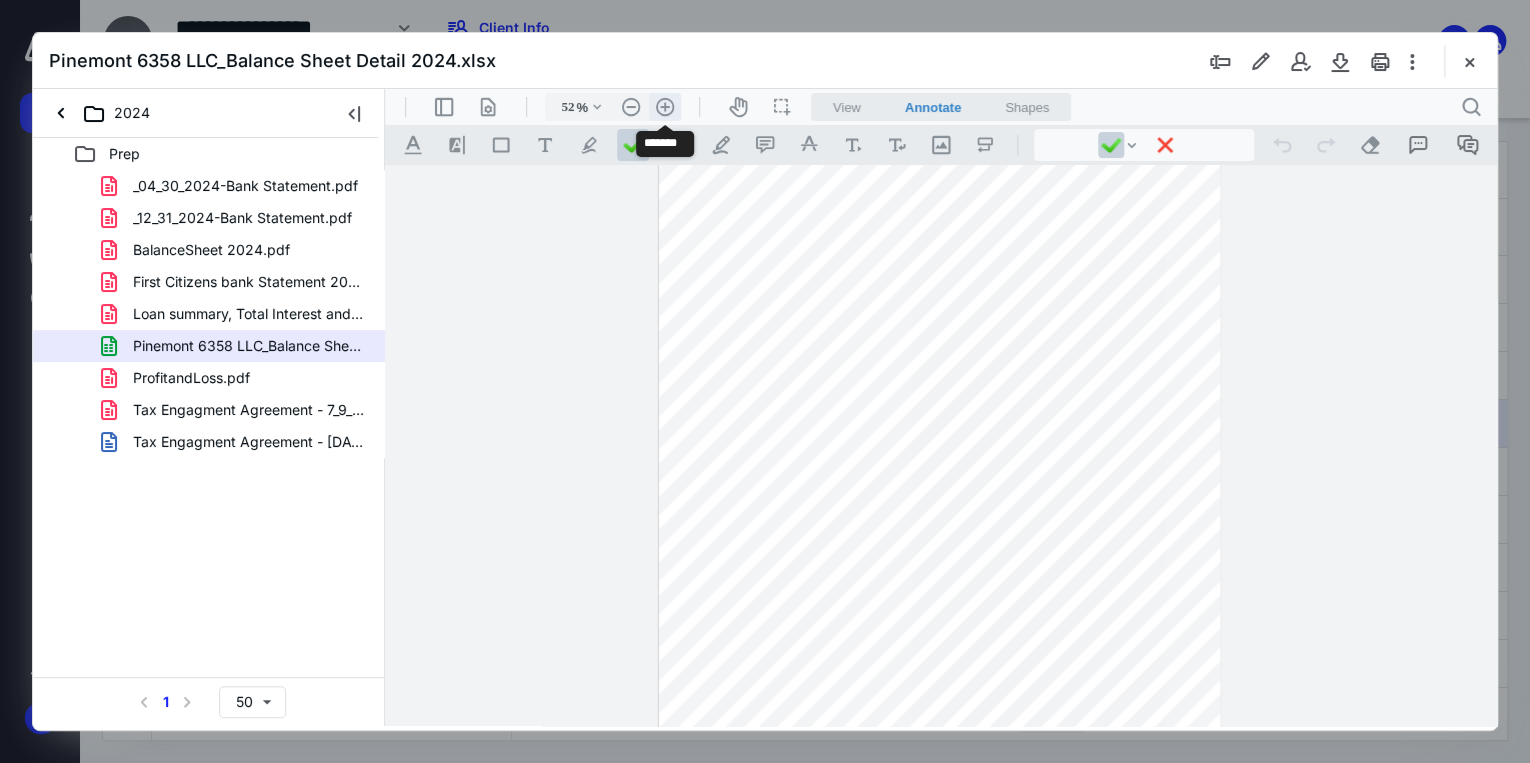 click on ".cls-1{fill:#abb0c4;} icon - header - zoom - in - line" at bounding box center [665, 107] 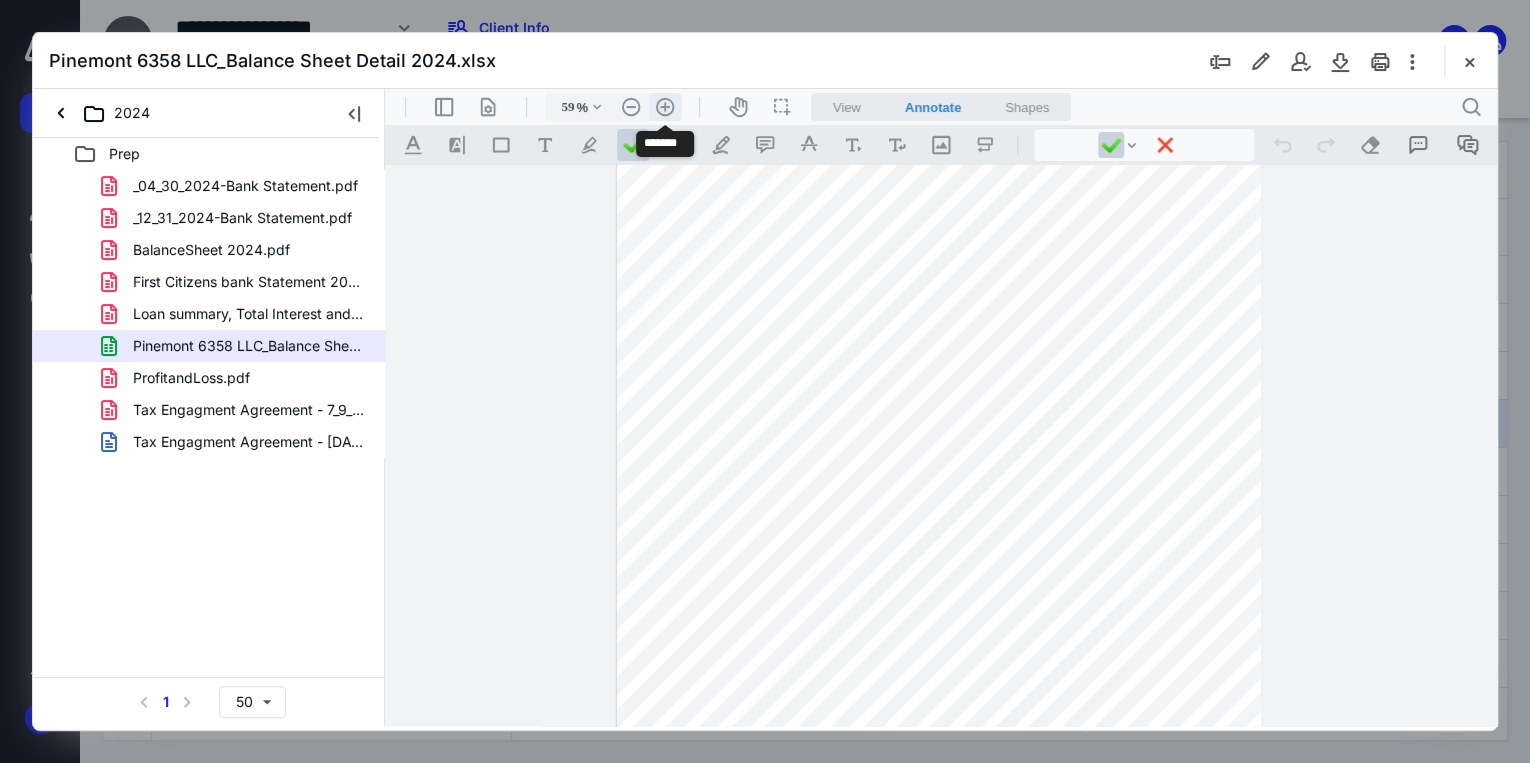 click on ".cls-1{fill:#abb0c4;} icon - header - zoom - in - line" at bounding box center [665, 107] 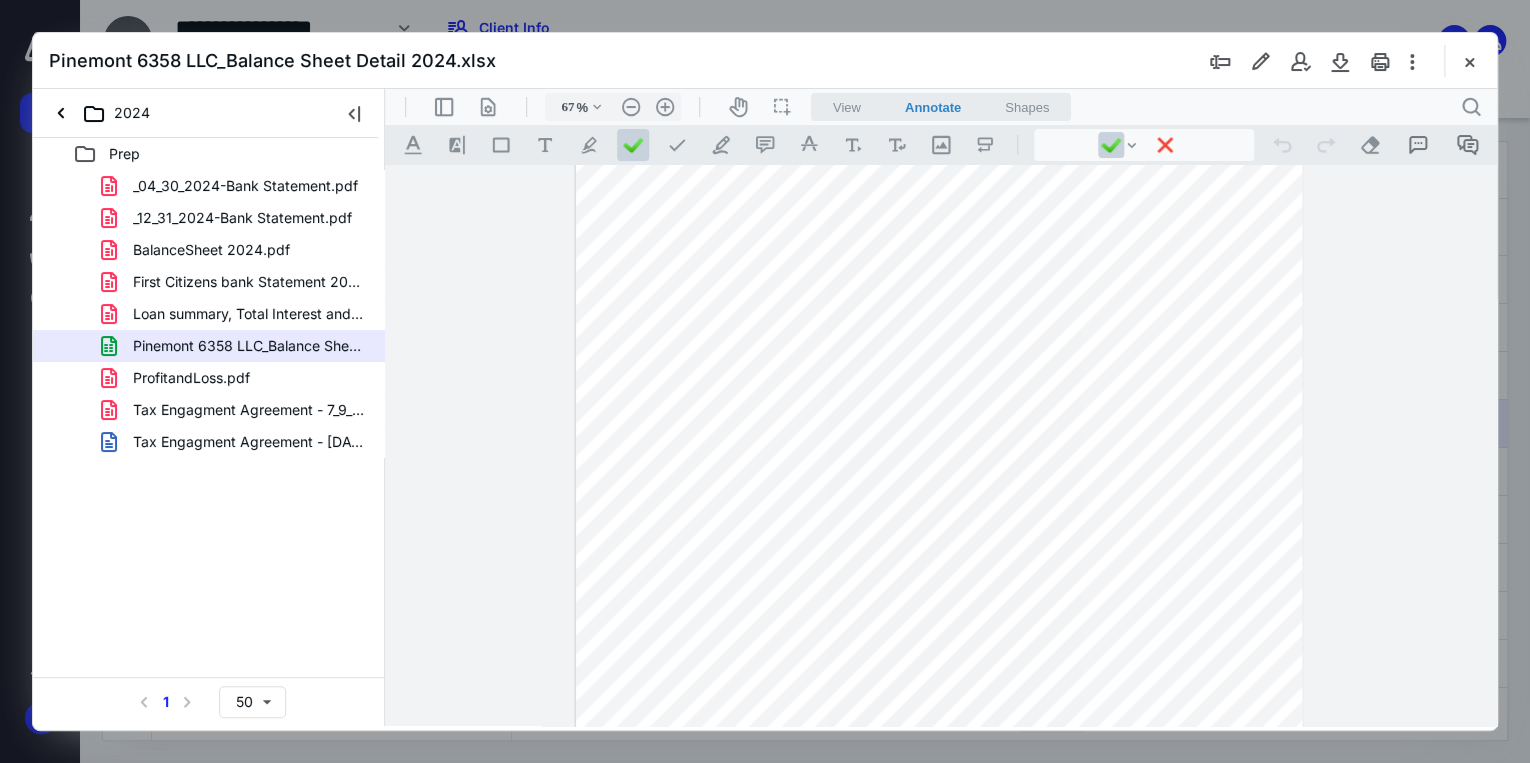 scroll, scrollTop: 441, scrollLeft: 0, axis: vertical 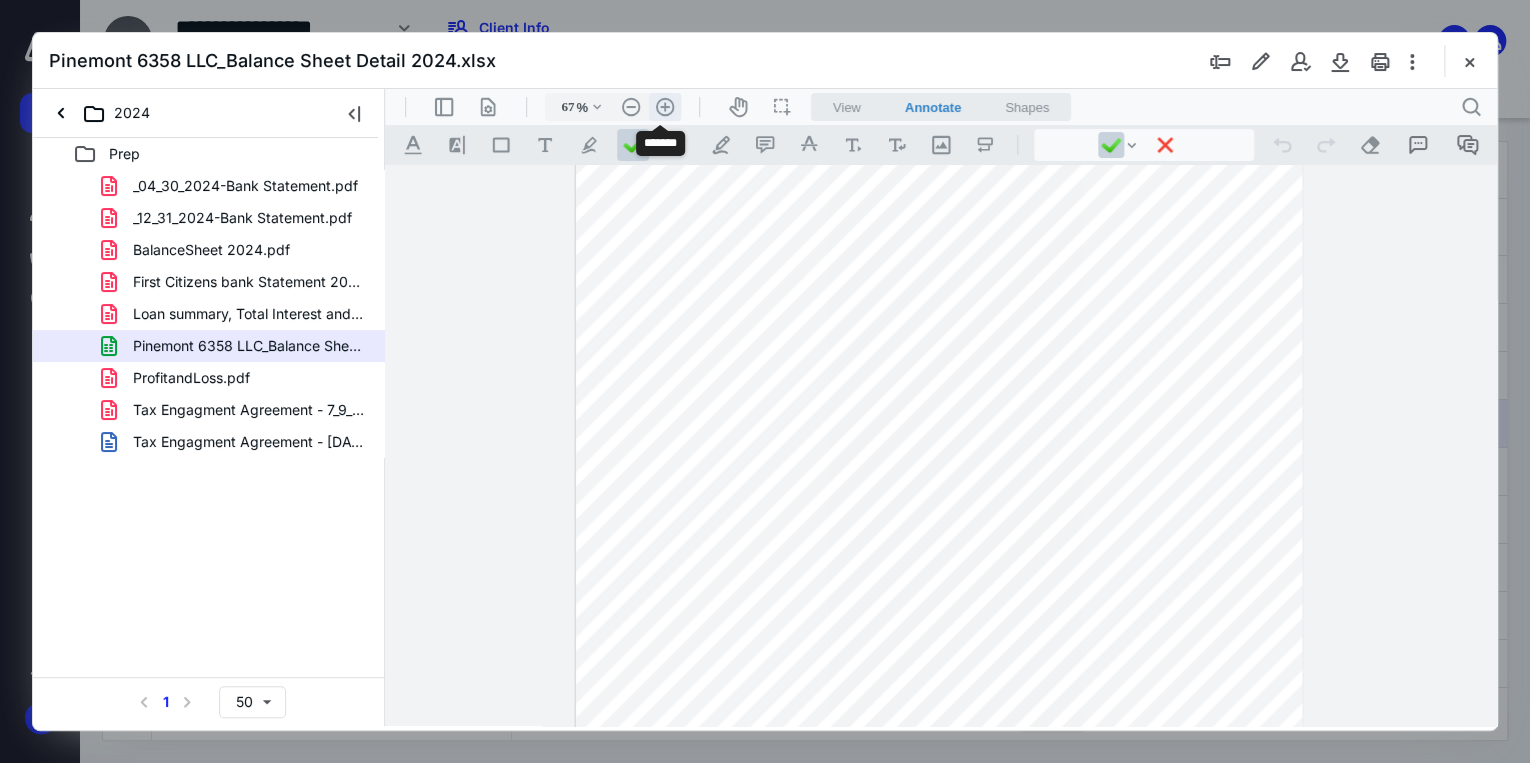 click on ".cls-1{fill:#abb0c4;} icon - header - zoom - in - line" at bounding box center [665, 107] 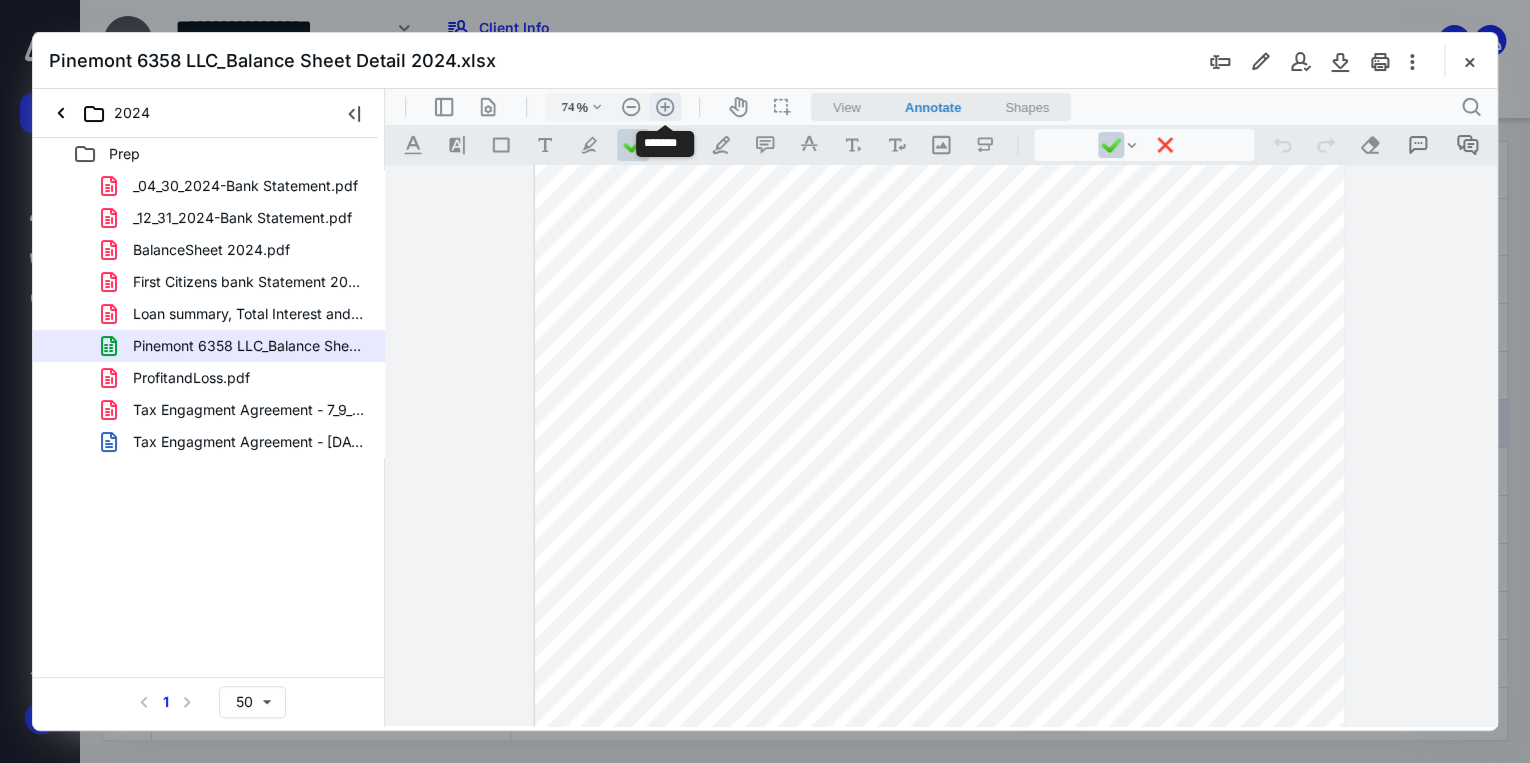 click on ".cls-1{fill:#abb0c4;} icon - header - zoom - in - line" at bounding box center [665, 107] 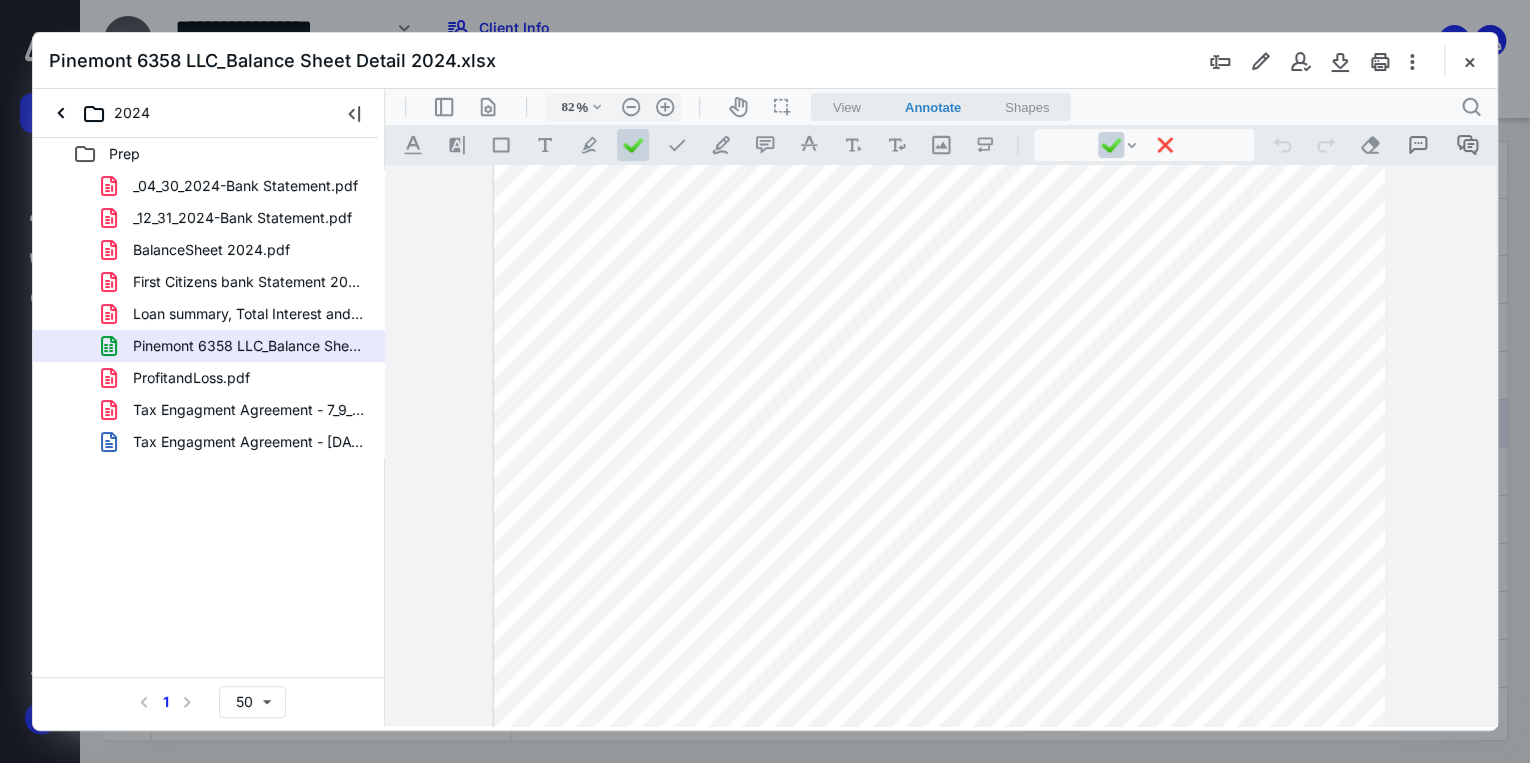 scroll, scrollTop: 116, scrollLeft: 0, axis: vertical 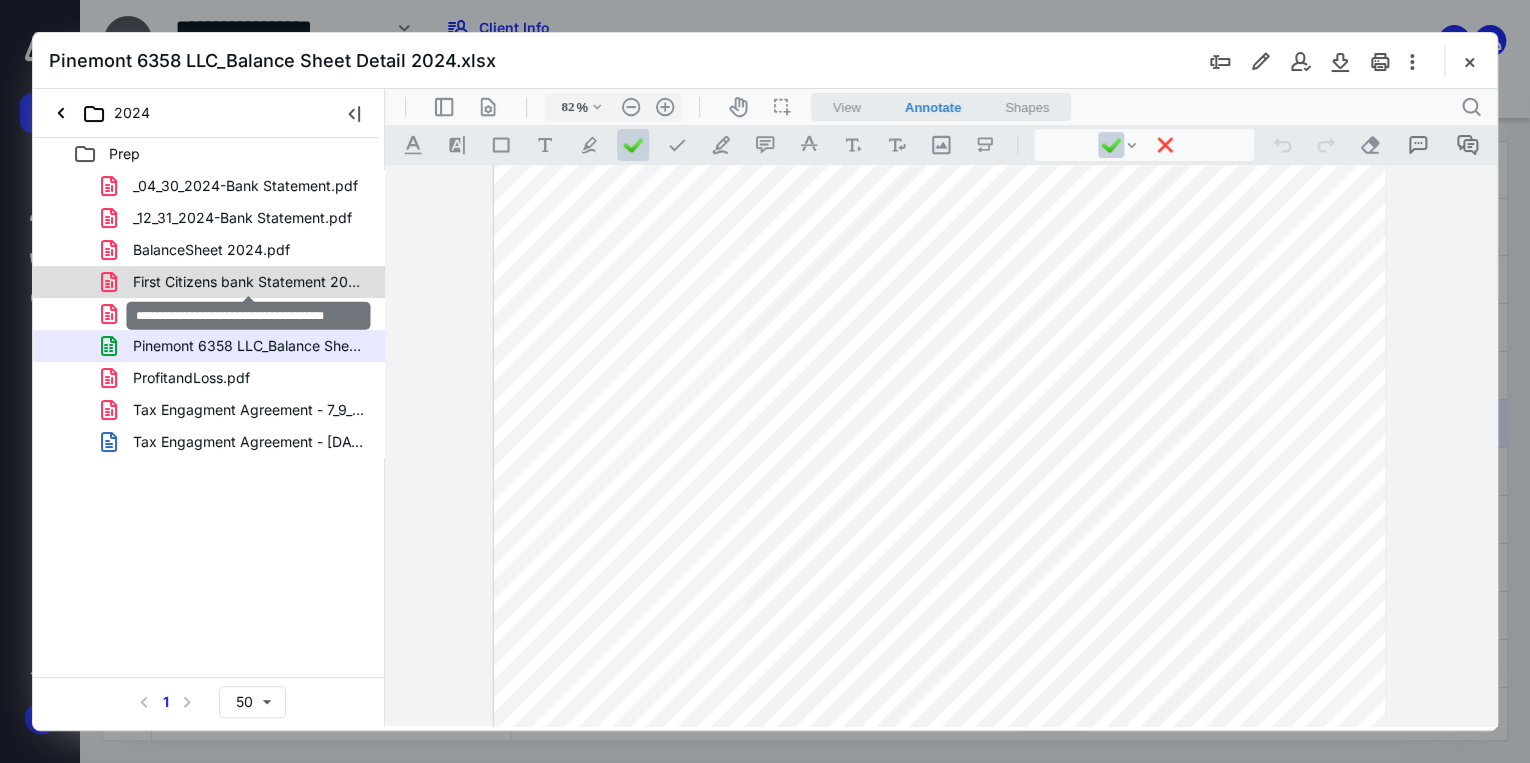 click on "First Citizens bank Statement 2024.pdf" at bounding box center [249, 282] 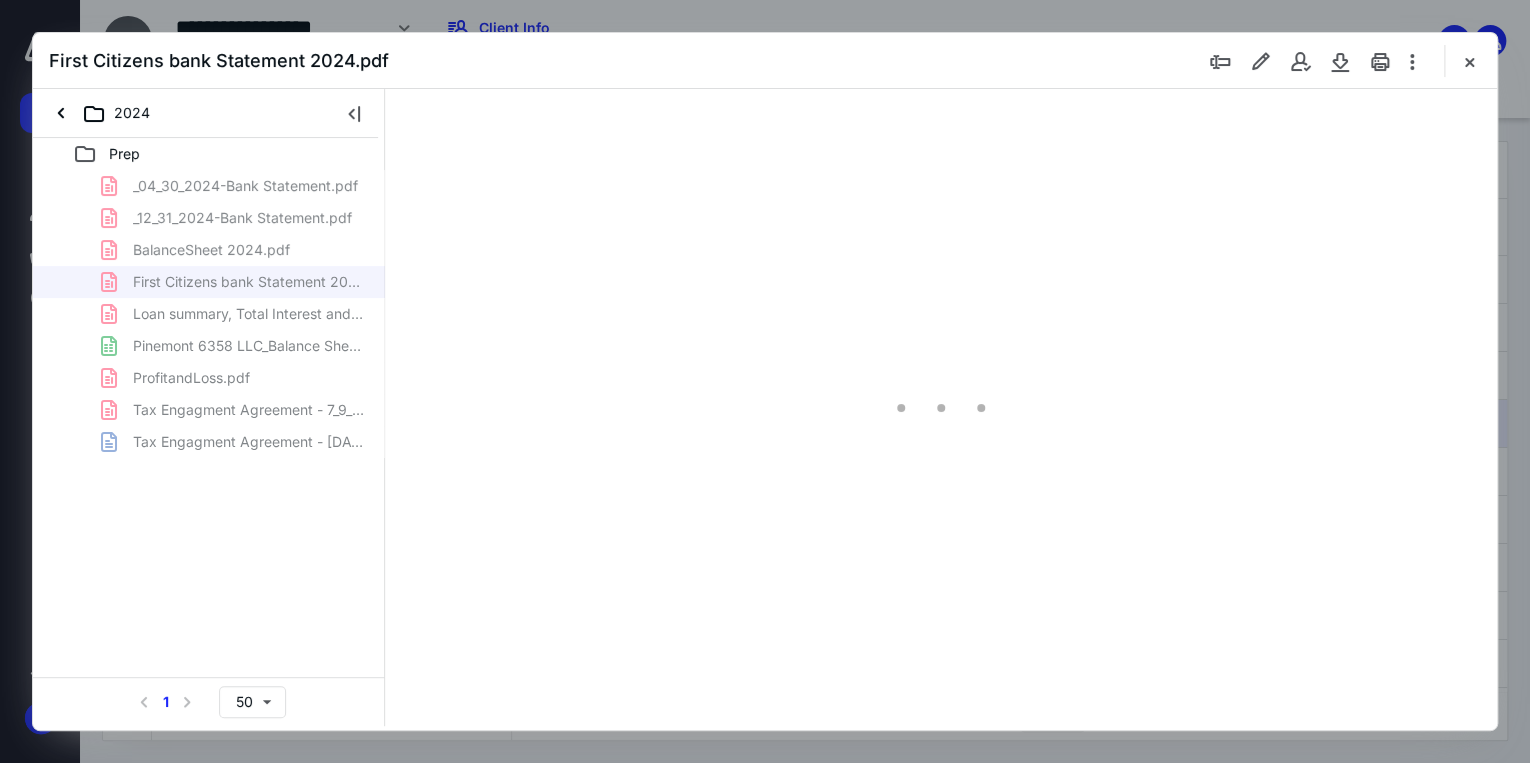 type on "71" 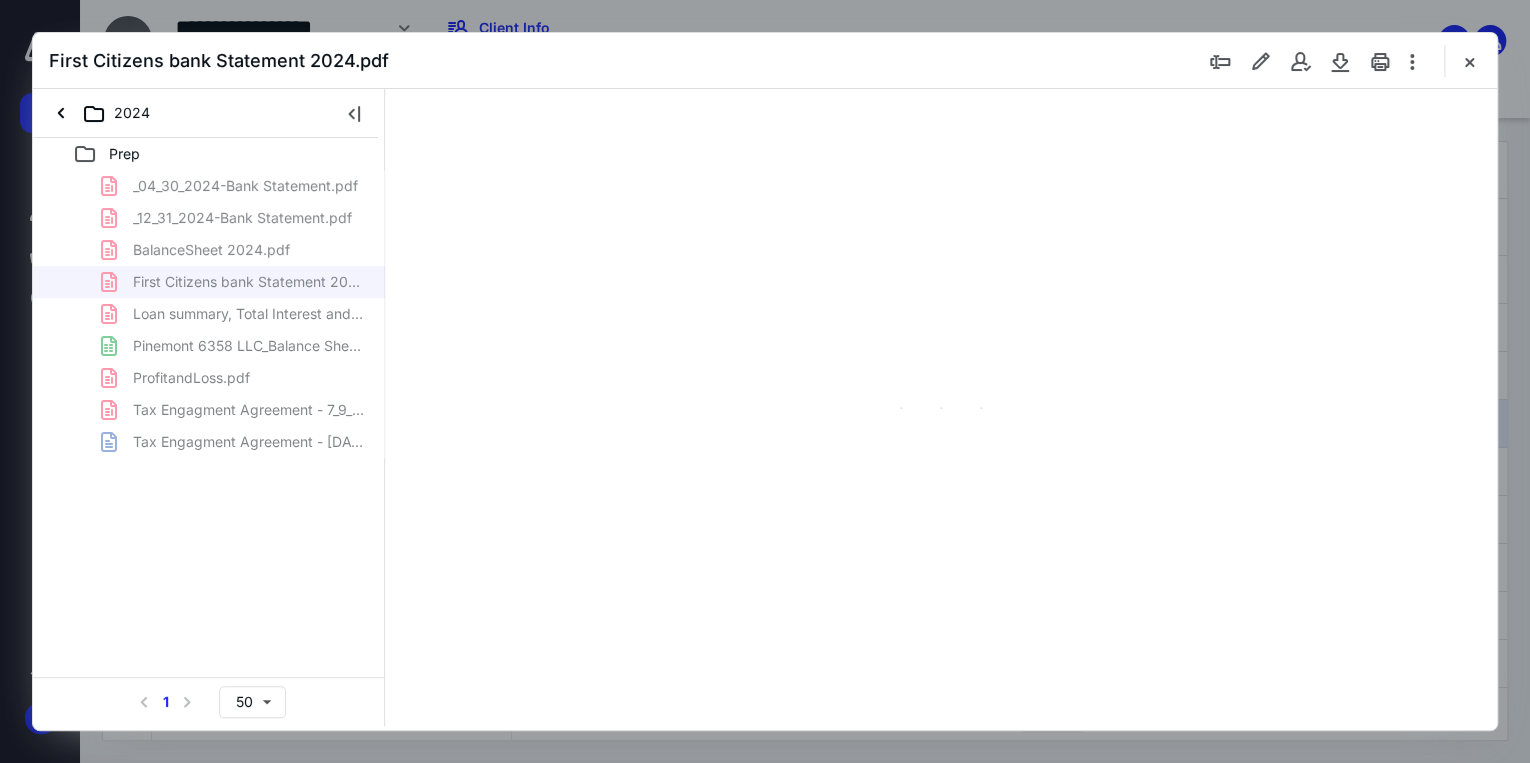 scroll, scrollTop: 79, scrollLeft: 0, axis: vertical 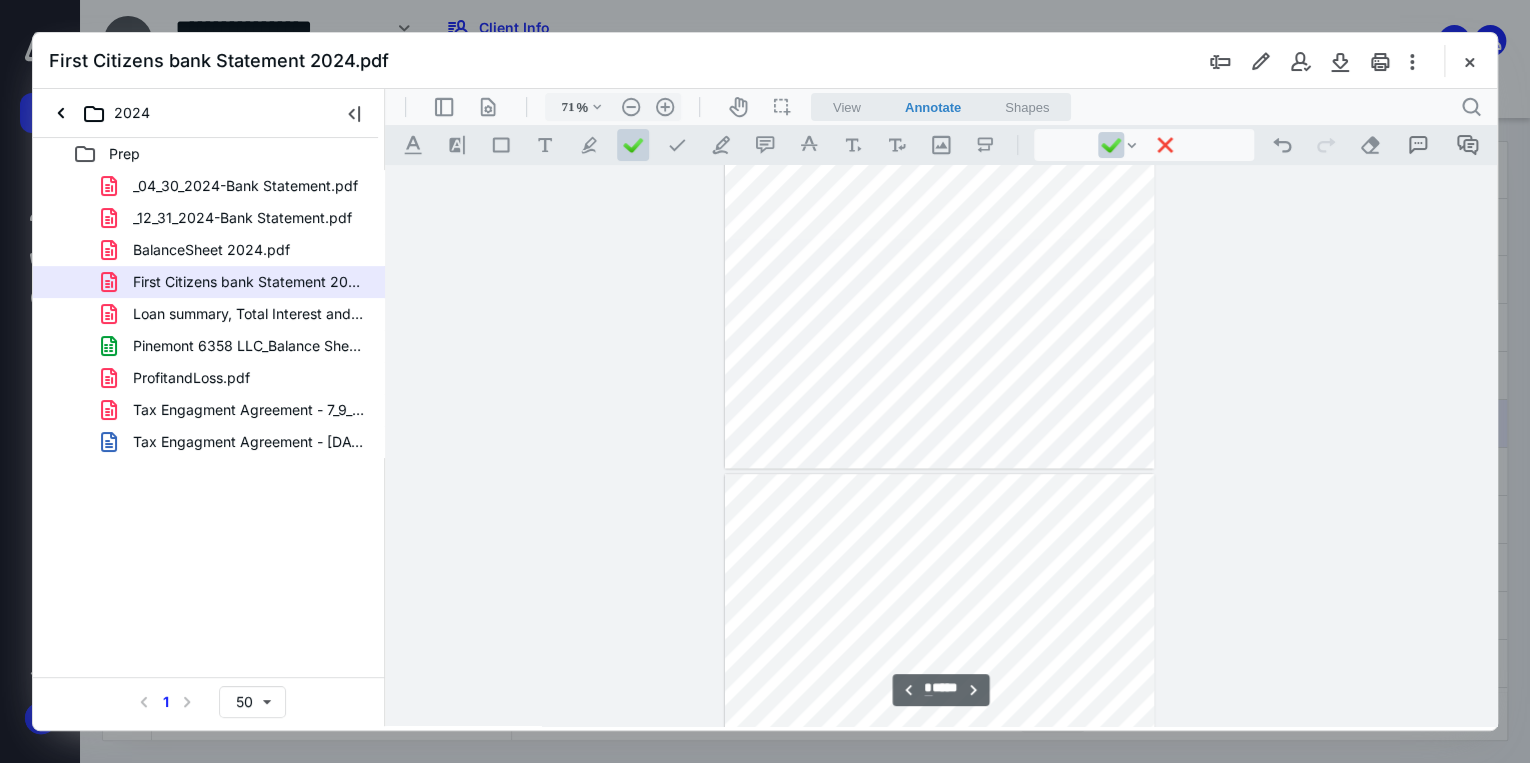 type on "**" 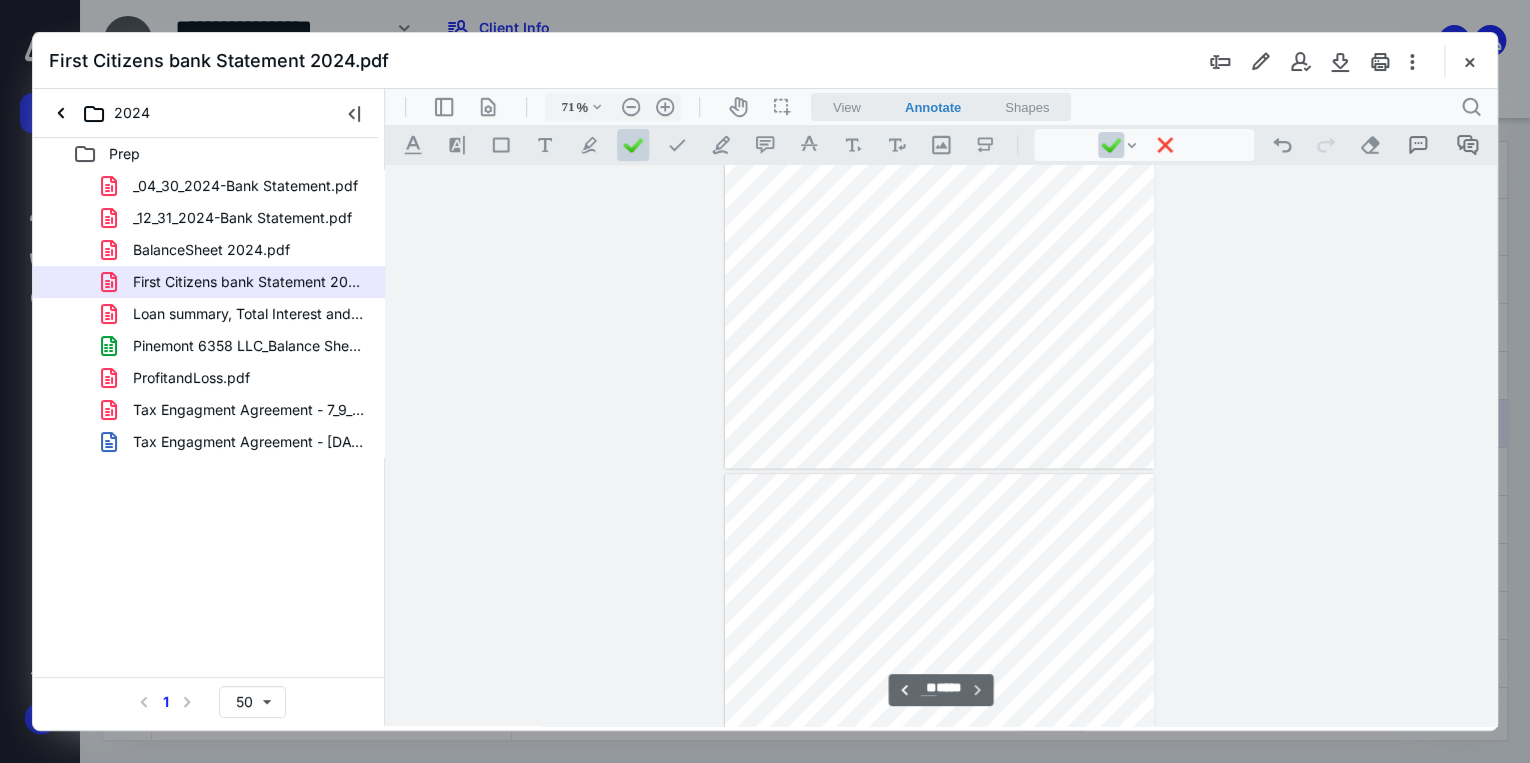 scroll, scrollTop: 5058, scrollLeft: 0, axis: vertical 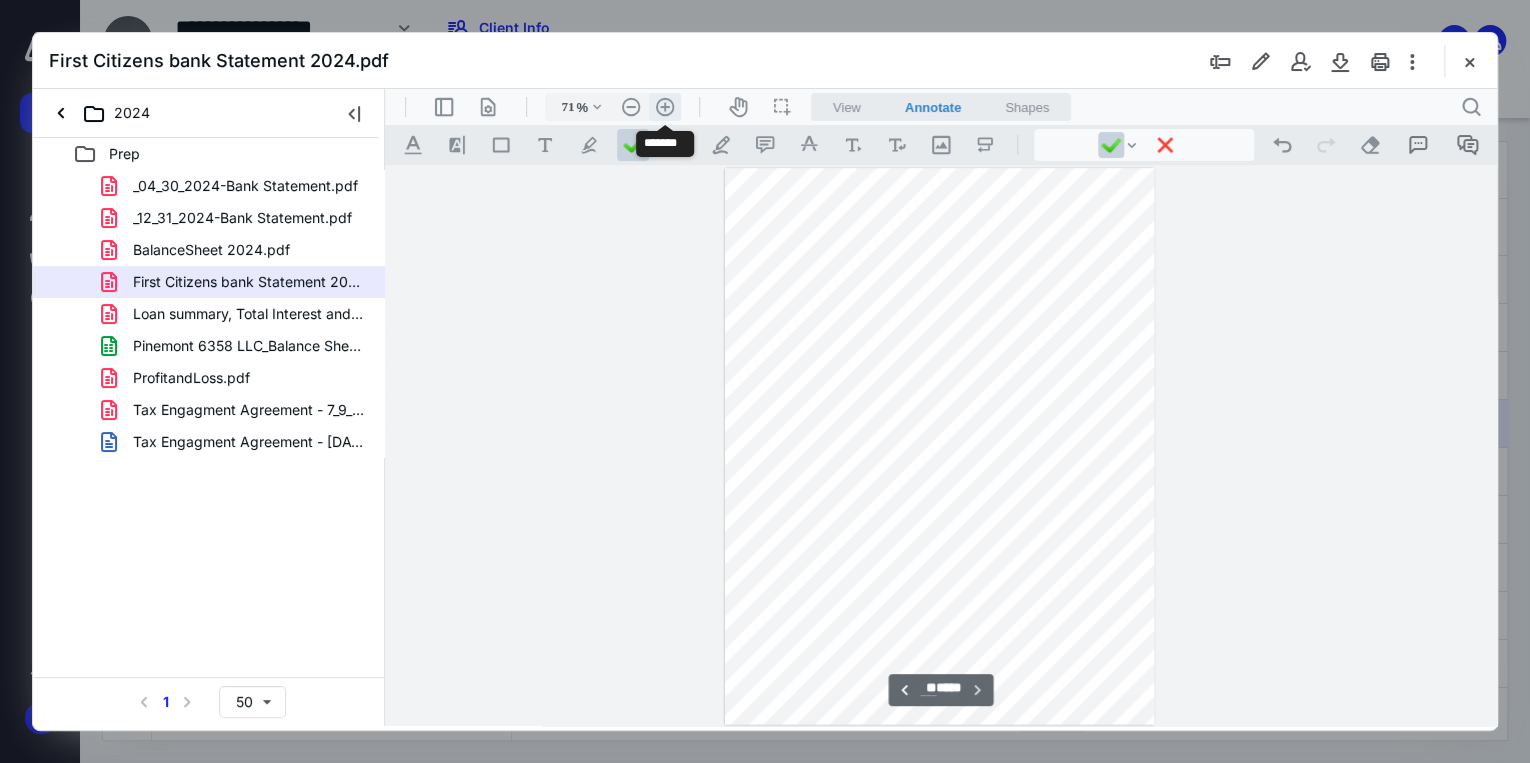 click on ".cls-1{fill:#abb0c4;} icon - header - zoom - in - line" at bounding box center [665, 107] 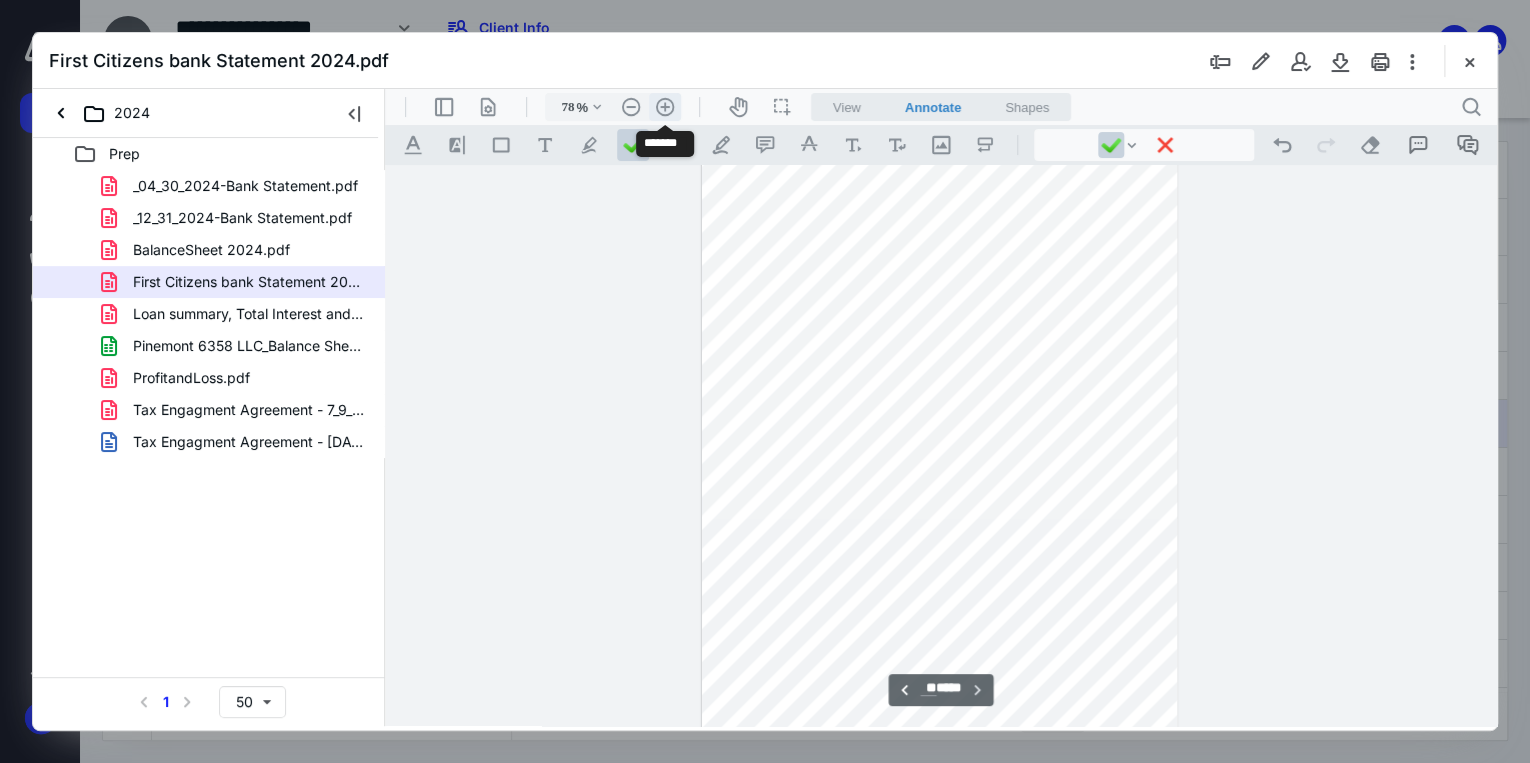 click on ".cls-1{fill:#abb0c4;} icon - header - zoom - in - line" at bounding box center [665, 107] 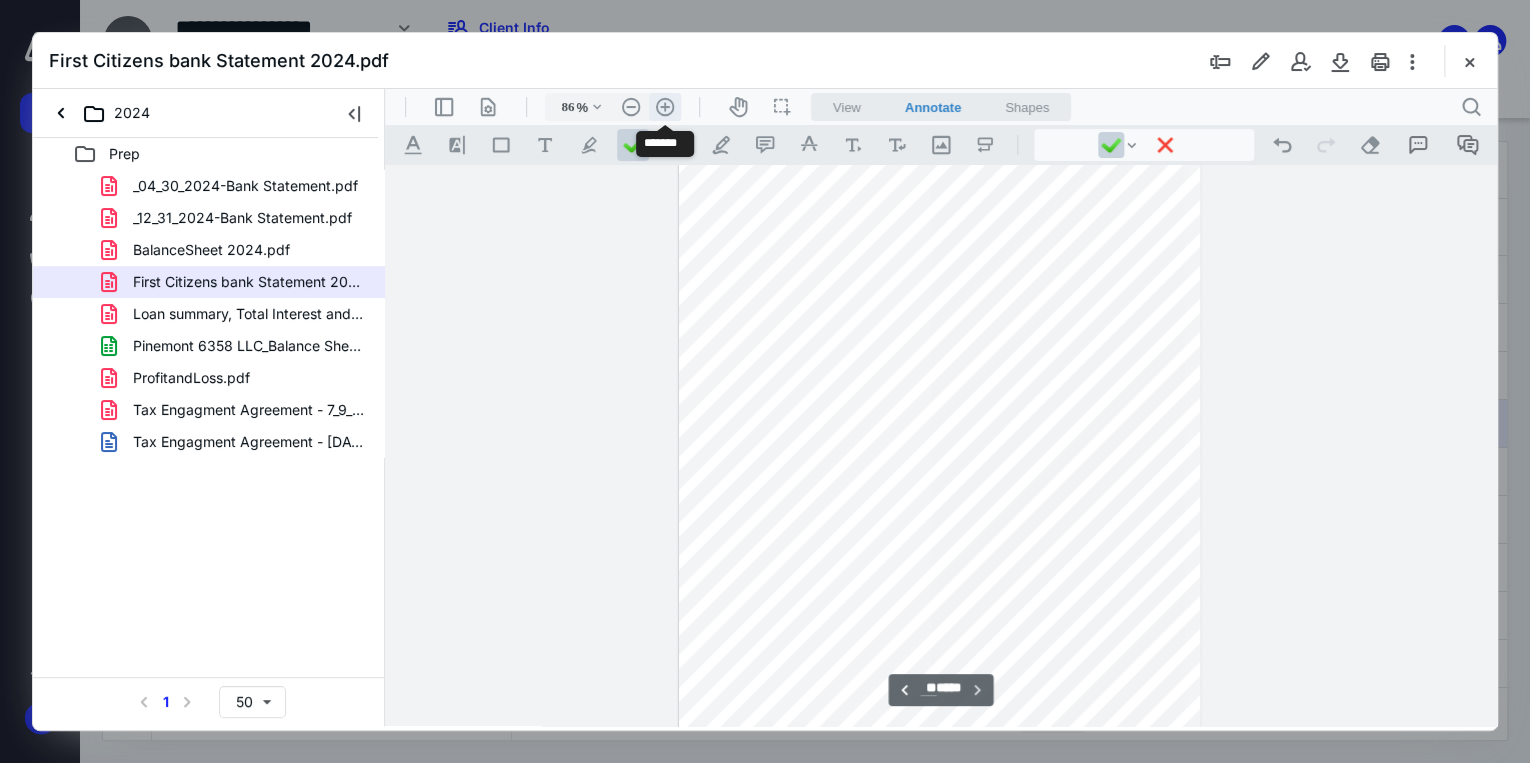click on ".cls-1{fill:#abb0c4;} icon - header - zoom - in - line" at bounding box center (665, 107) 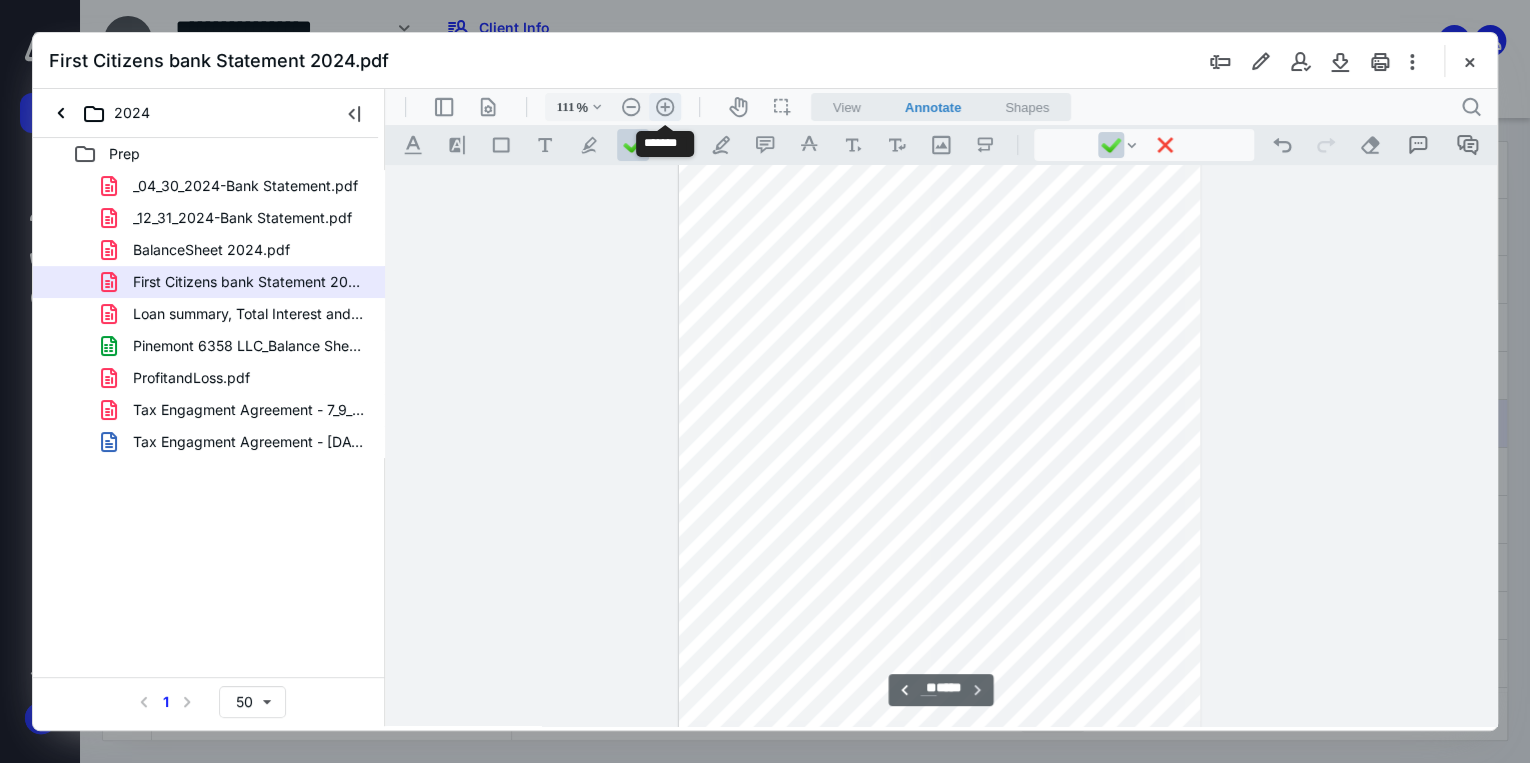 scroll, scrollTop: 8076, scrollLeft: 0, axis: vertical 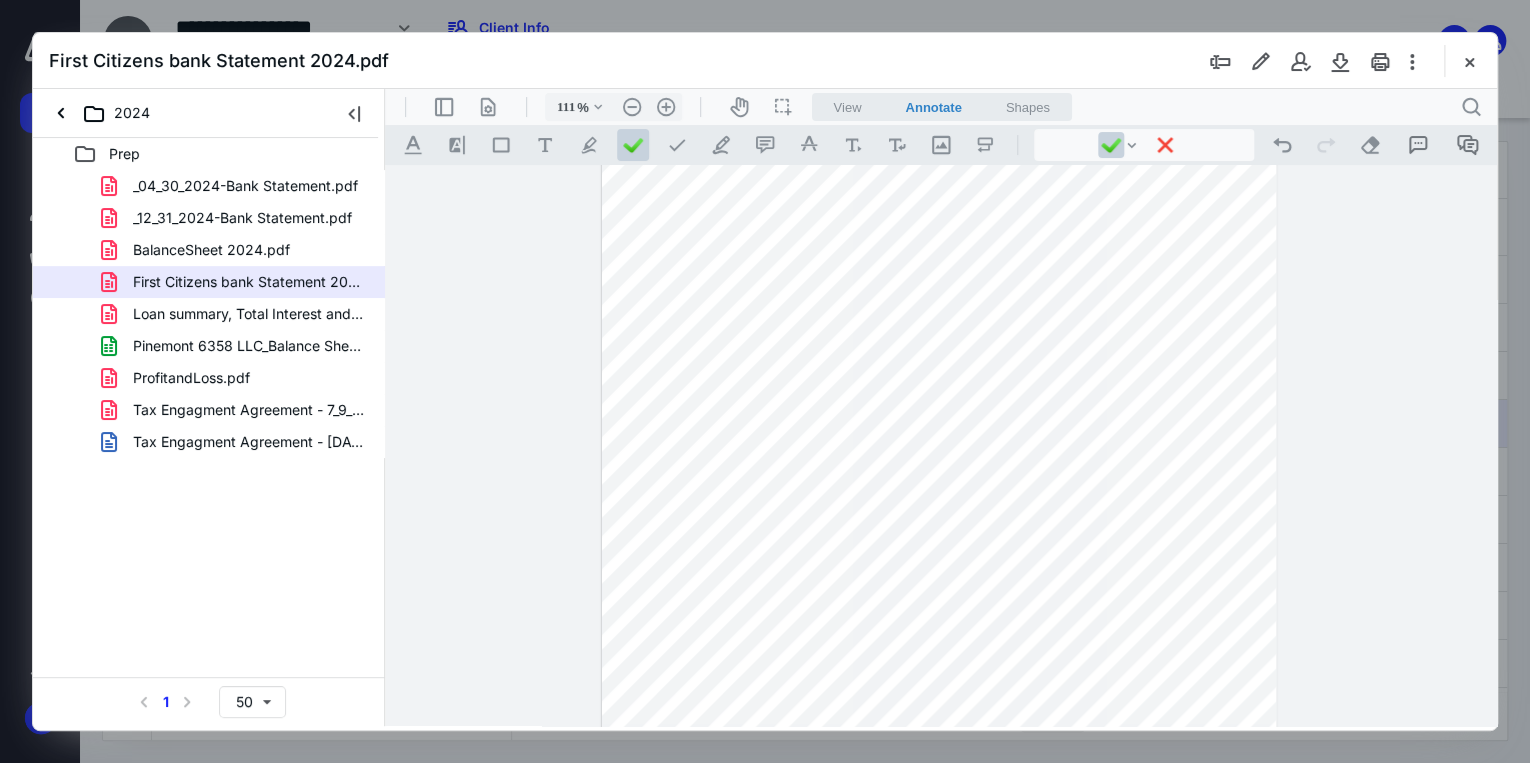 drag, startPoint x: 846, startPoint y: 640, endPoint x: 925, endPoint y: 575, distance: 102.30347 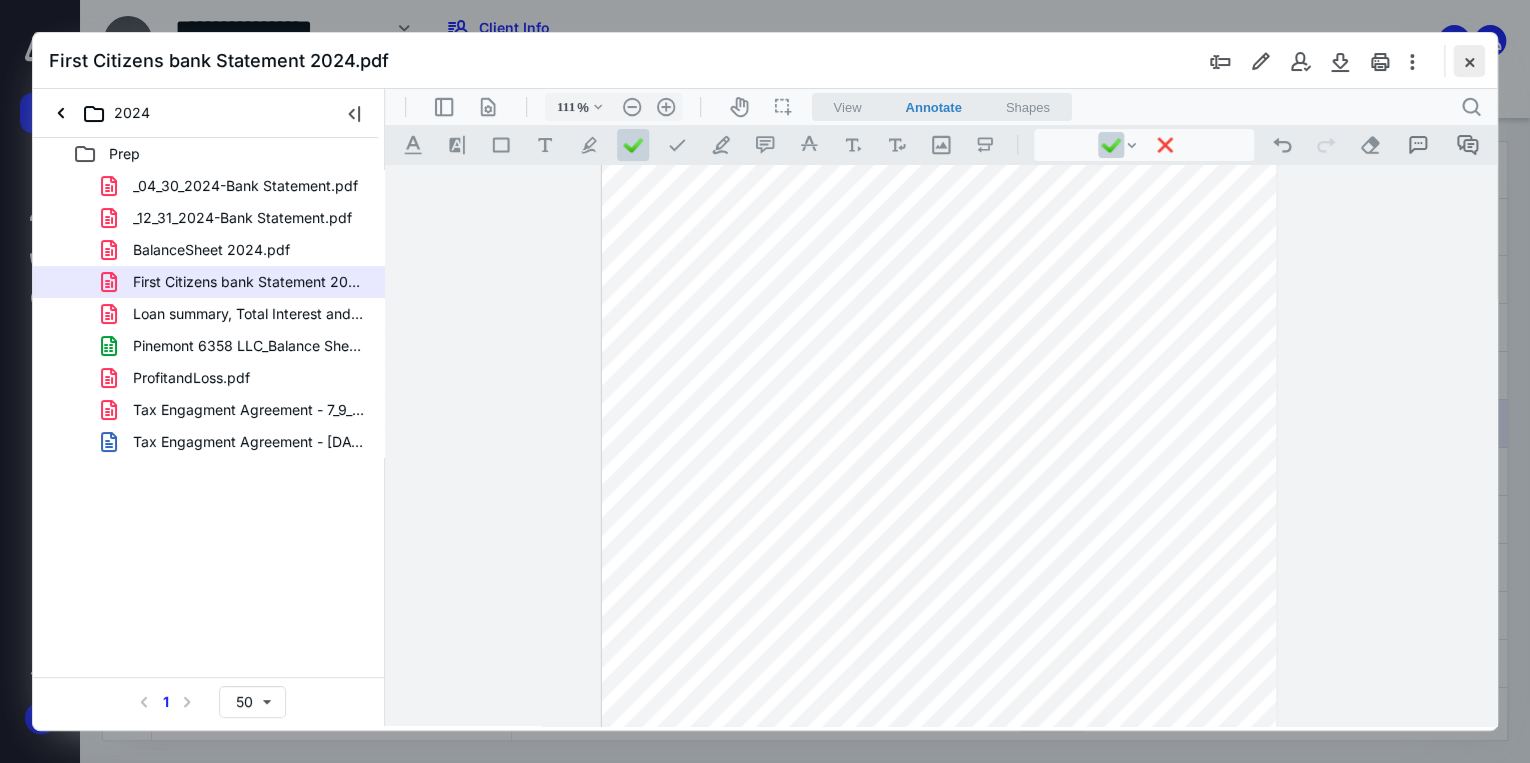 click at bounding box center (1469, 61) 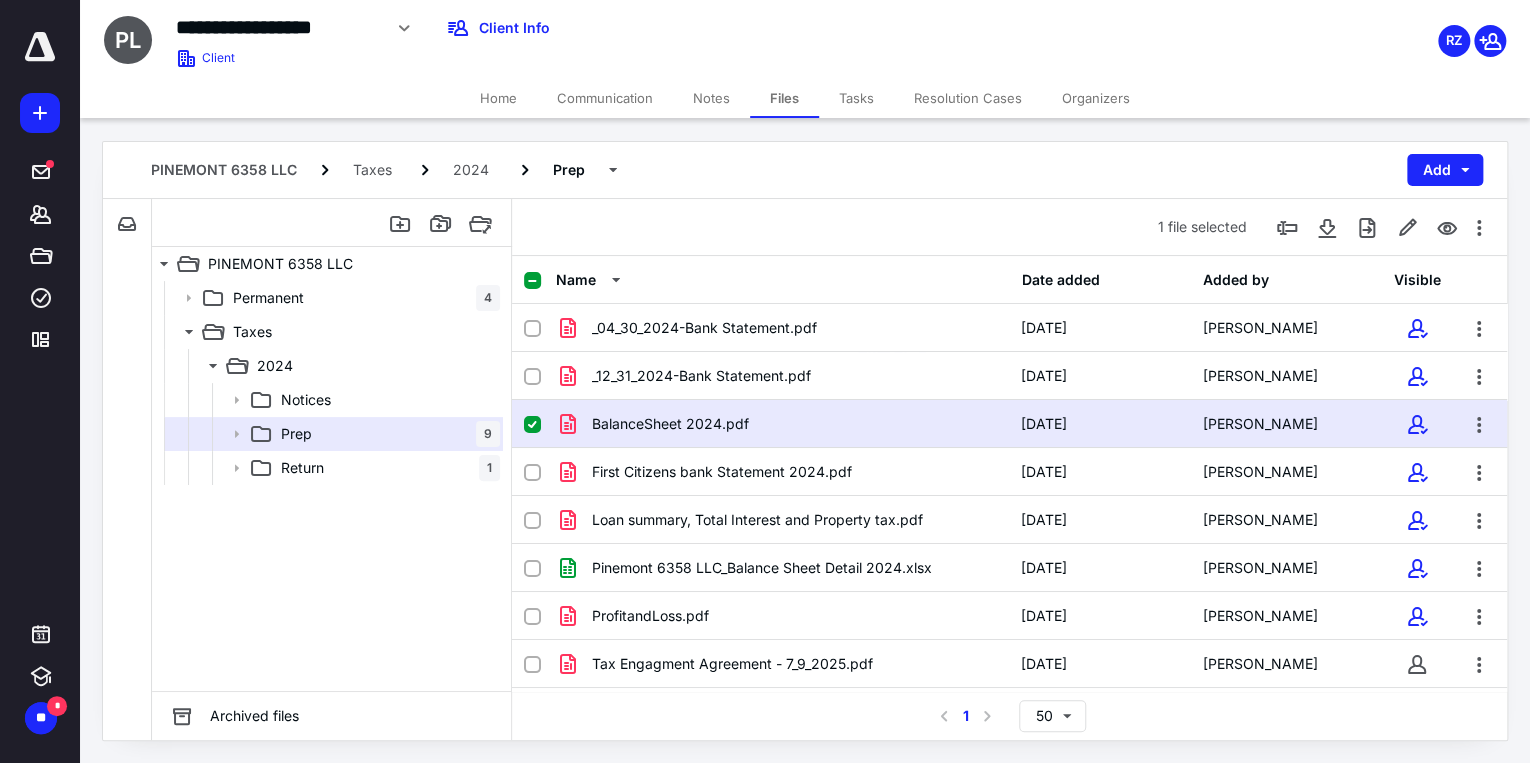 click on "BalanceSheet 2024.pdf" at bounding box center (670, 424) 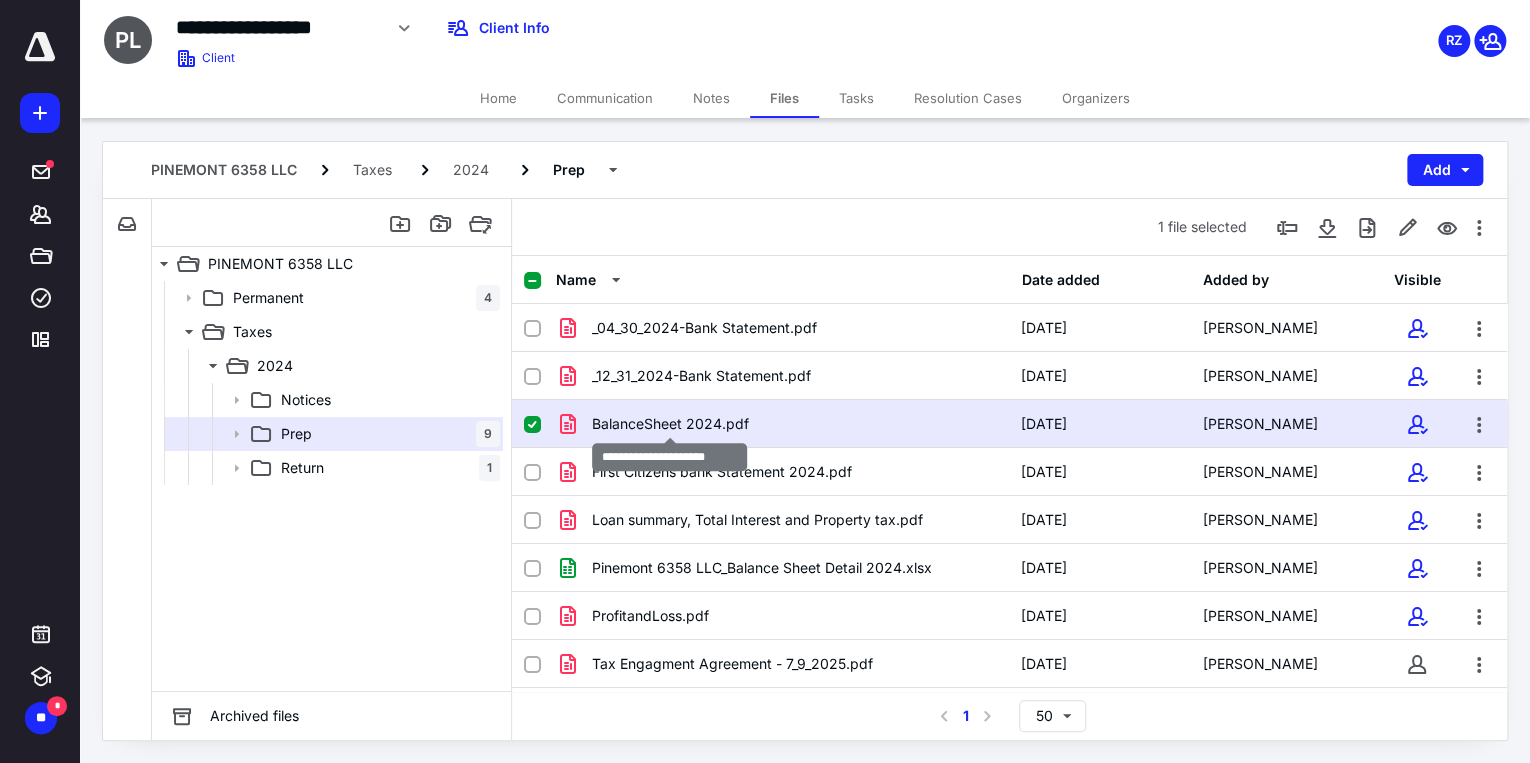 click on "BalanceSheet 2024.pdf" at bounding box center (670, 424) 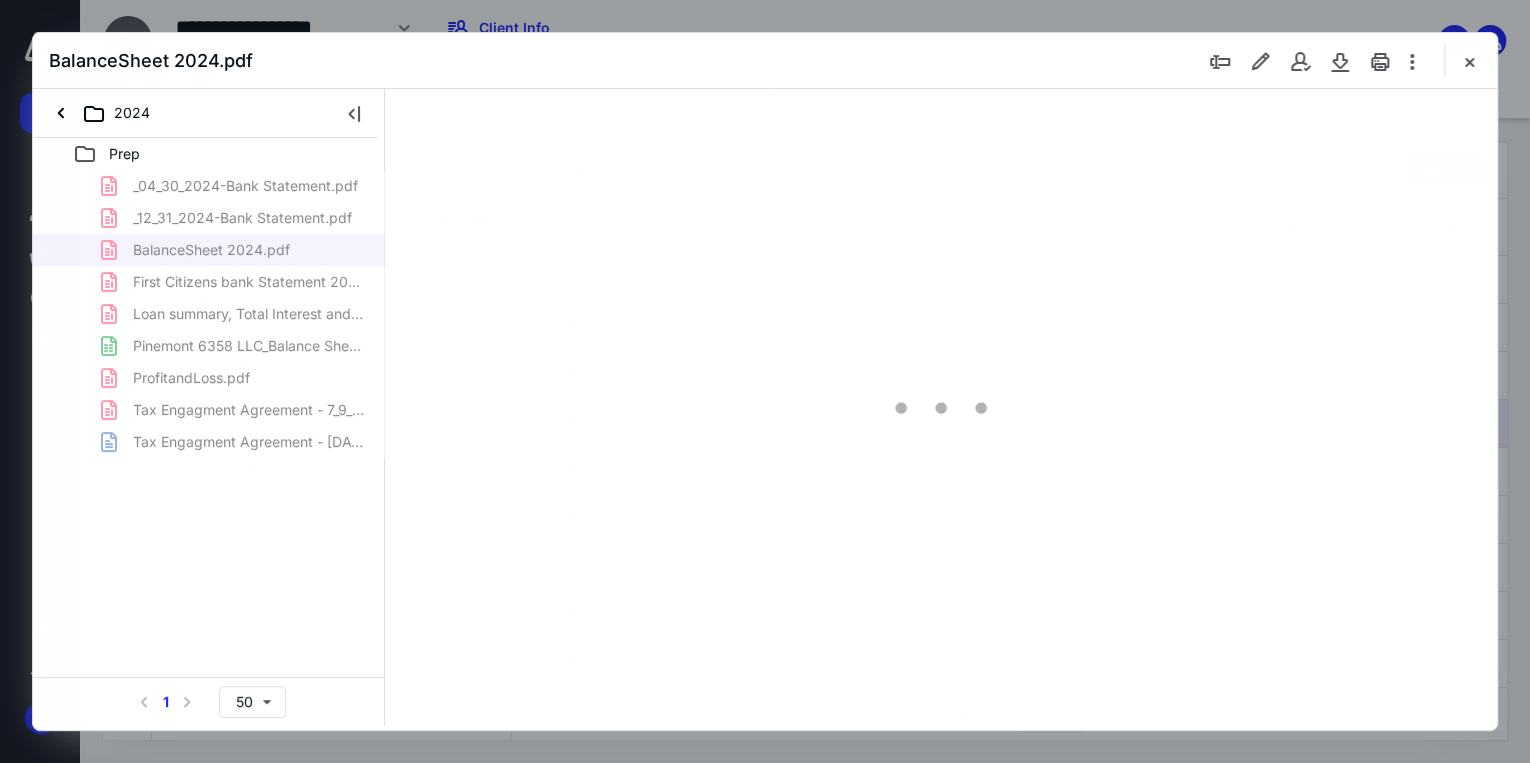 scroll, scrollTop: 0, scrollLeft: 0, axis: both 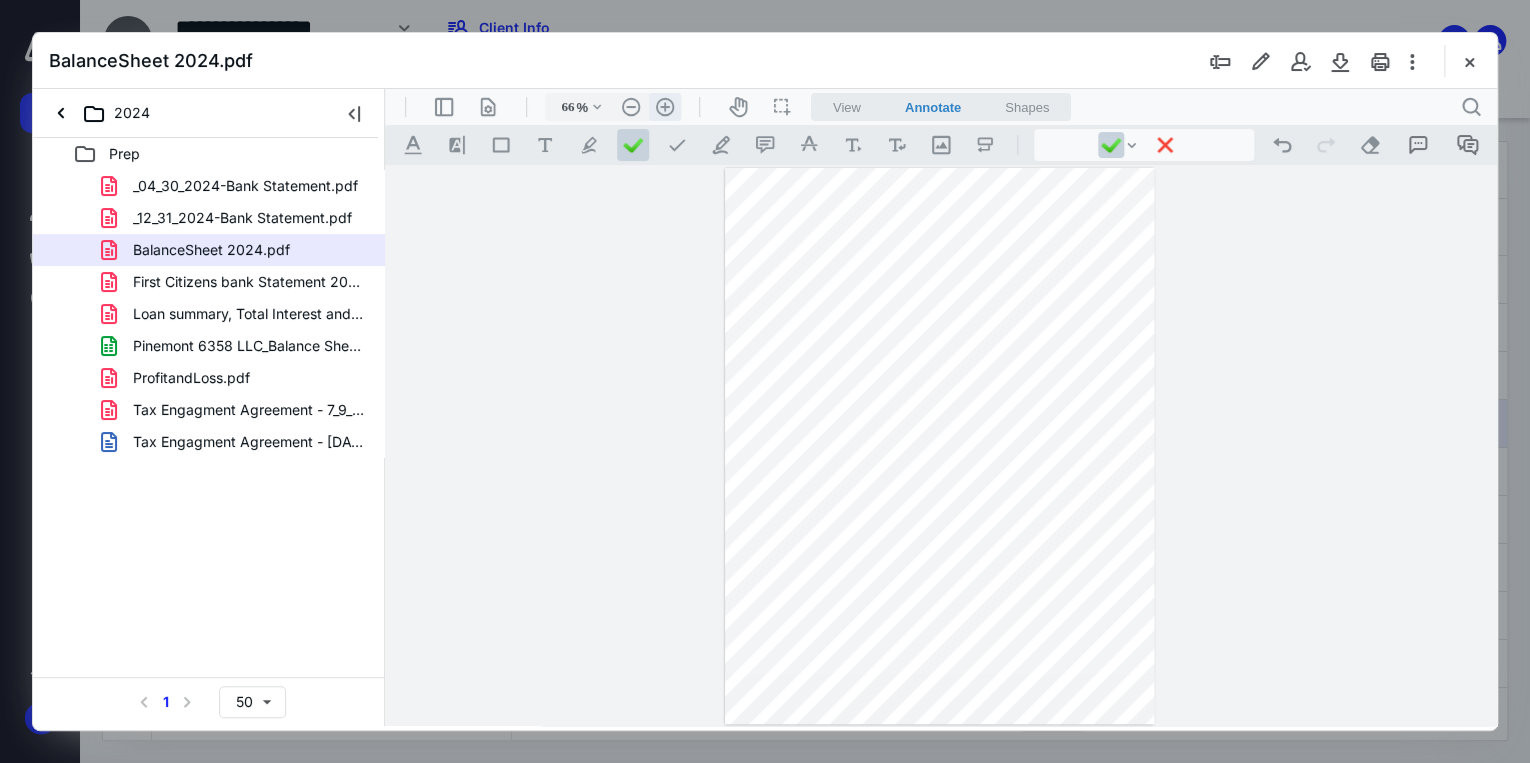 click on ".cls-1{fill:#abb0c4;} icon - header - zoom - in - line" at bounding box center (665, 107) 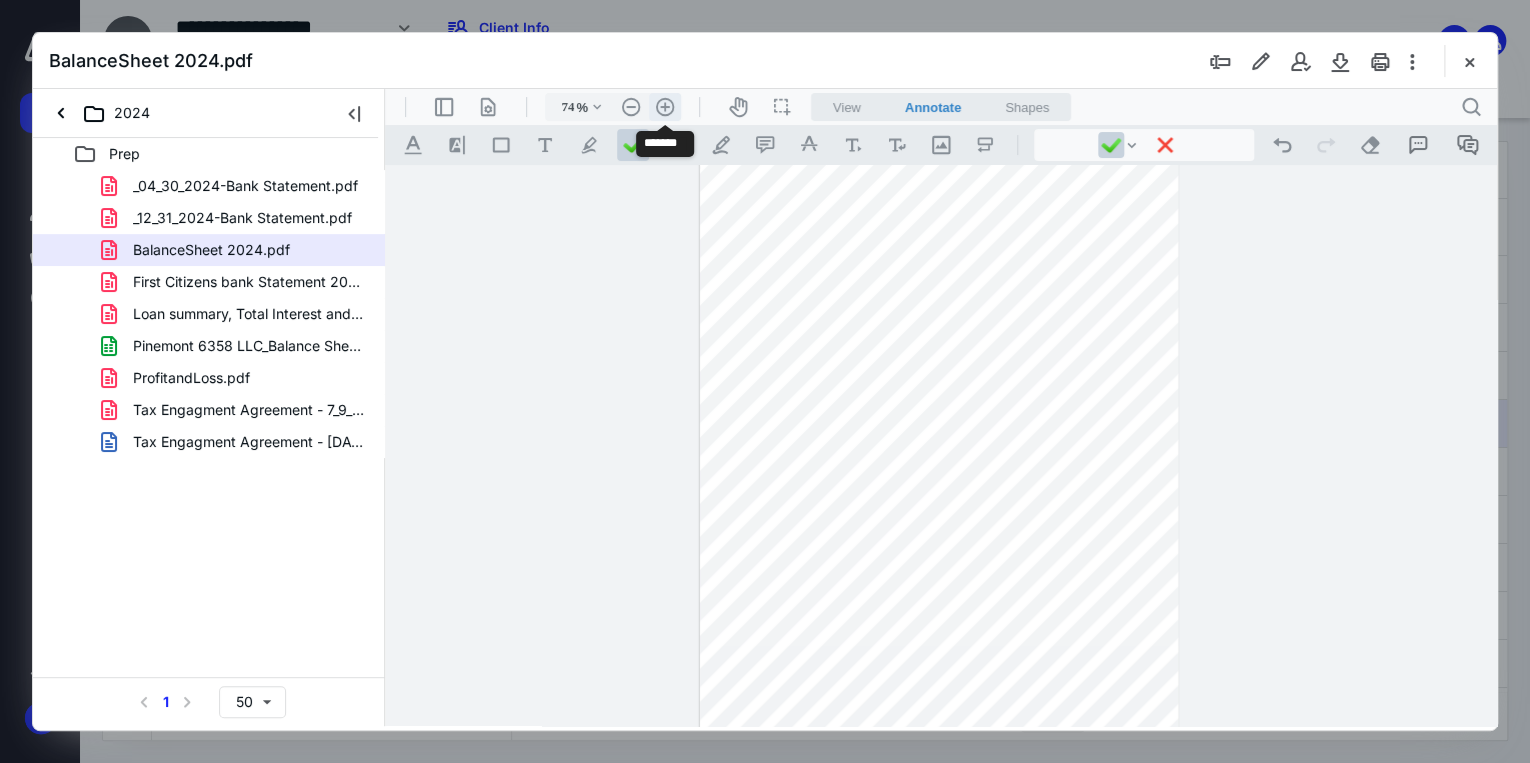 click on ".cls-1{fill:#abb0c4;} icon - header - zoom - in - line" at bounding box center [665, 107] 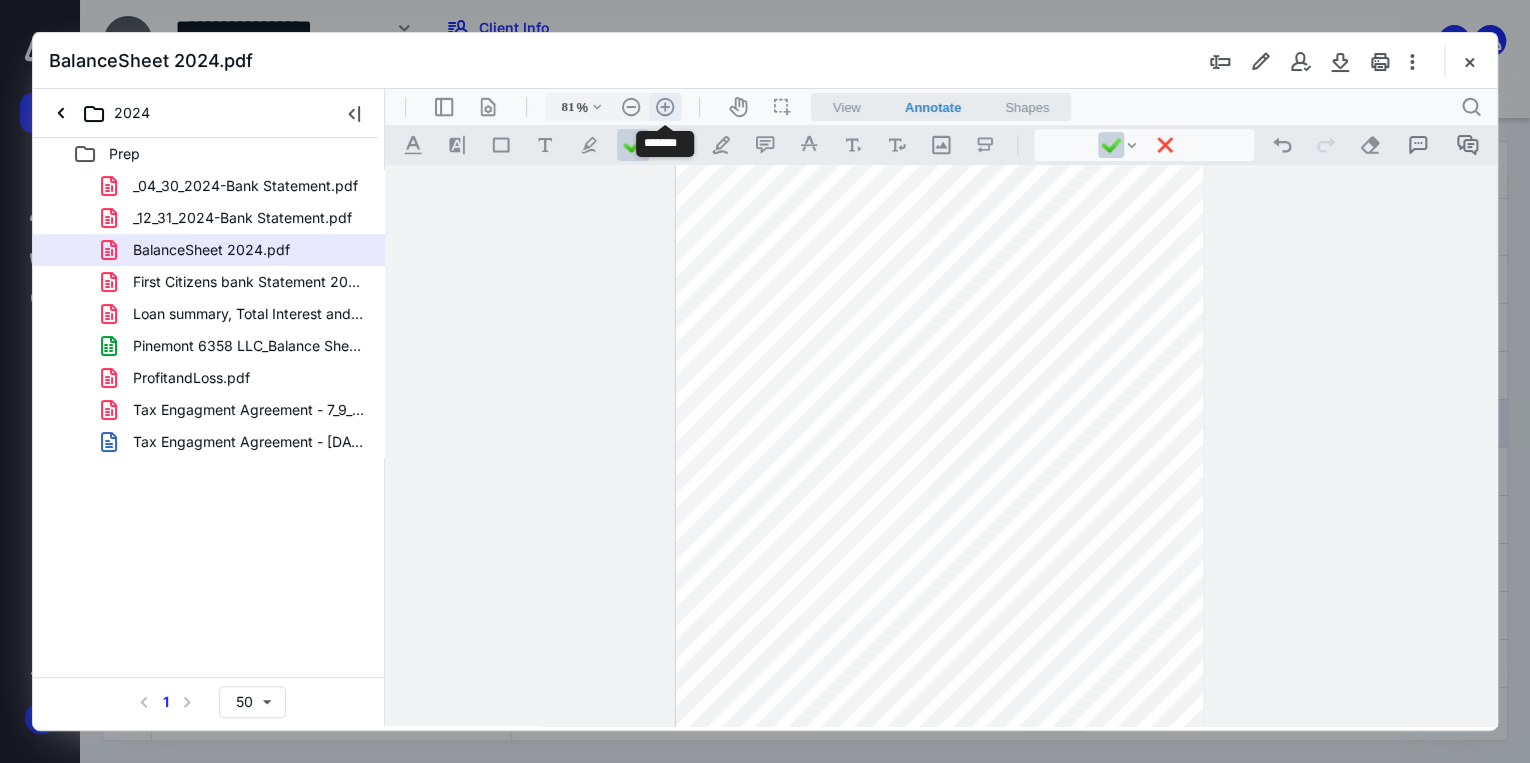 click on ".cls-1{fill:#abb0c4;} icon - header - zoom - in - line" at bounding box center [665, 107] 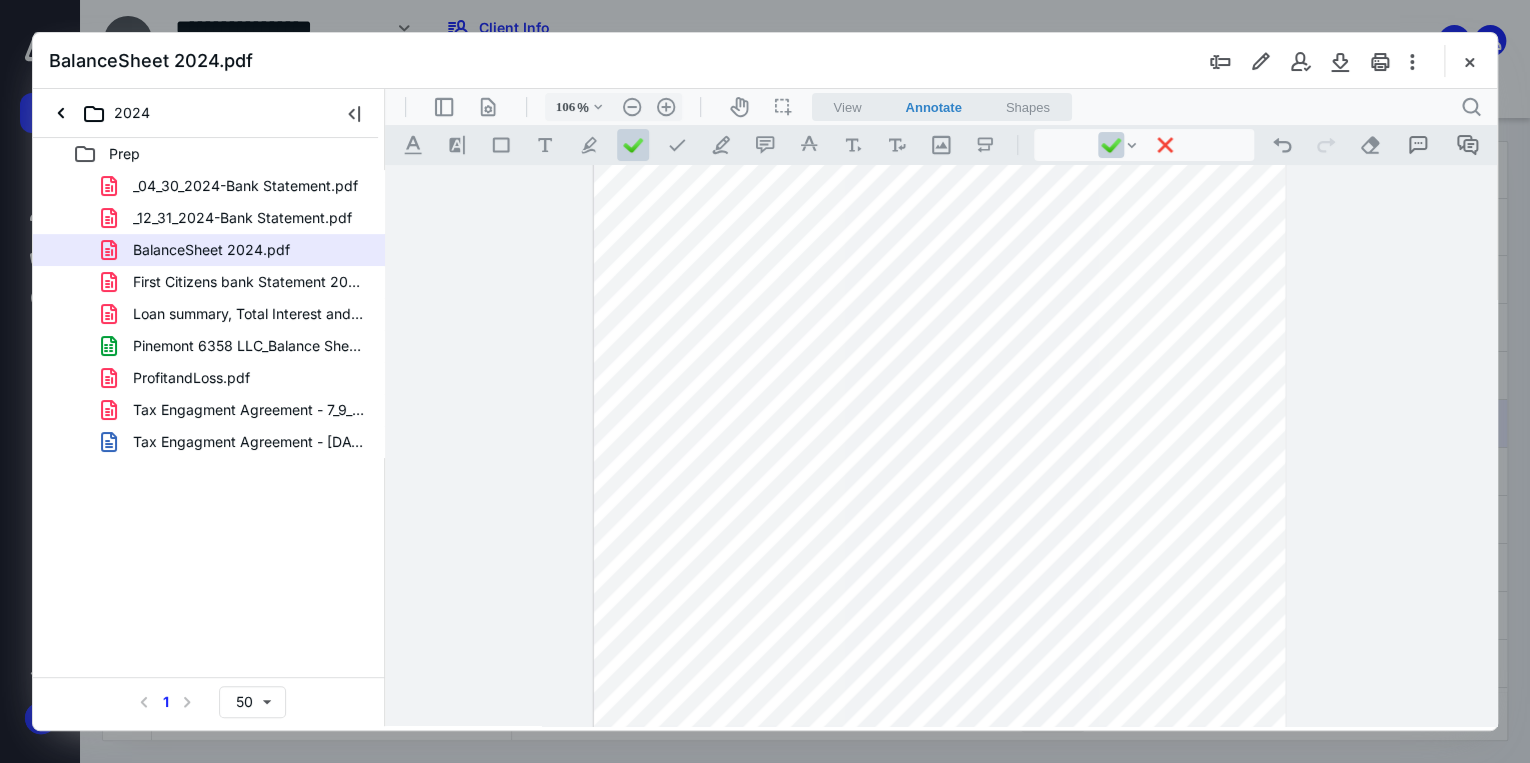scroll, scrollTop: 228, scrollLeft: 0, axis: vertical 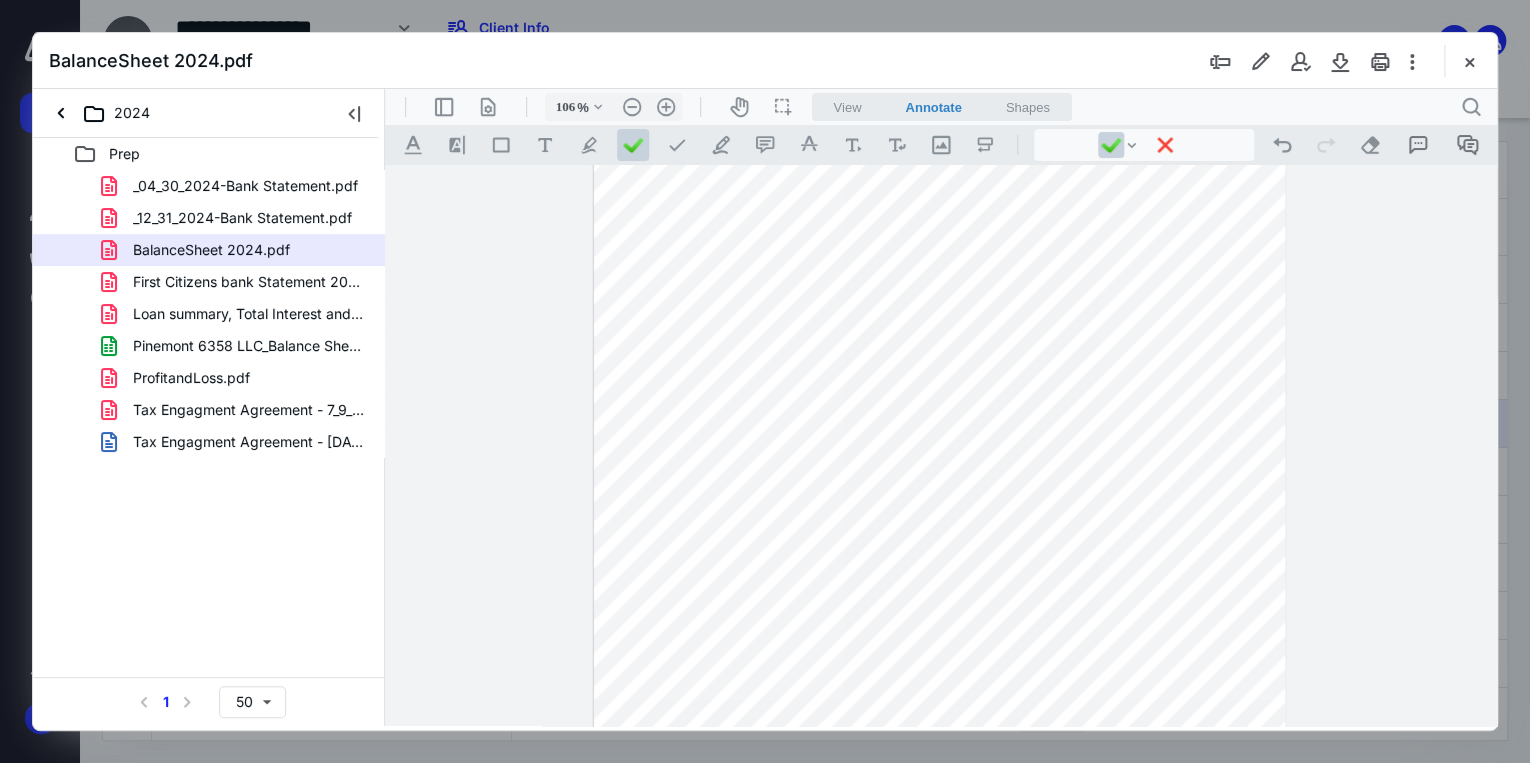click at bounding box center [939, 389] 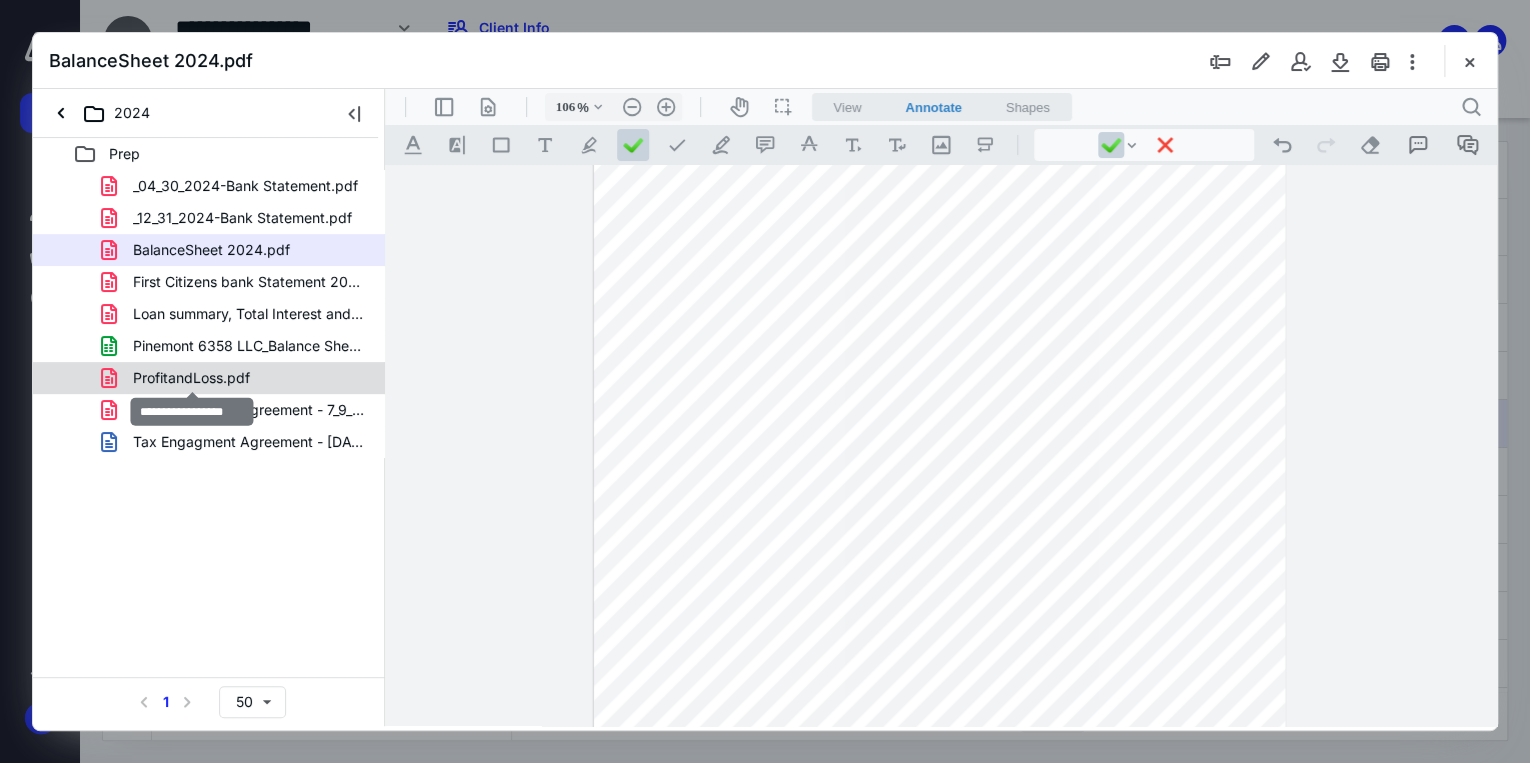 click on "ProfitandLoss.pdf" at bounding box center [191, 378] 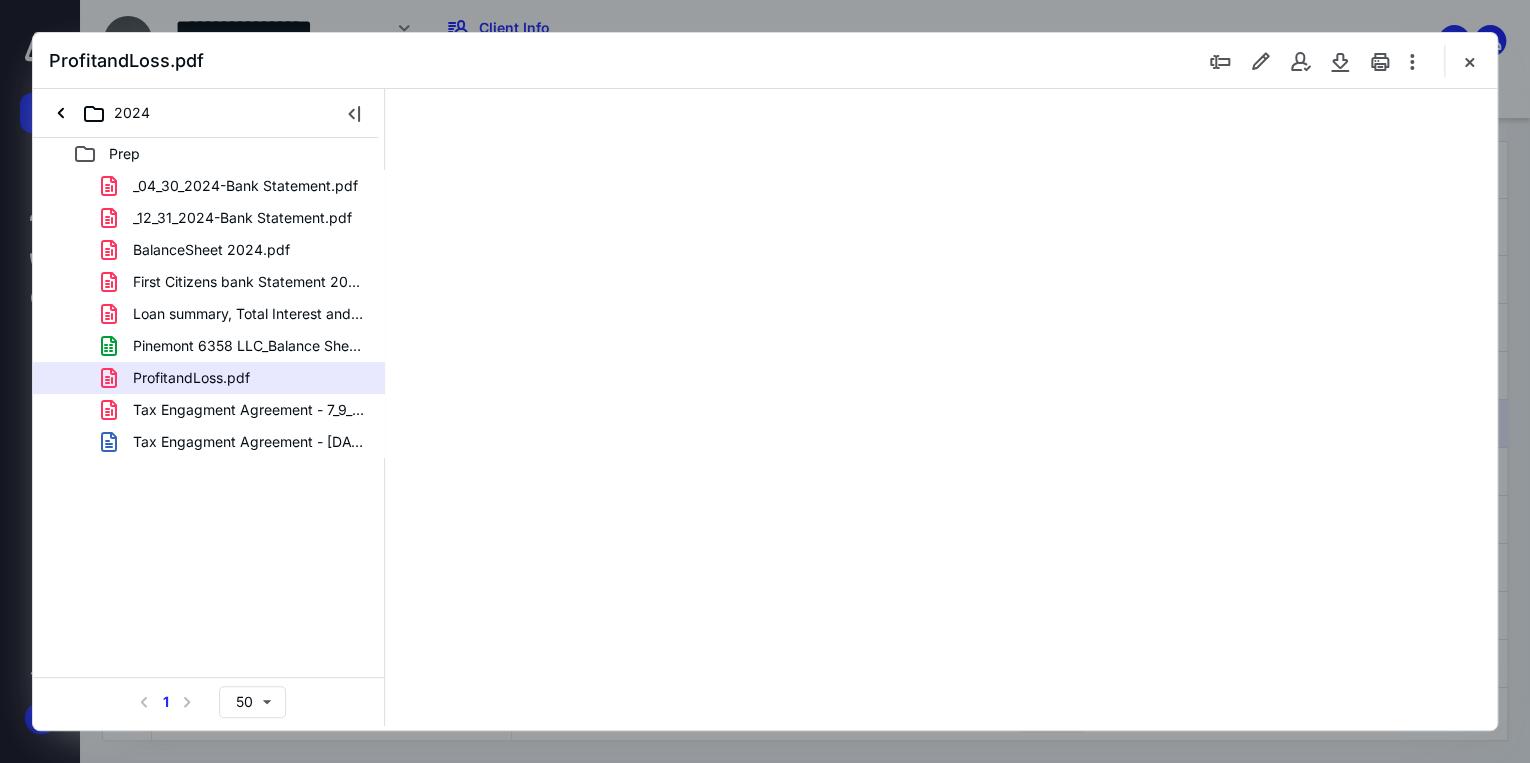 scroll, scrollTop: 0, scrollLeft: 0, axis: both 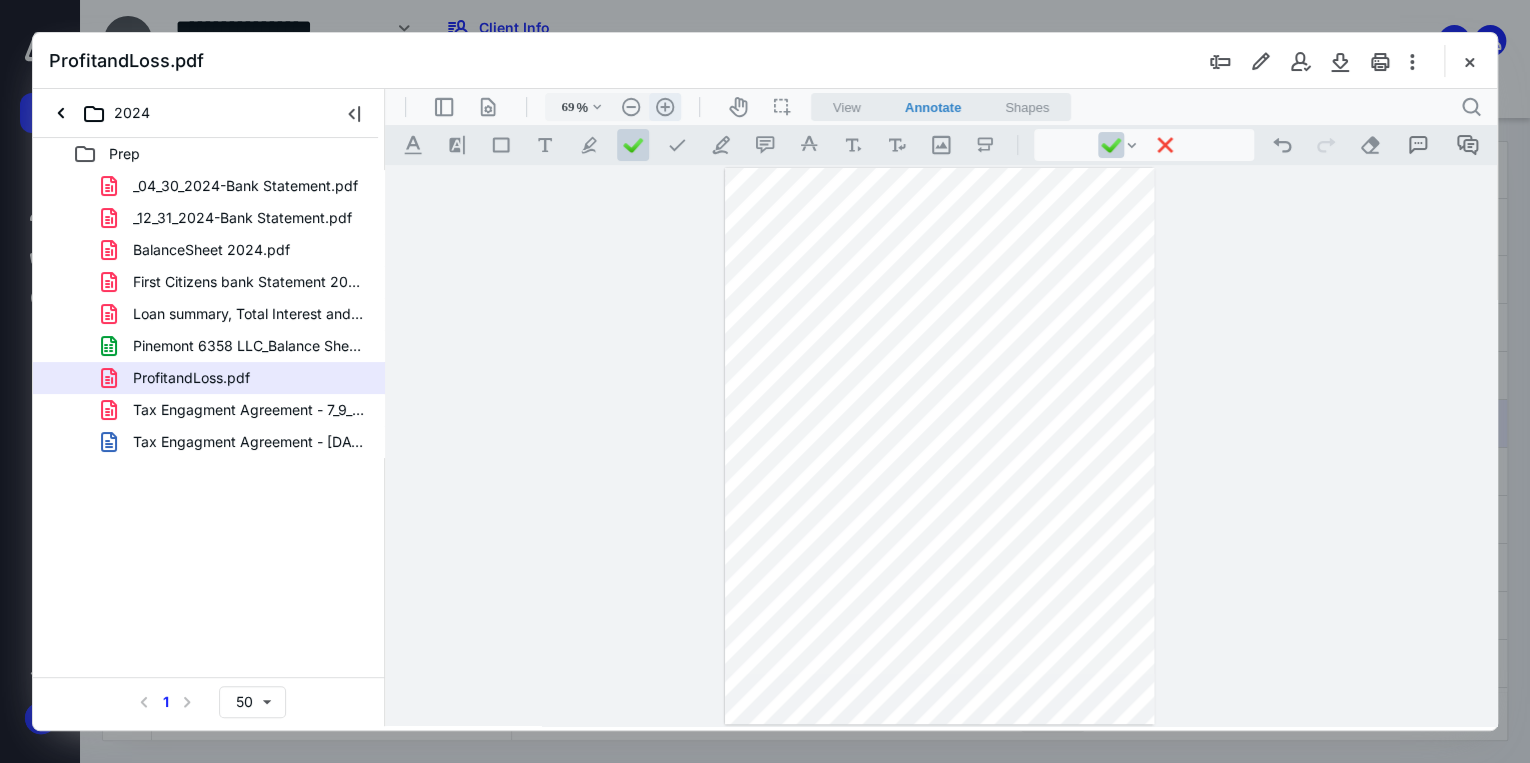 click on ".cls-1{fill:#abb0c4;} icon - header - zoom - in - line" at bounding box center [665, 107] 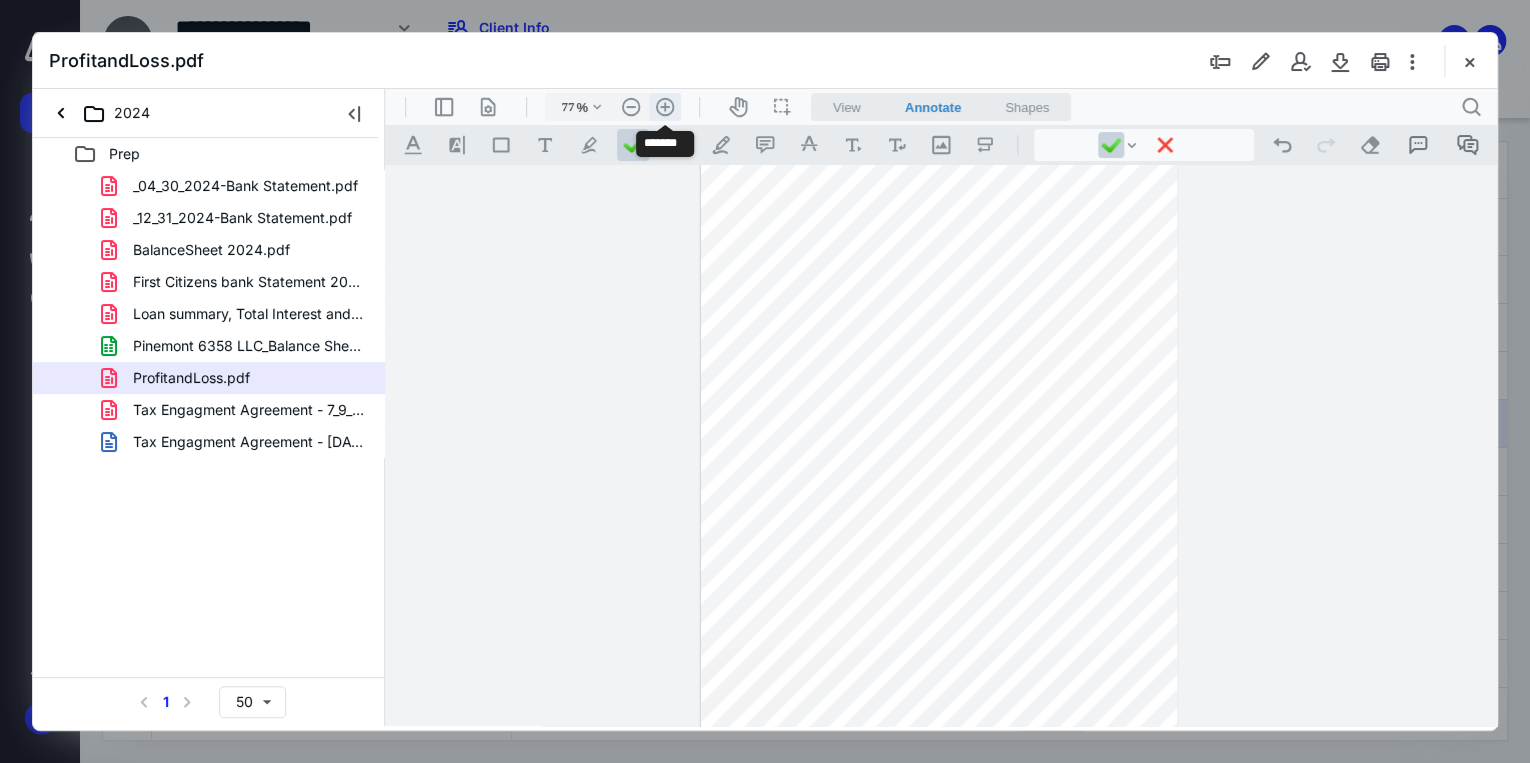 click on ".cls-1{fill:#abb0c4;} icon - header - zoom - in - line" at bounding box center (665, 107) 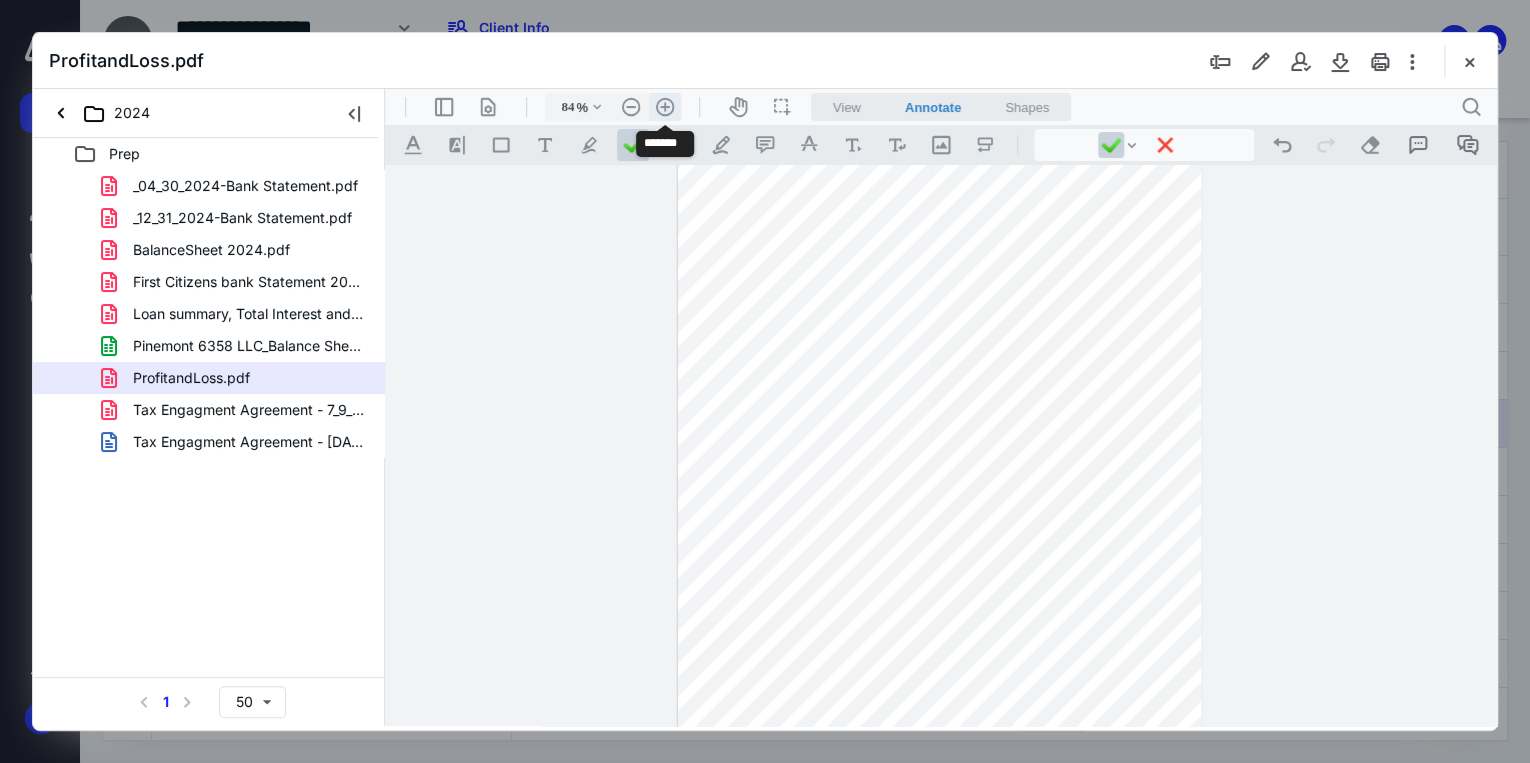 click on ".cls-1{fill:#abb0c4;} icon - header - zoom - in - line" at bounding box center (665, 107) 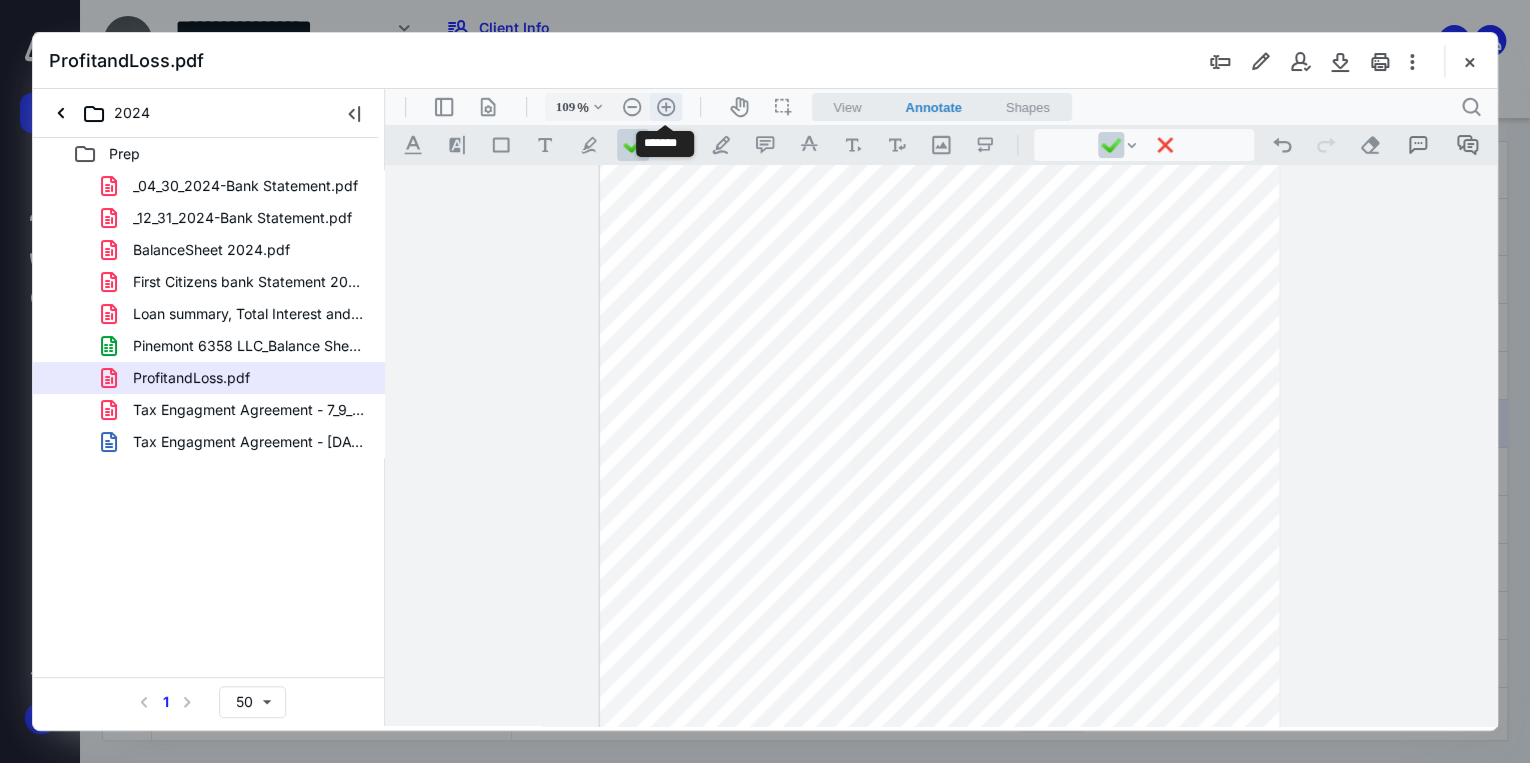 scroll, scrollTop: 140, scrollLeft: 0, axis: vertical 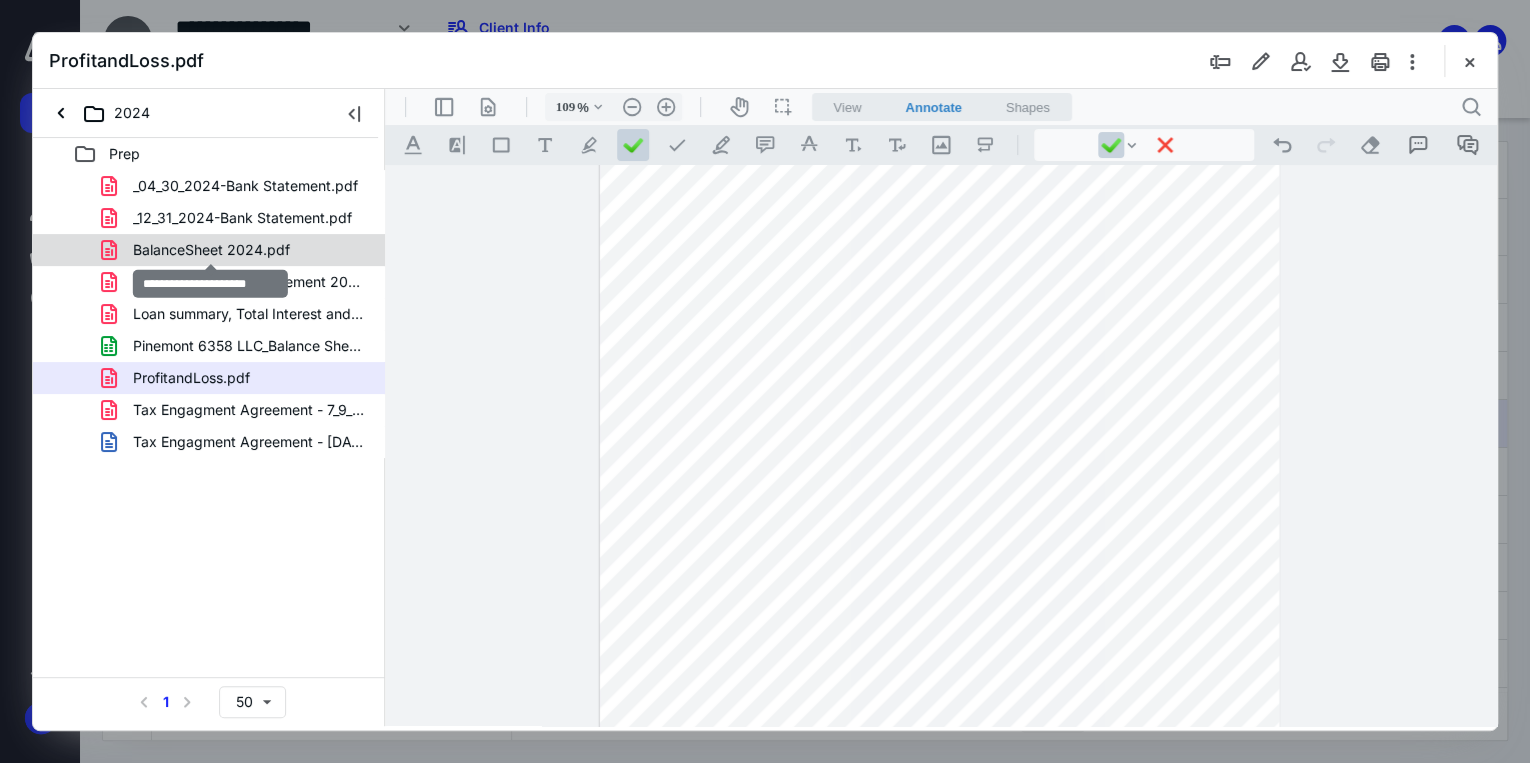 click on "BalanceSheet 2024.pdf" at bounding box center [211, 250] 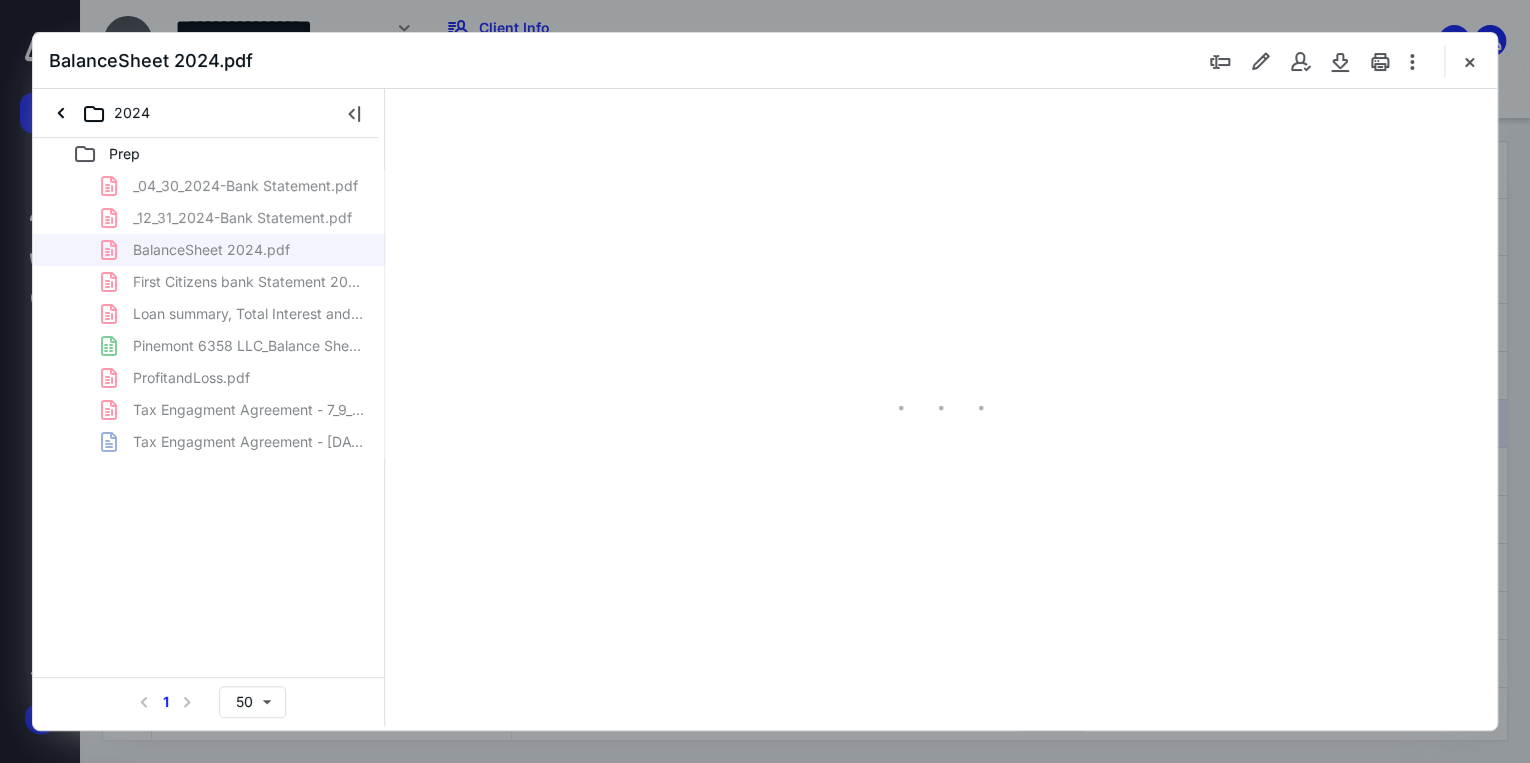 scroll, scrollTop: 0, scrollLeft: 0, axis: both 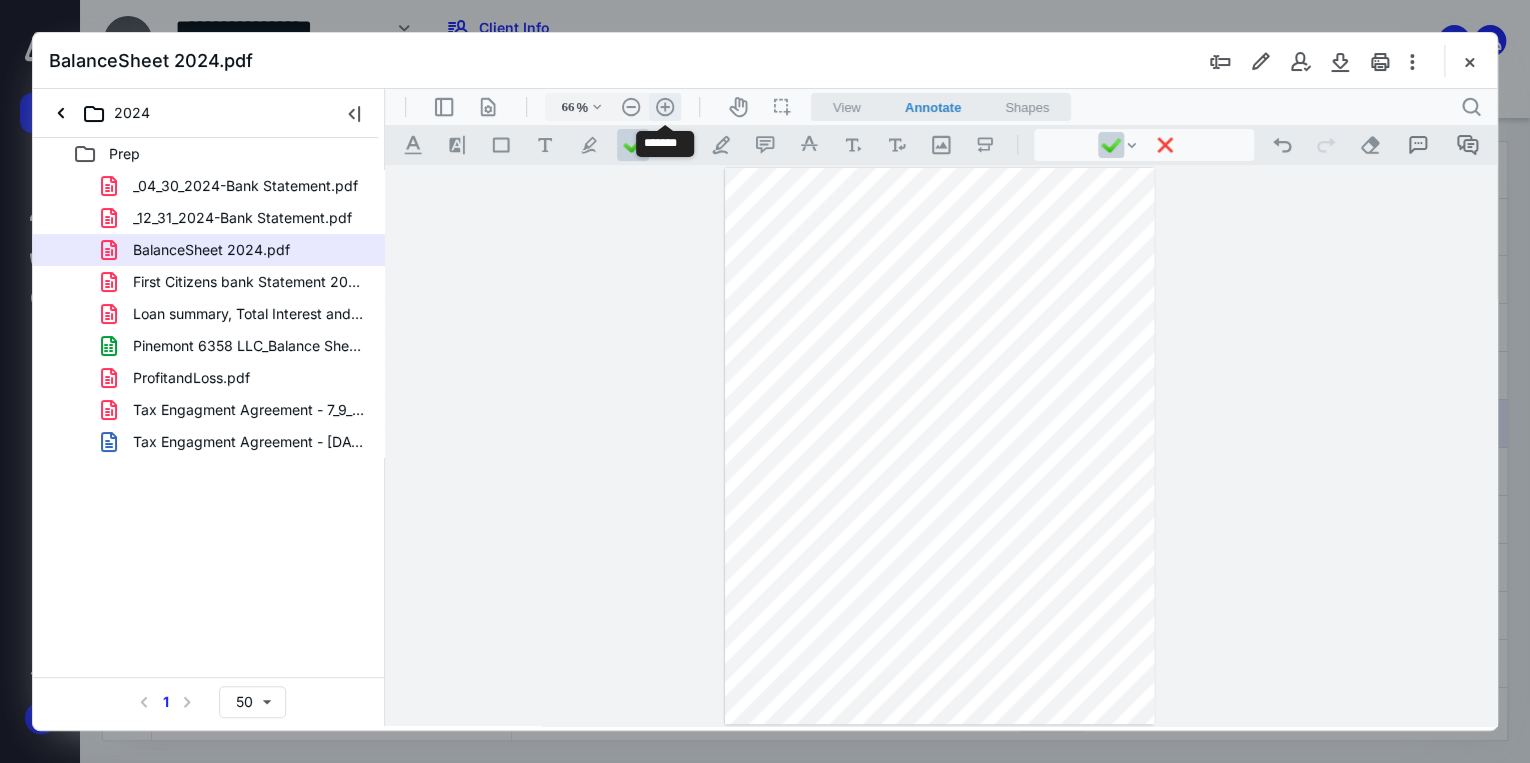 click on ".cls-1{fill:#abb0c4;} icon - header - zoom - in - line" at bounding box center (665, 107) 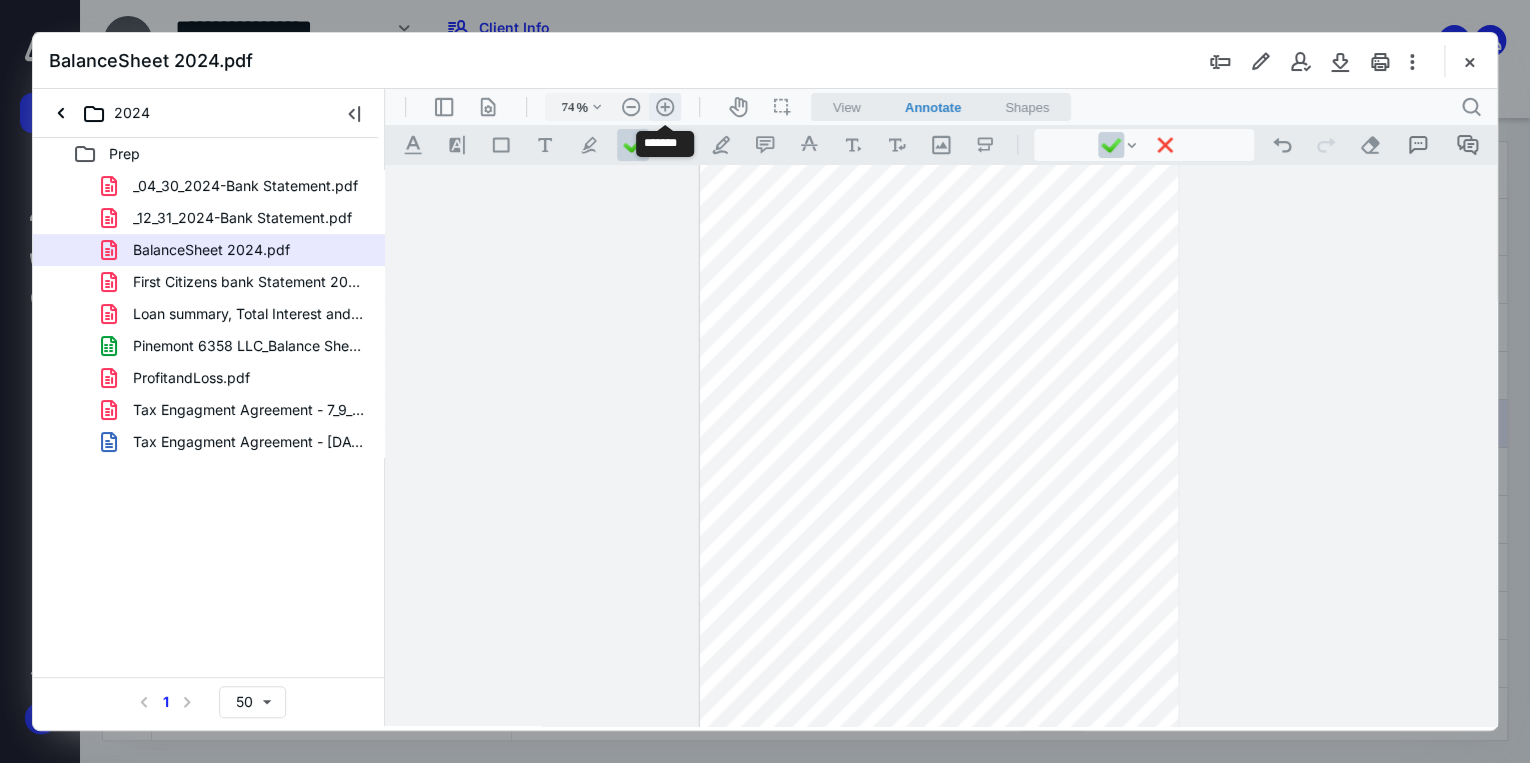 click on ".cls-1{fill:#abb0c4;} icon - header - zoom - in - line" at bounding box center [665, 107] 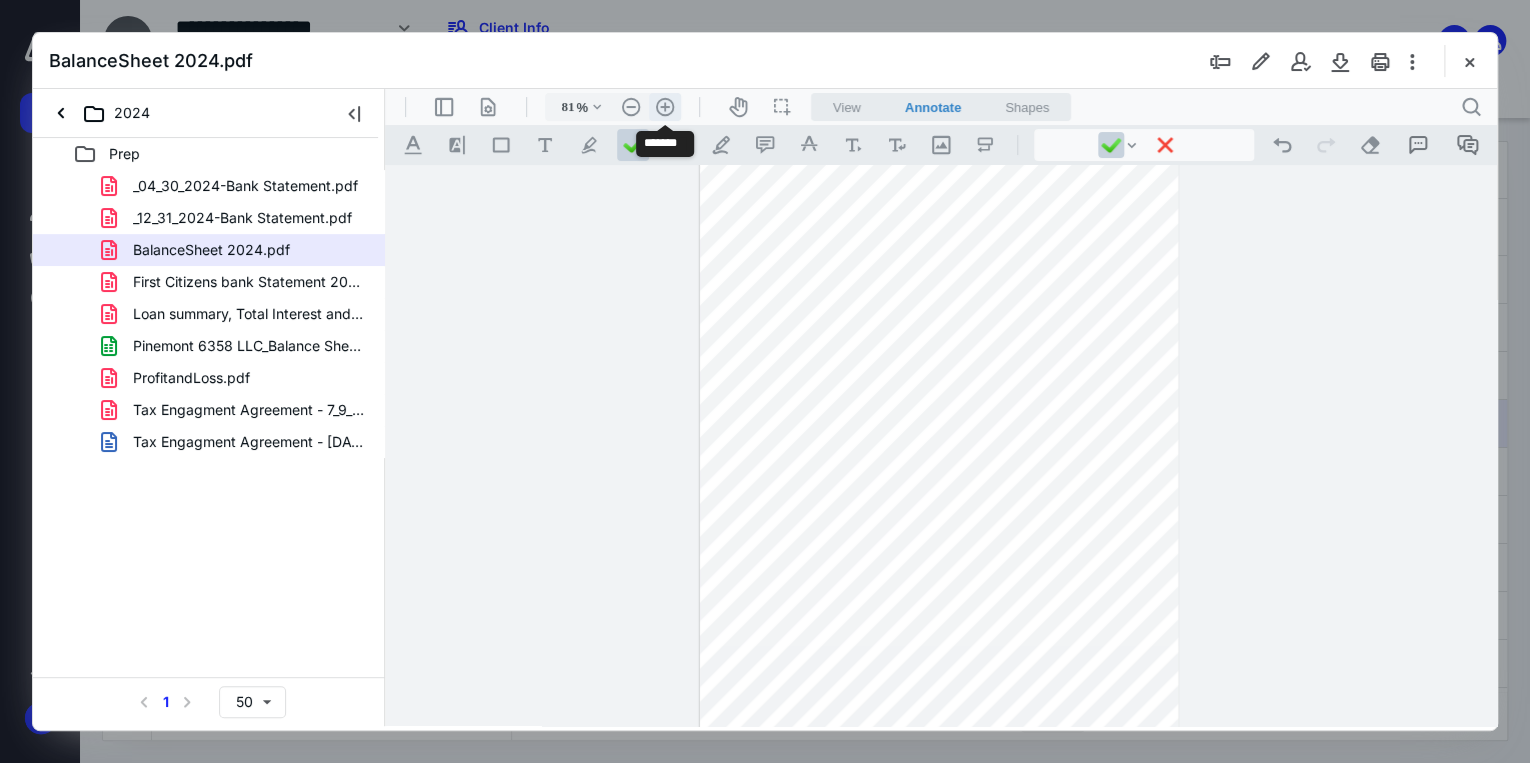 scroll, scrollTop: 56, scrollLeft: 0, axis: vertical 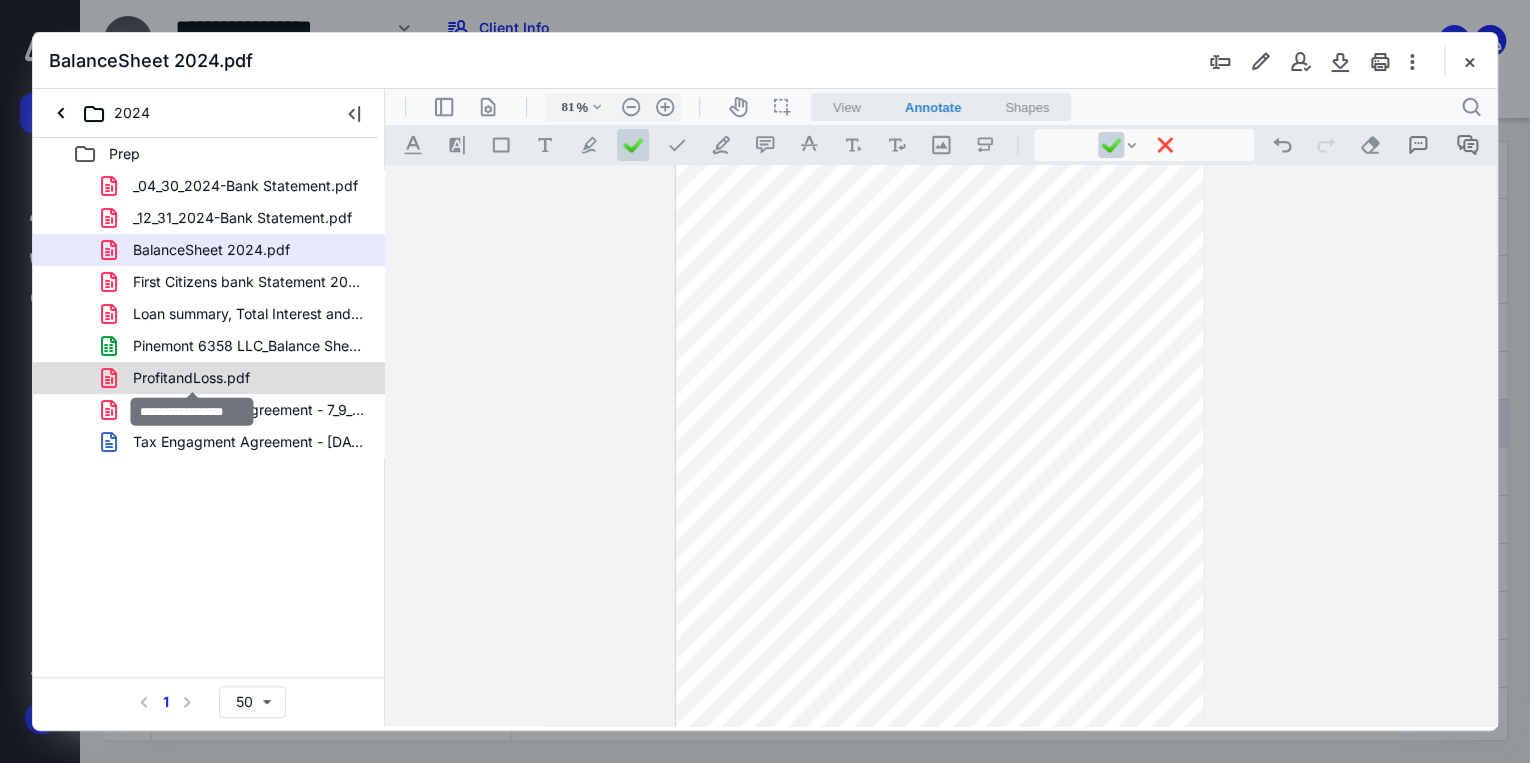 click on "ProfitandLoss.pdf" at bounding box center (191, 378) 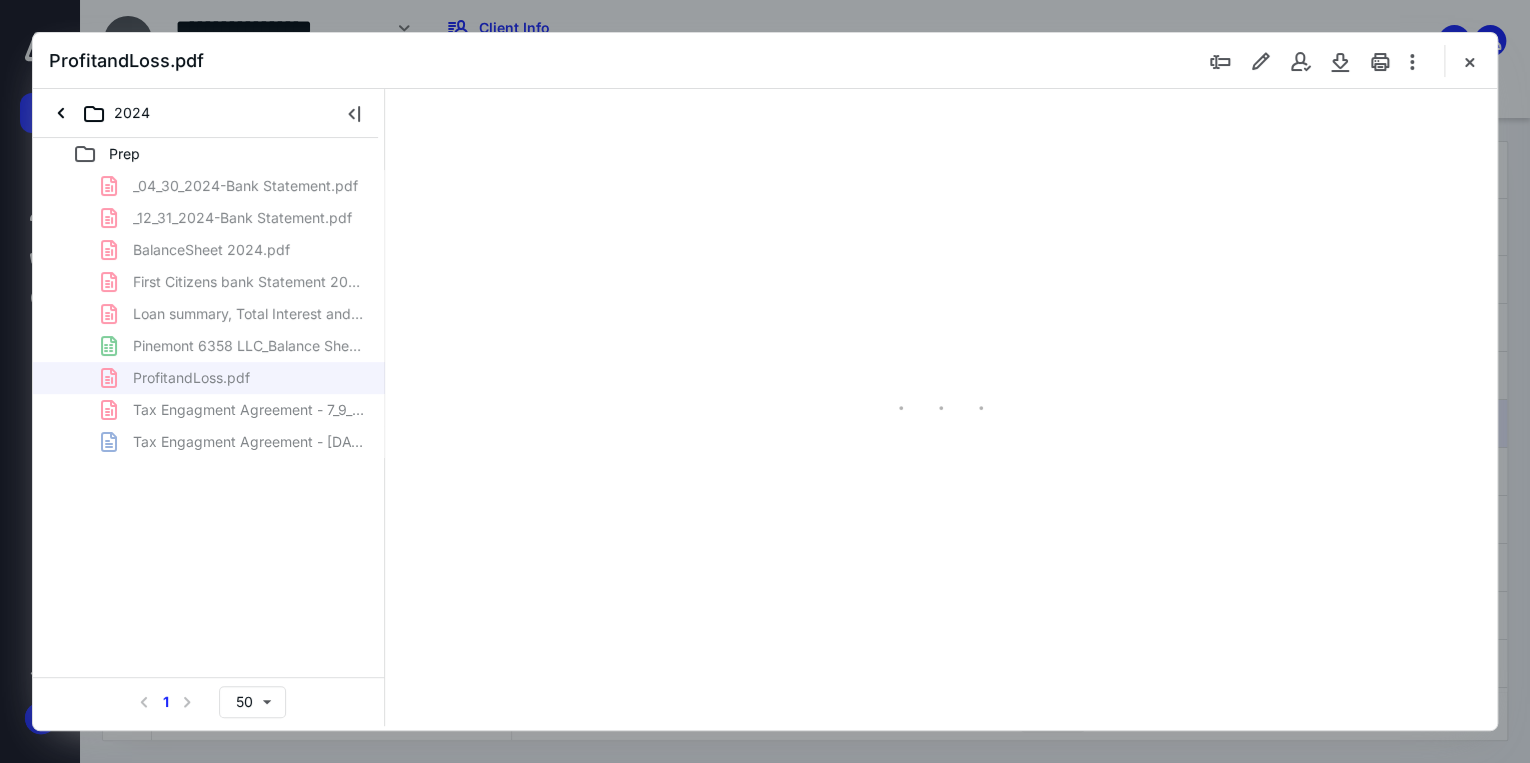 scroll, scrollTop: 0, scrollLeft: 0, axis: both 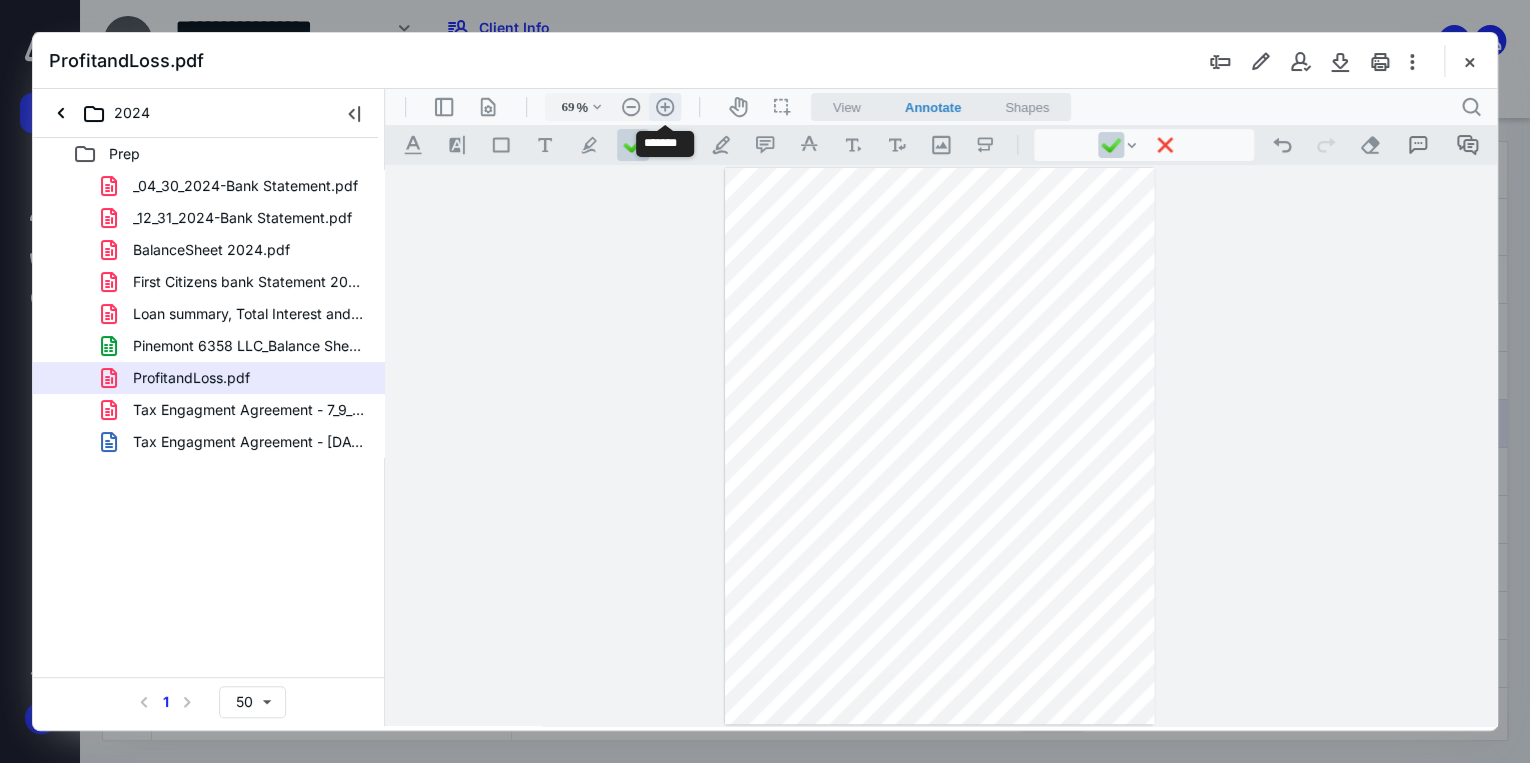 click on ".cls-1{fill:#abb0c4;} icon - header - zoom - in - line" at bounding box center [665, 107] 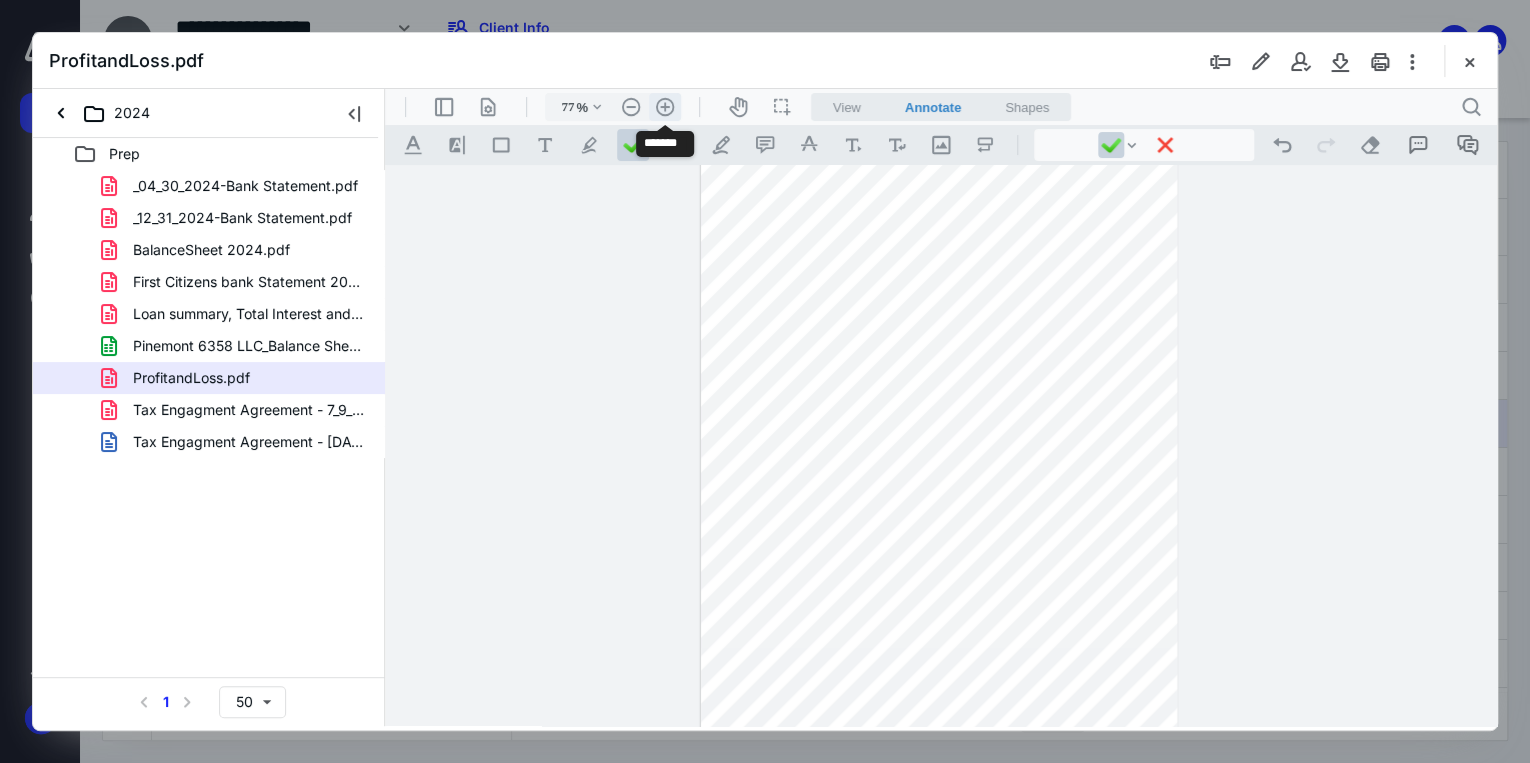 click on ".cls-1{fill:#abb0c4;} icon - header - zoom - in - line" at bounding box center [665, 107] 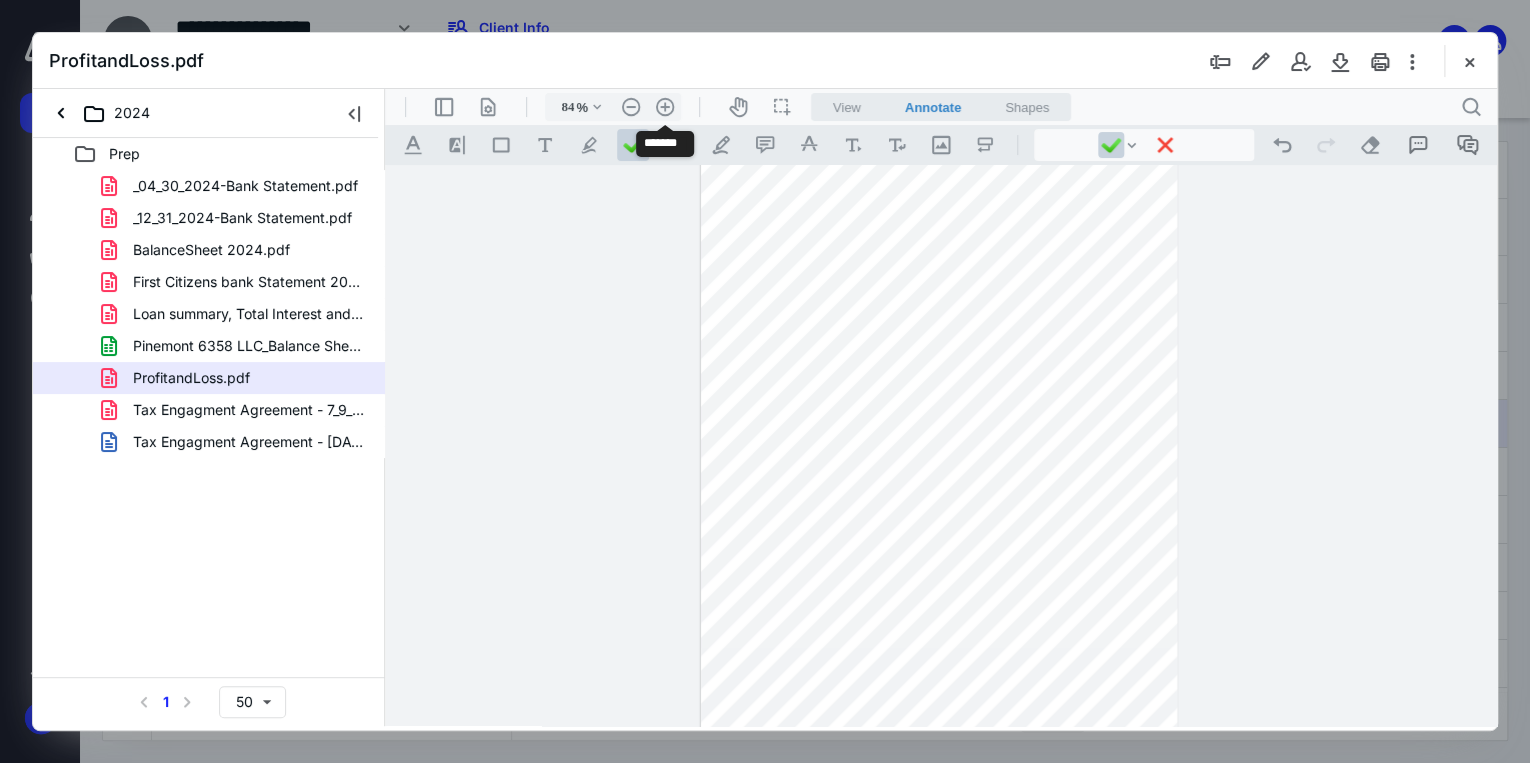 scroll, scrollTop: 52, scrollLeft: 0, axis: vertical 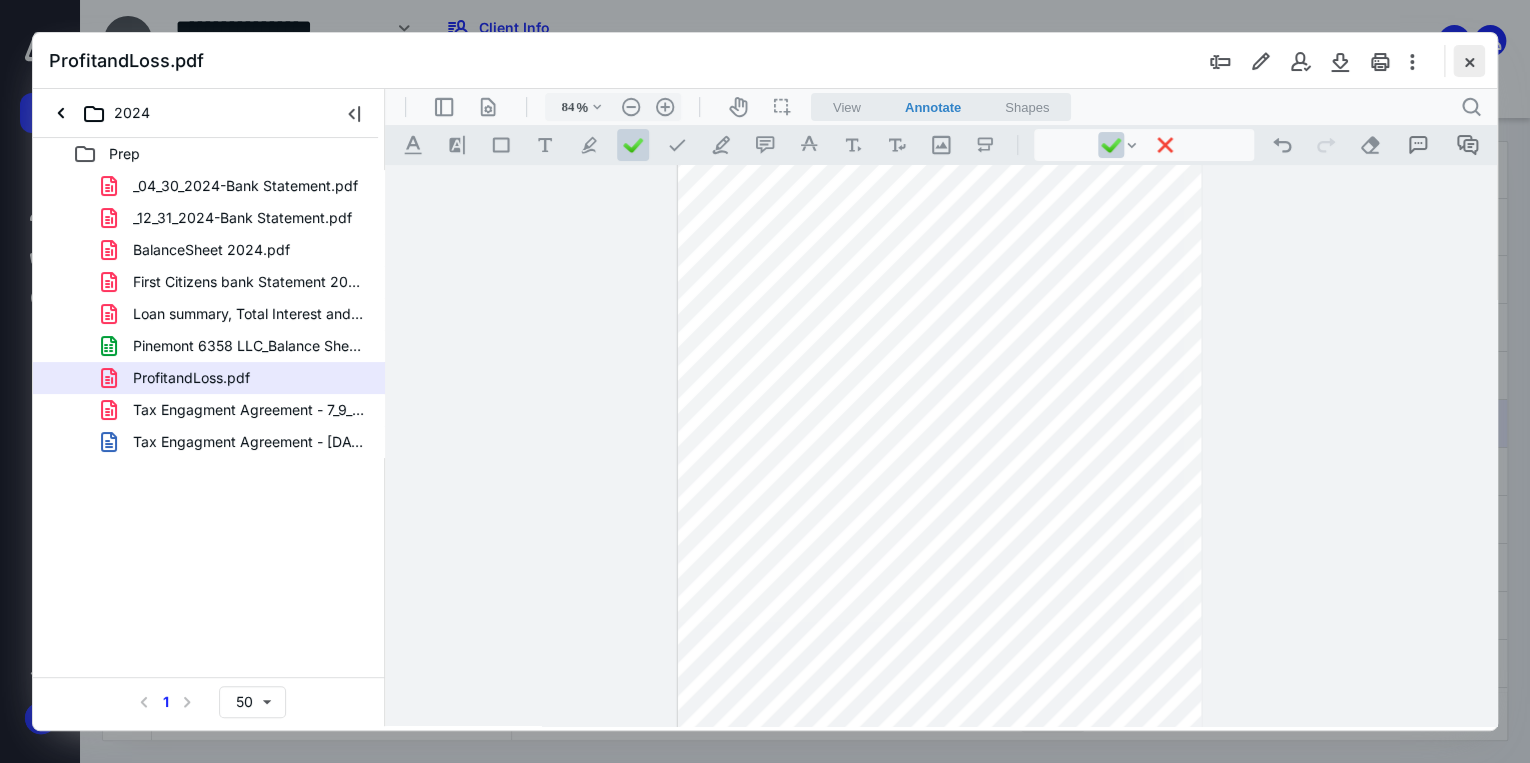 click at bounding box center [1469, 61] 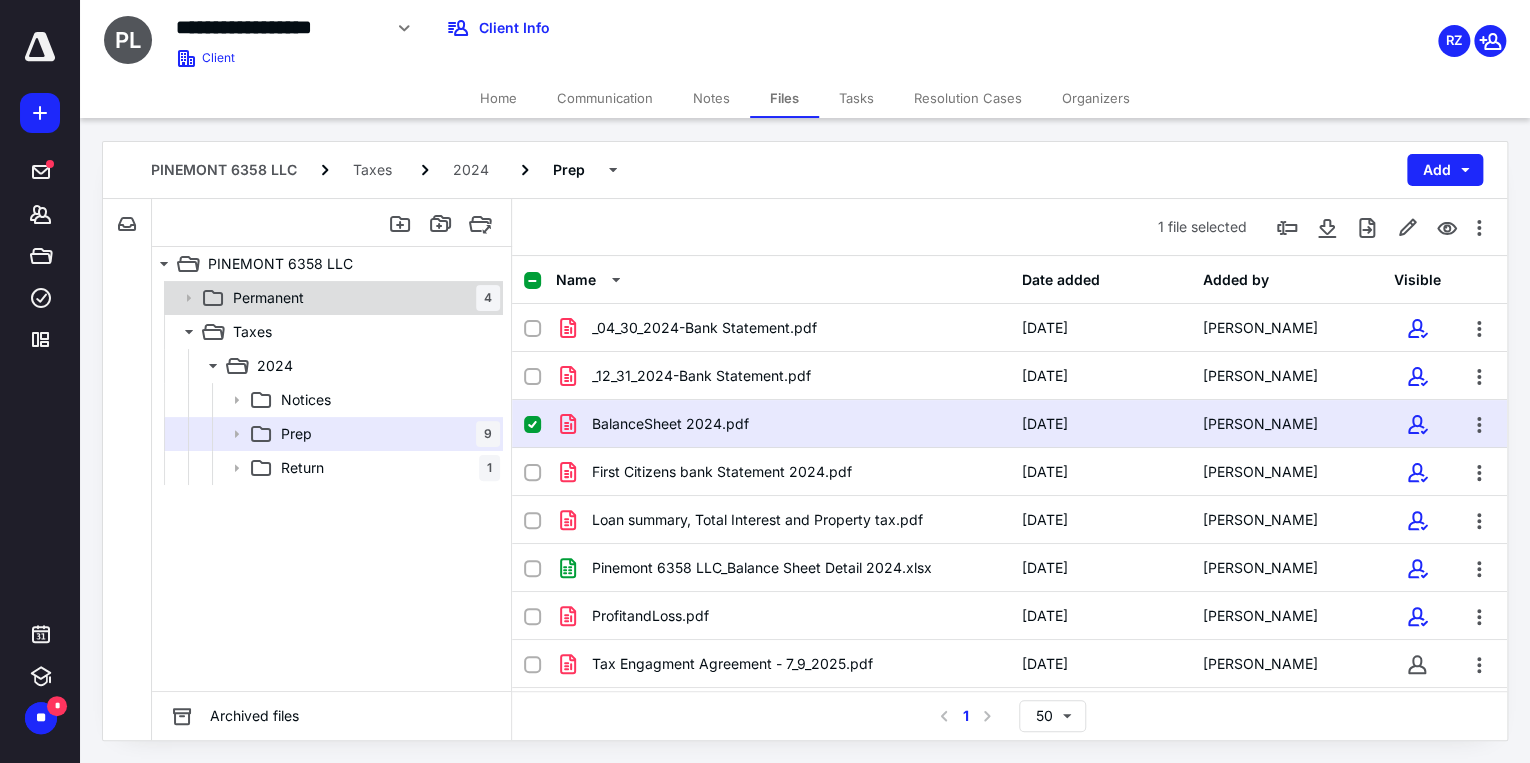 click on "Permanent 4" at bounding box center (362, 298) 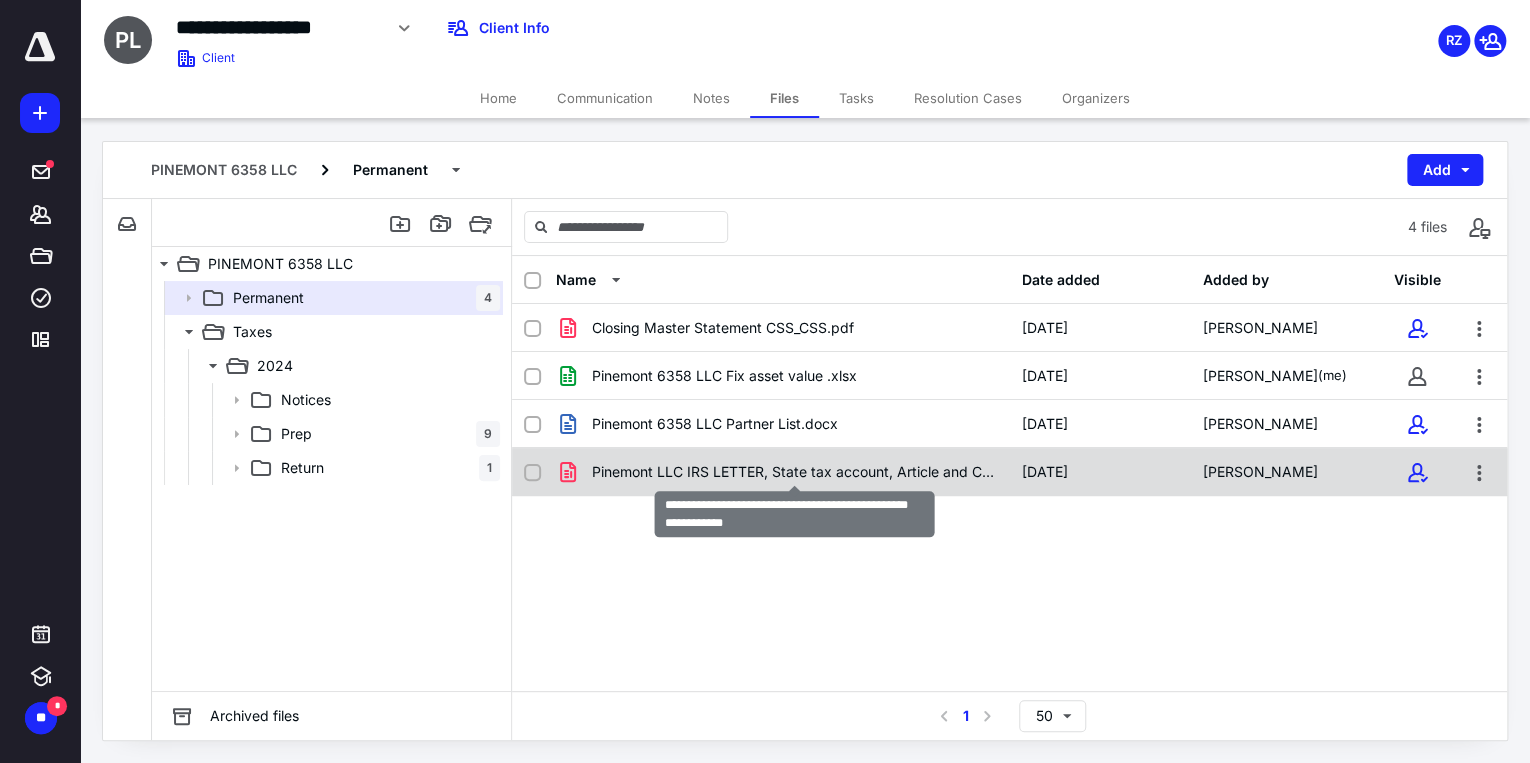 click on "Pinemont LLC IRS LETTER, State tax account, Article and Co.pdf" at bounding box center (794, 472) 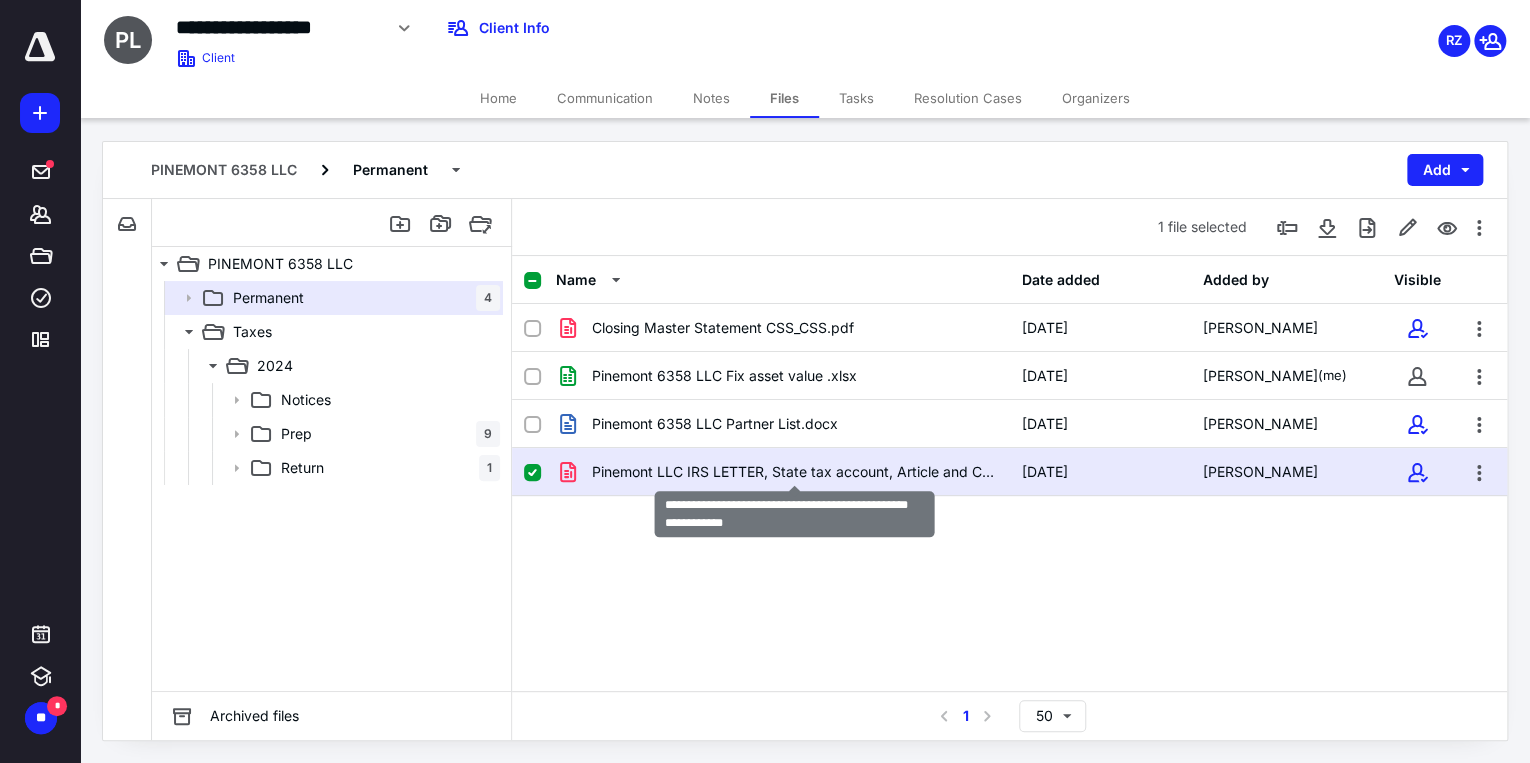 click on "Pinemont LLC IRS LETTER, State tax account, Article and Co.pdf" at bounding box center (794, 472) 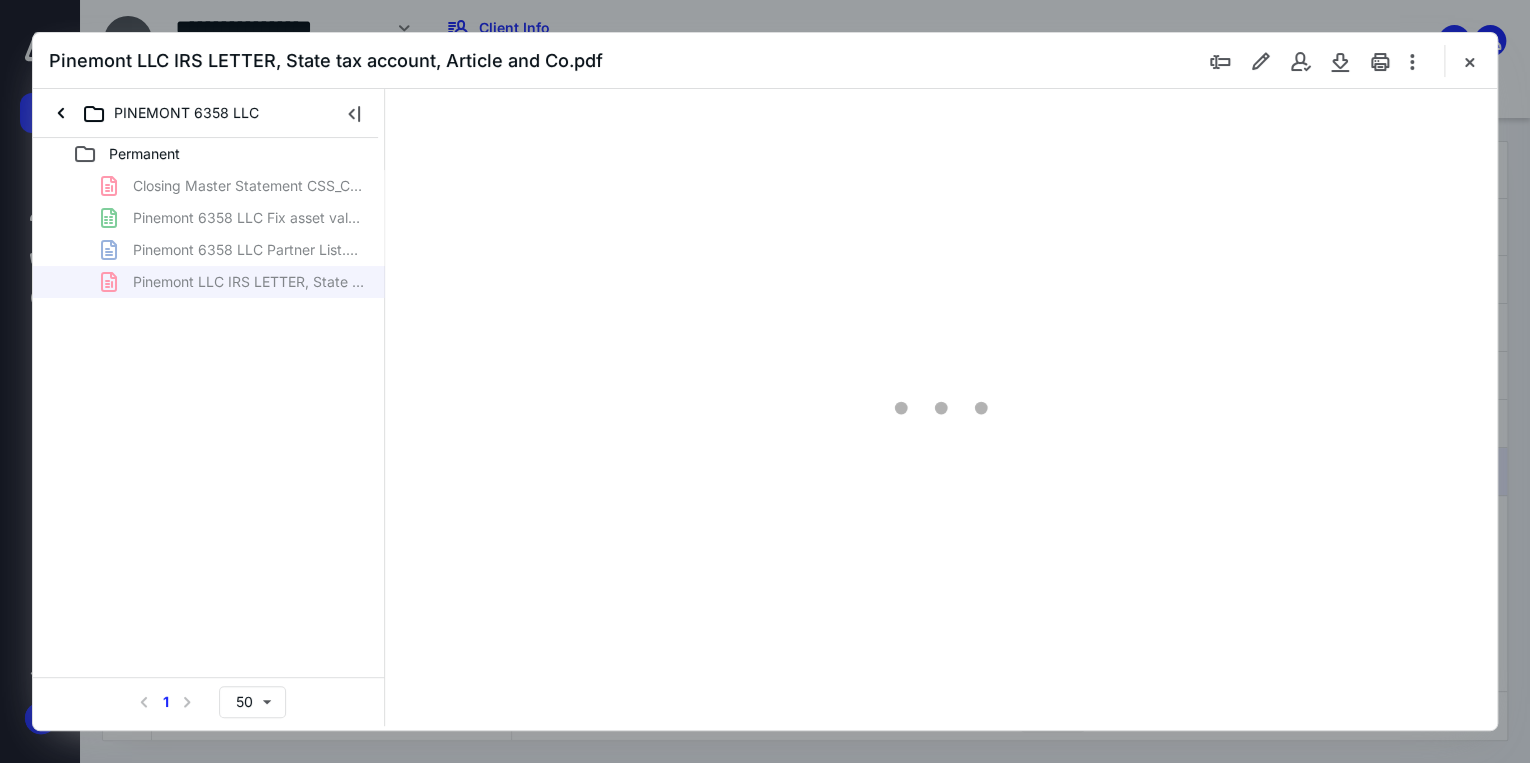 scroll, scrollTop: 0, scrollLeft: 0, axis: both 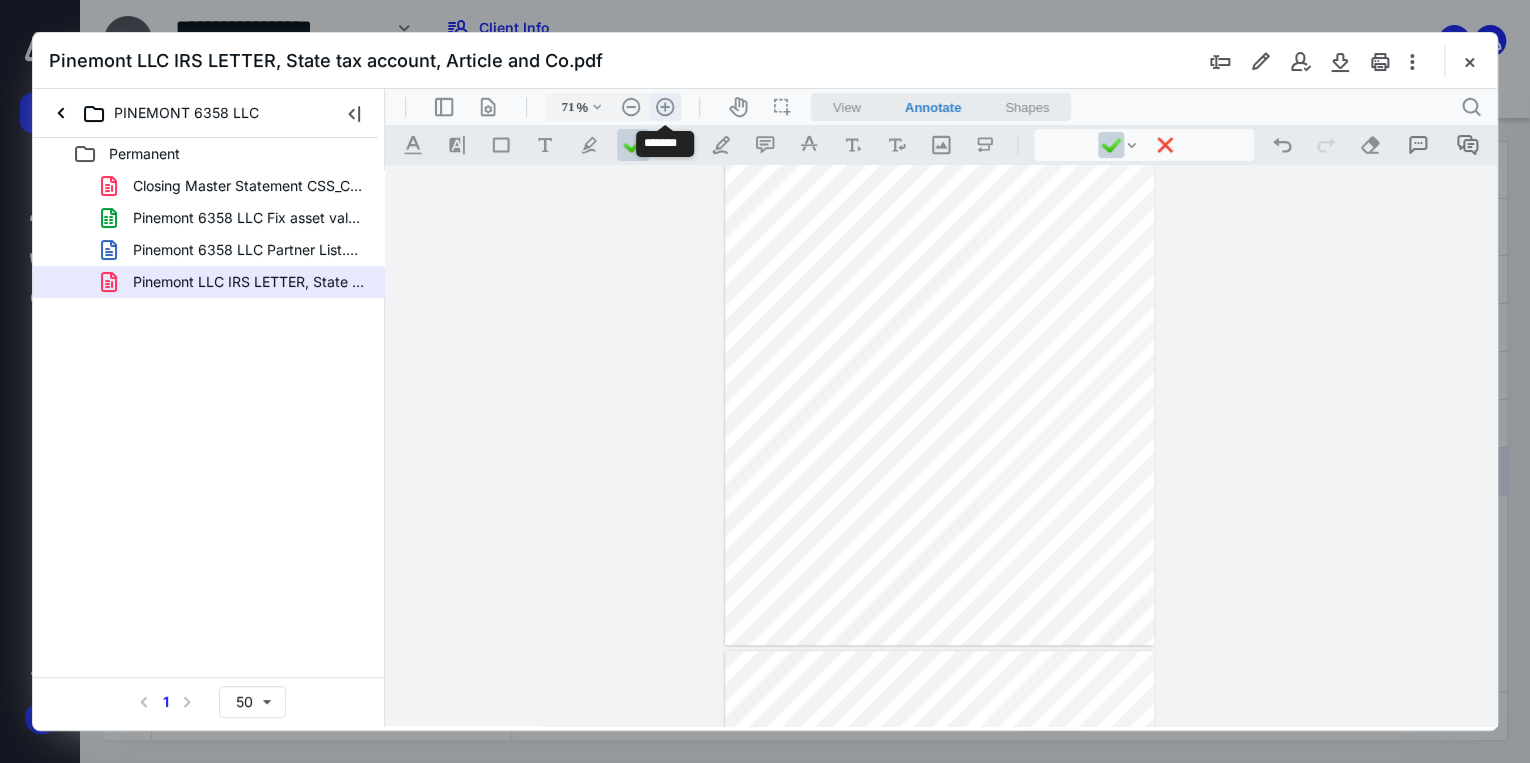 click on ".cls-1{fill:#abb0c4;} icon - header - zoom - in - line" at bounding box center (665, 107) 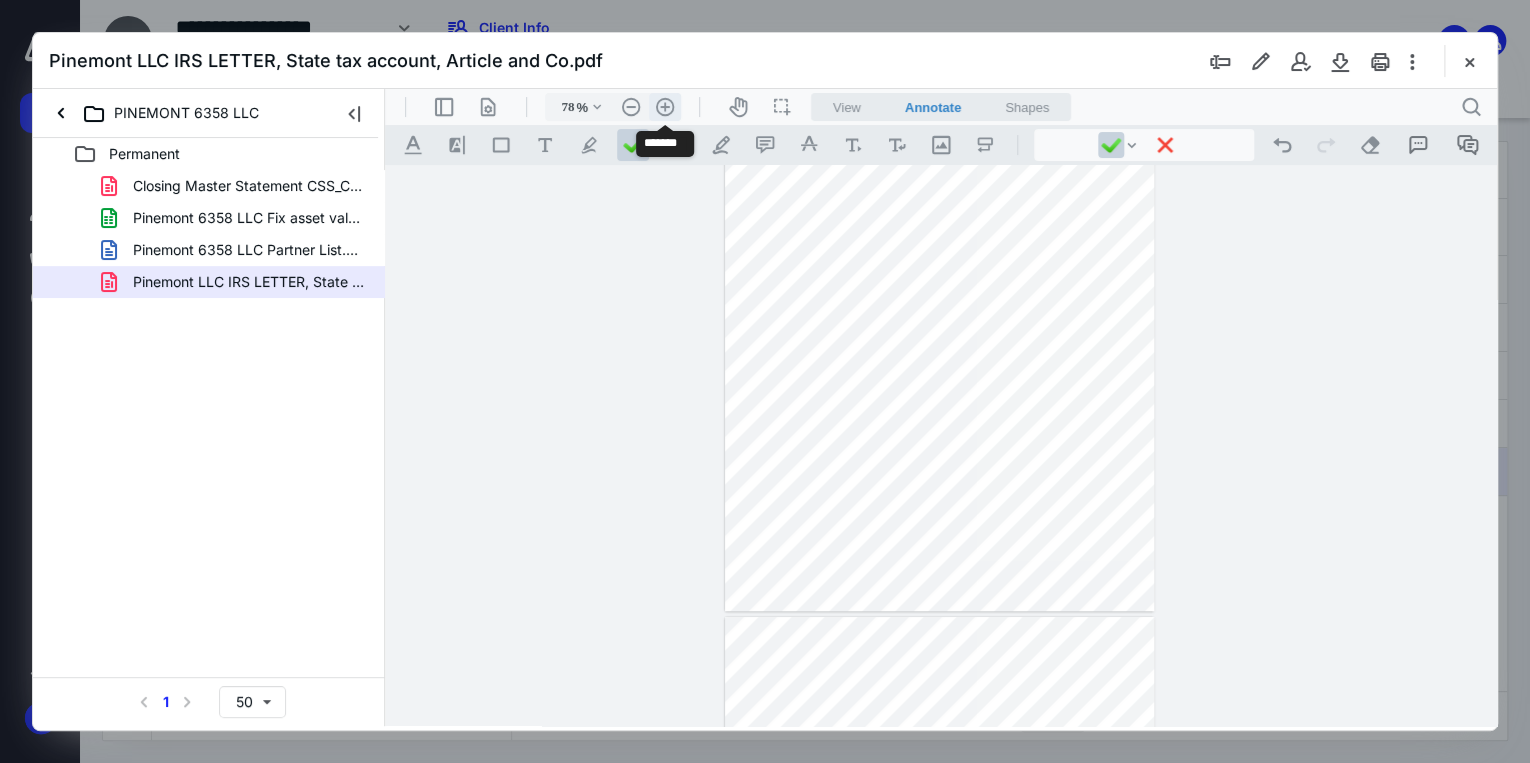 click on ".cls-1{fill:#abb0c4;} icon - header - zoom - in - line" at bounding box center [665, 107] 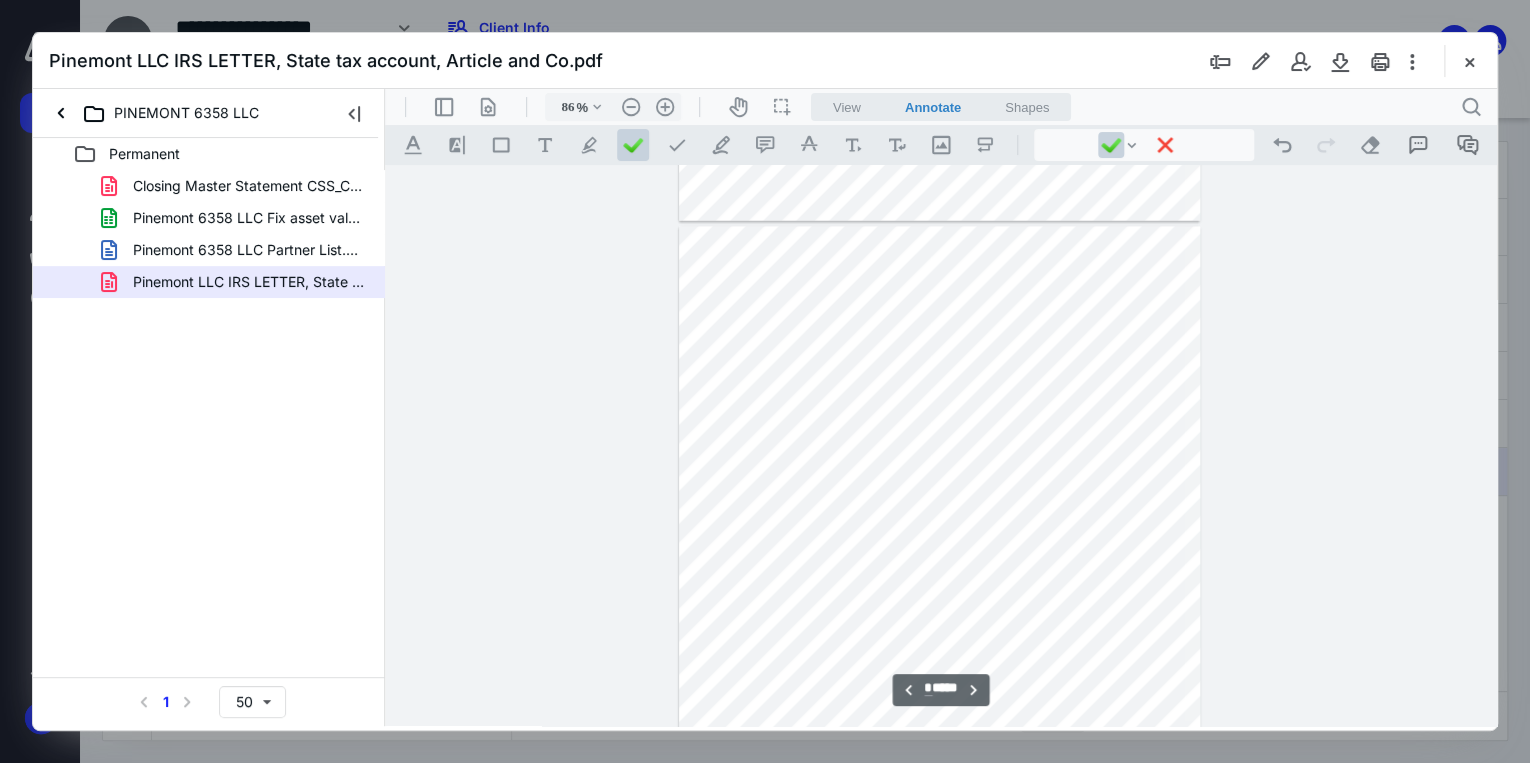 scroll, scrollTop: 1988, scrollLeft: 0, axis: vertical 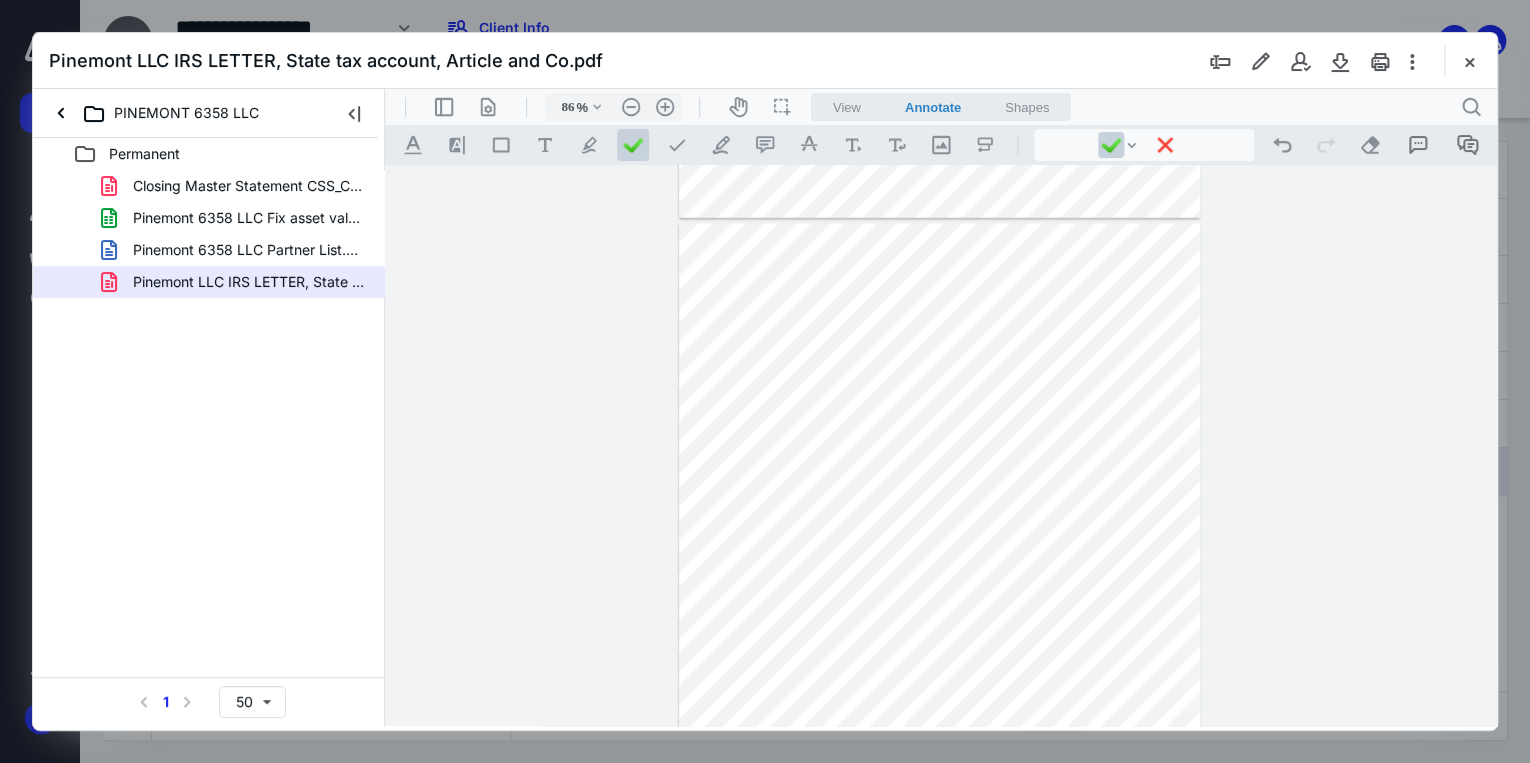click at bounding box center [940, 560] 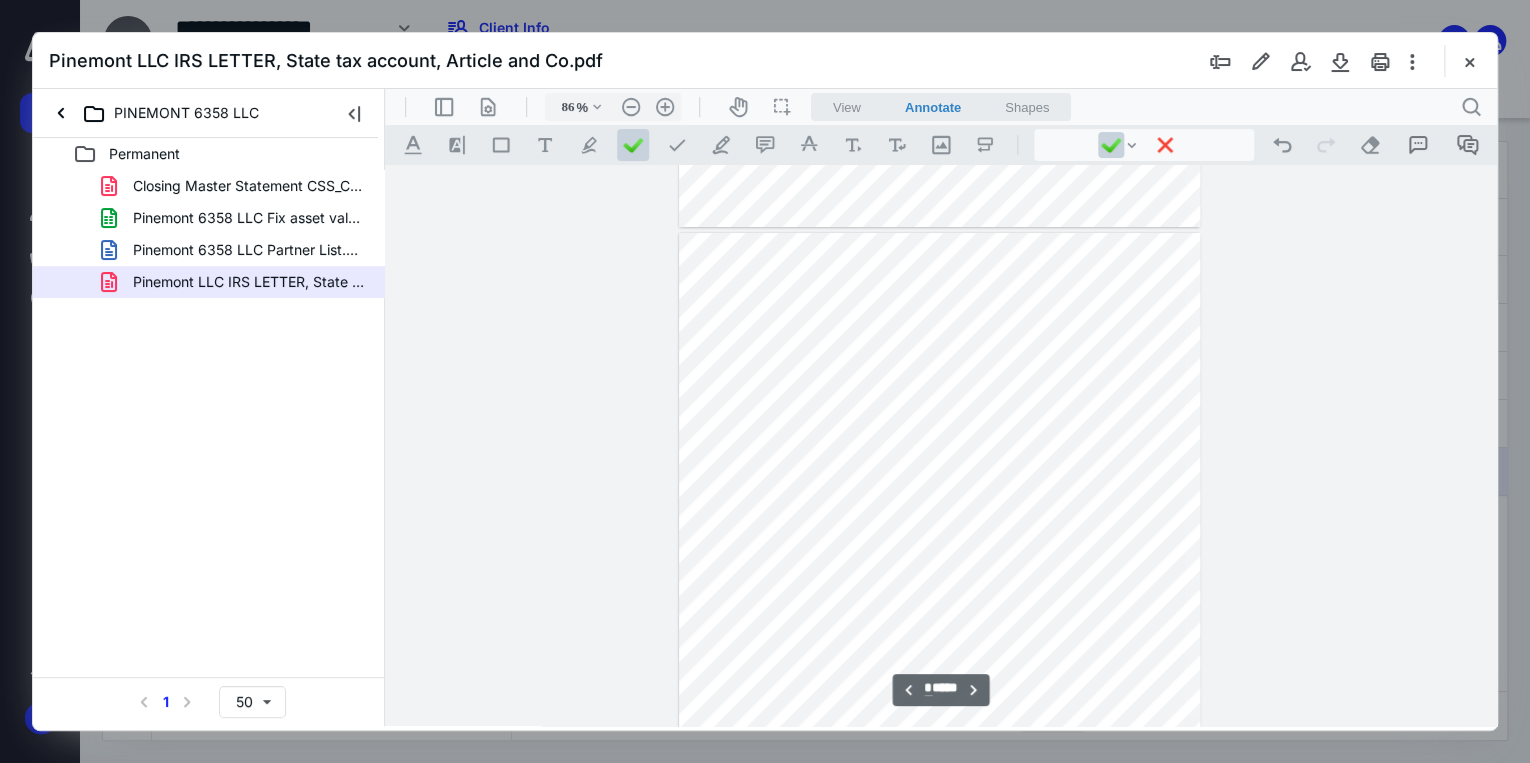 scroll, scrollTop: 4020, scrollLeft: 0, axis: vertical 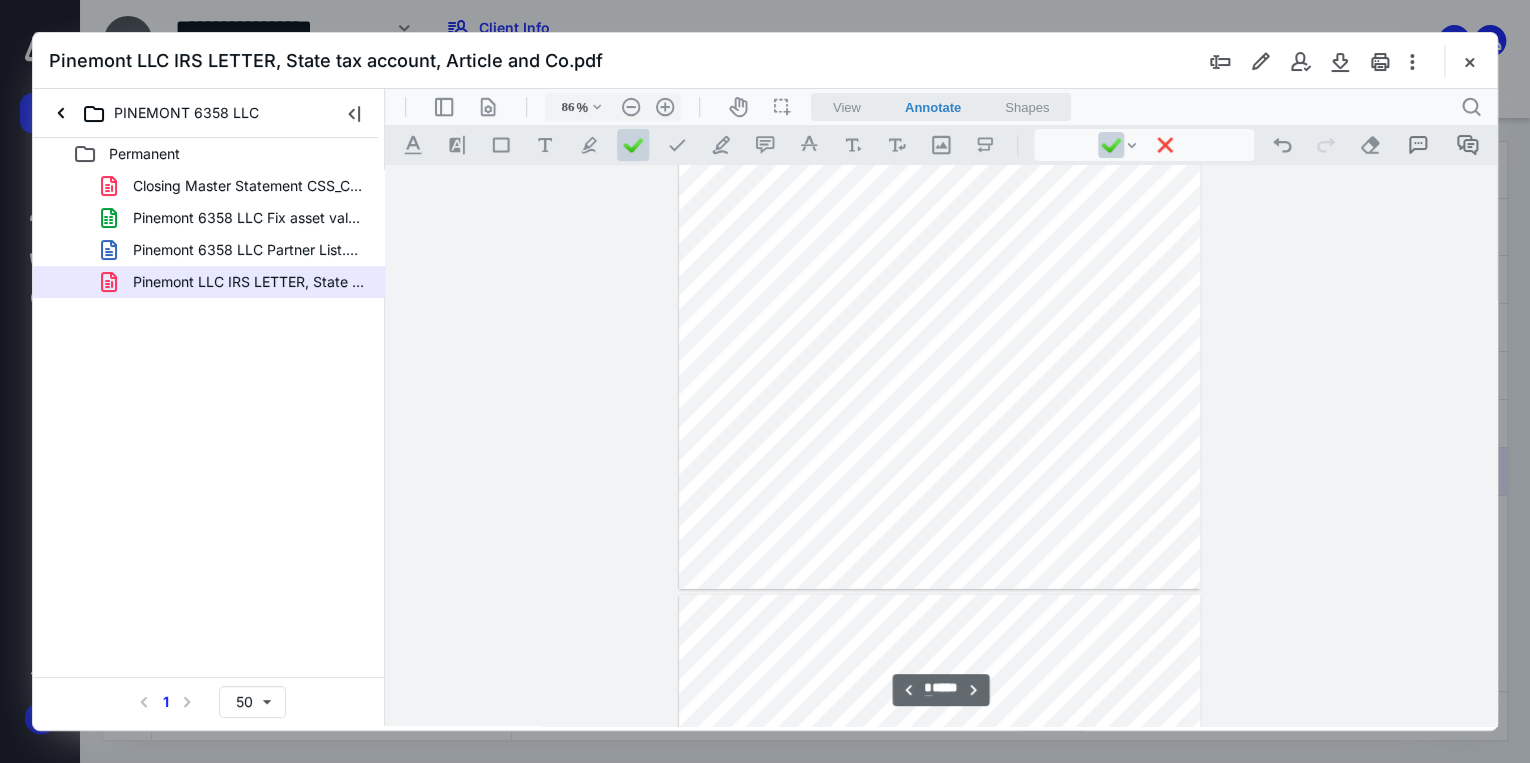 type on "*" 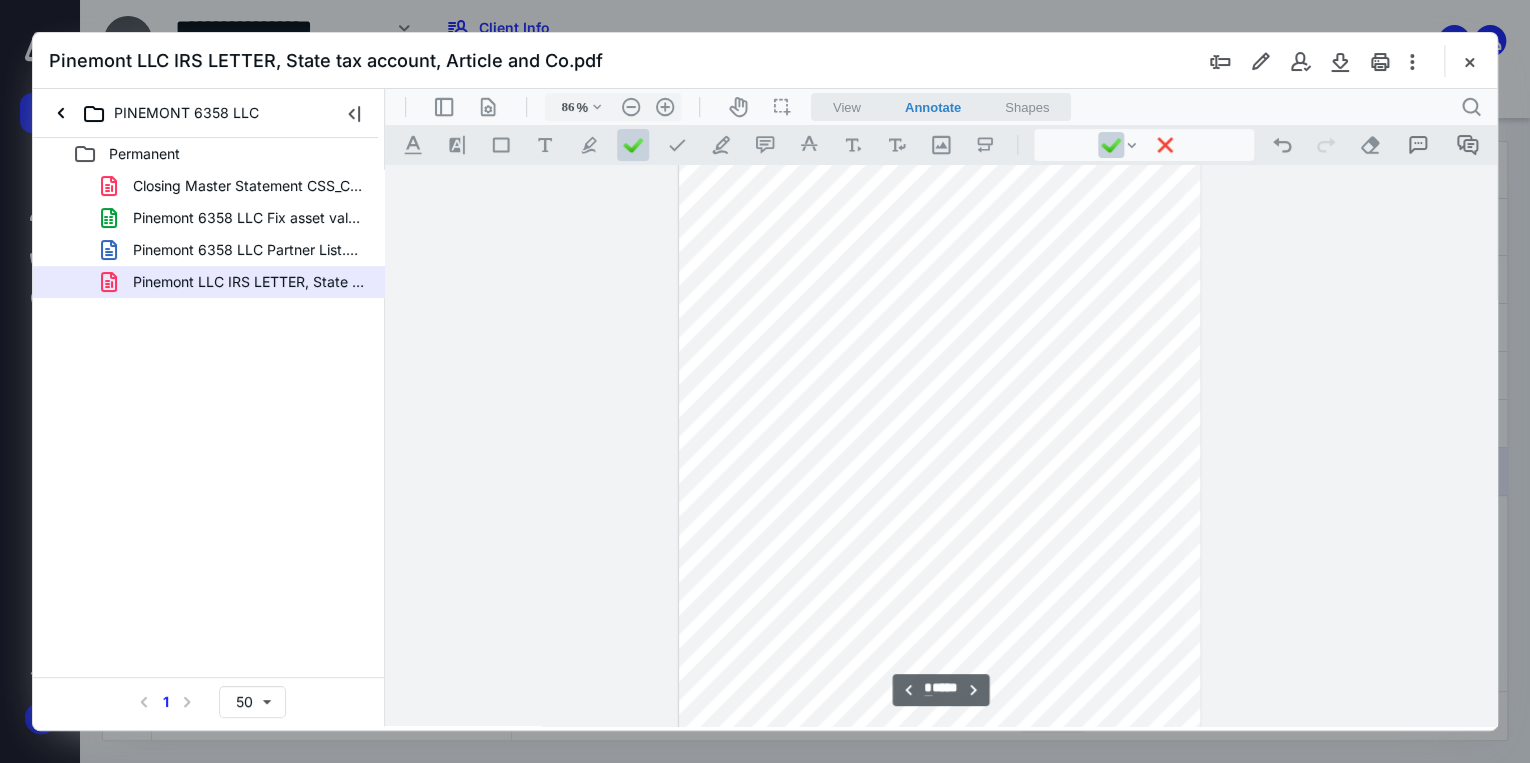 scroll, scrollTop: 2020, scrollLeft: 0, axis: vertical 